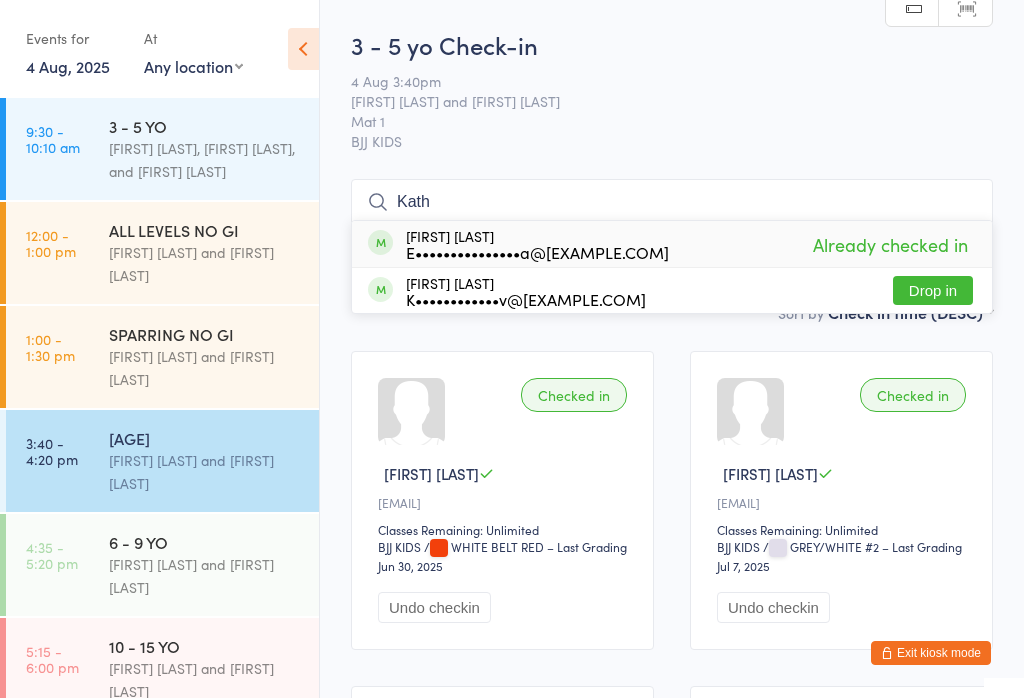 scroll, scrollTop: 181, scrollLeft: 0, axis: vertical 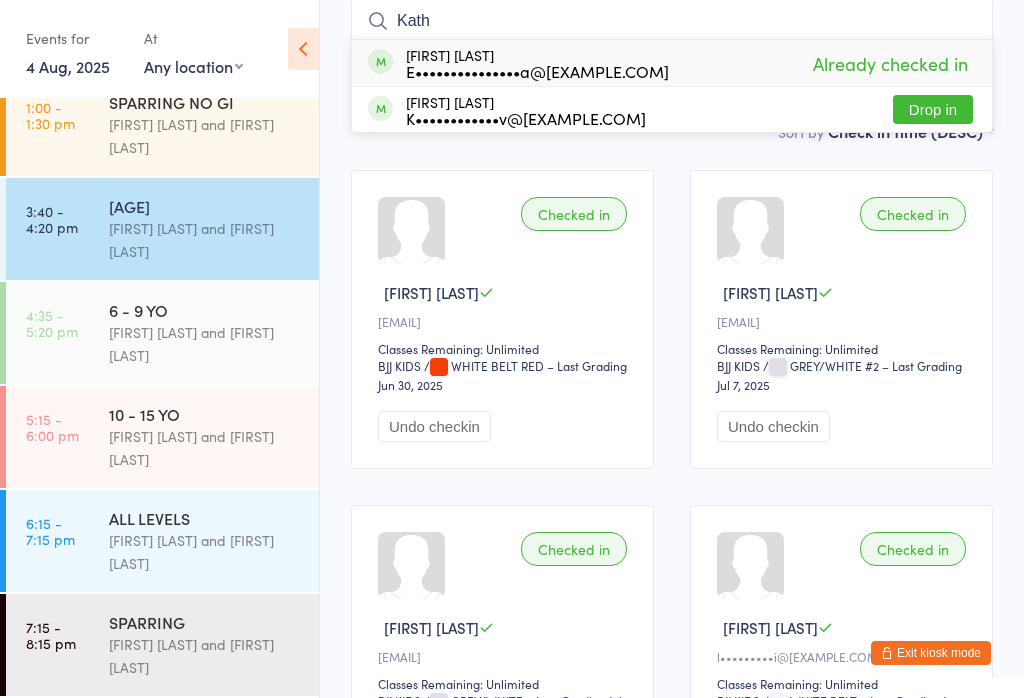 click on "[AGE] [AGE] [FIRST] [LAST] and [FIRST] [LAST]" at bounding box center [214, 333] 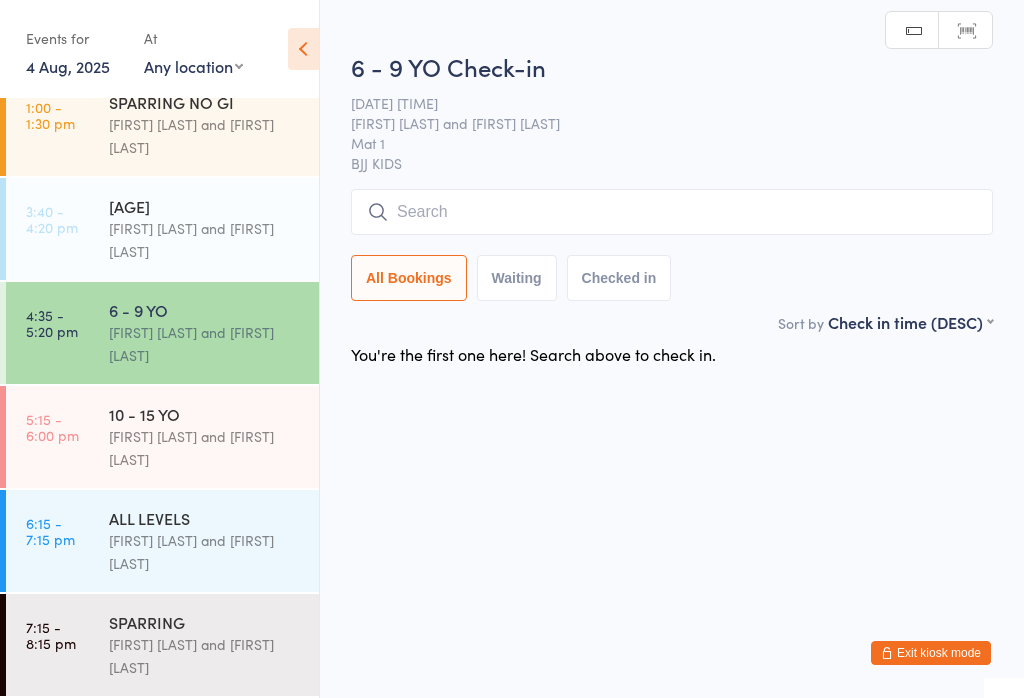 scroll, scrollTop: 0, scrollLeft: 0, axis: both 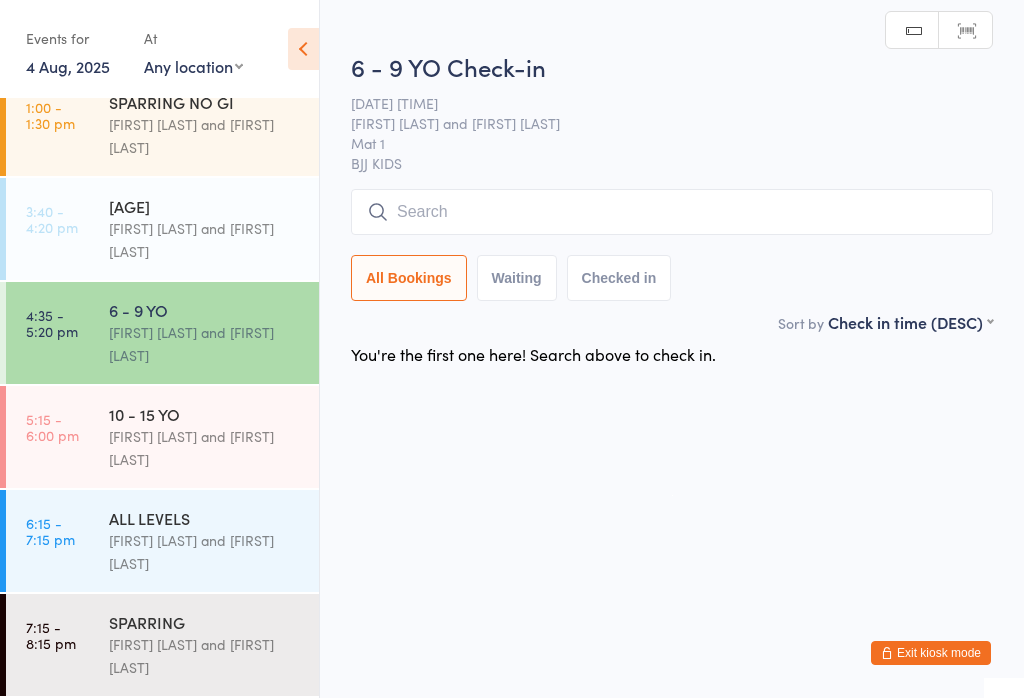 click on "[FIRST] [LAST] and [FIRST] [LAST]" at bounding box center (205, 448) 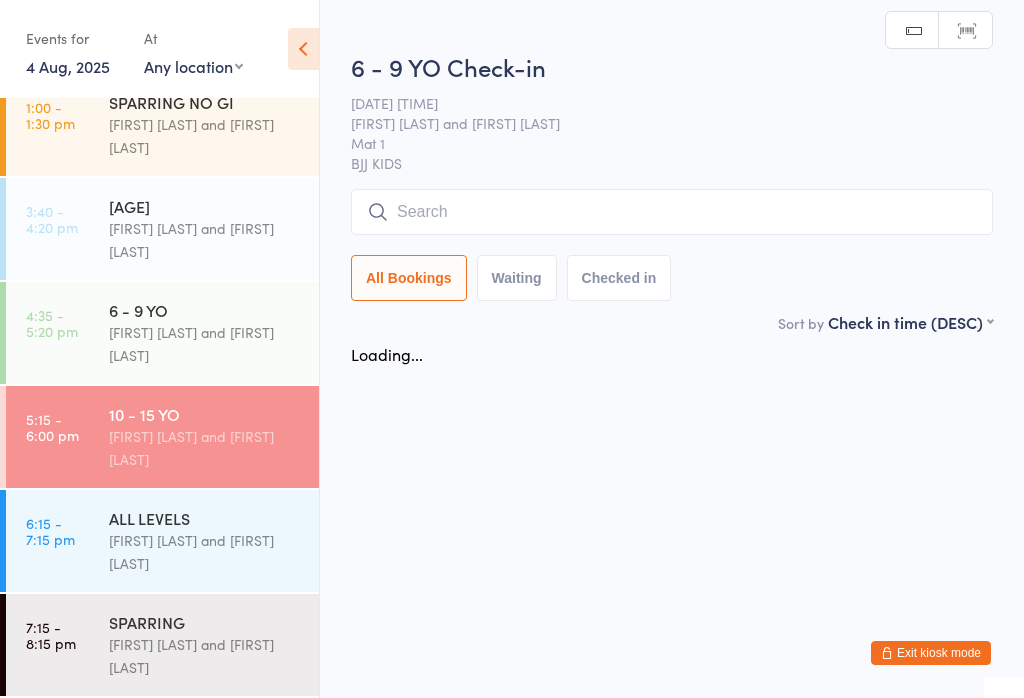 click on "All Bookings" at bounding box center (409, 278) 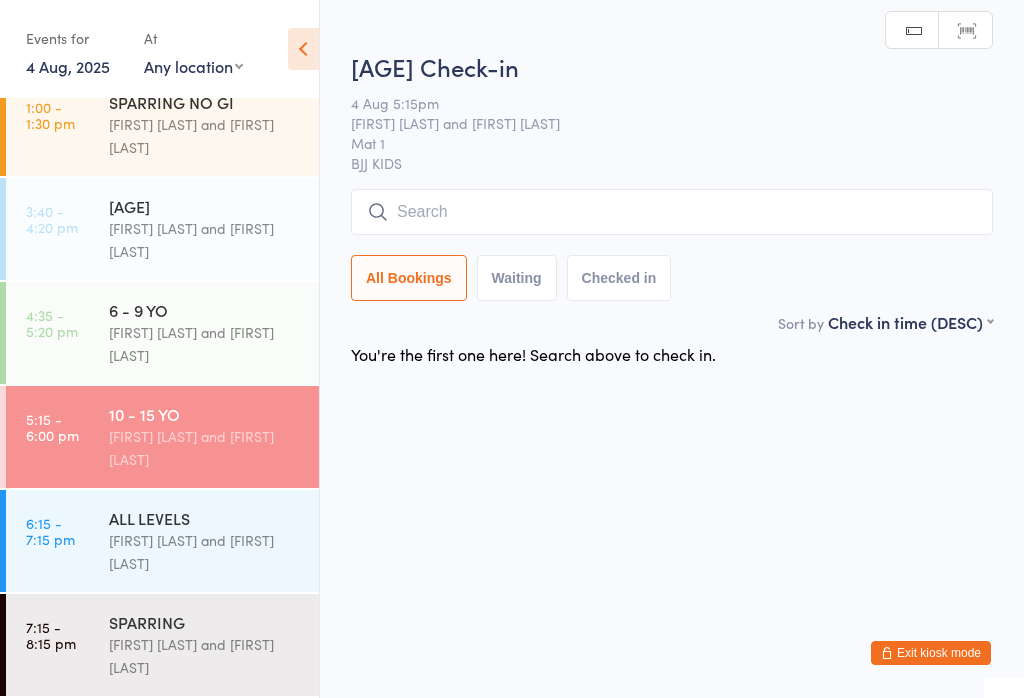 click at bounding box center (672, 212) 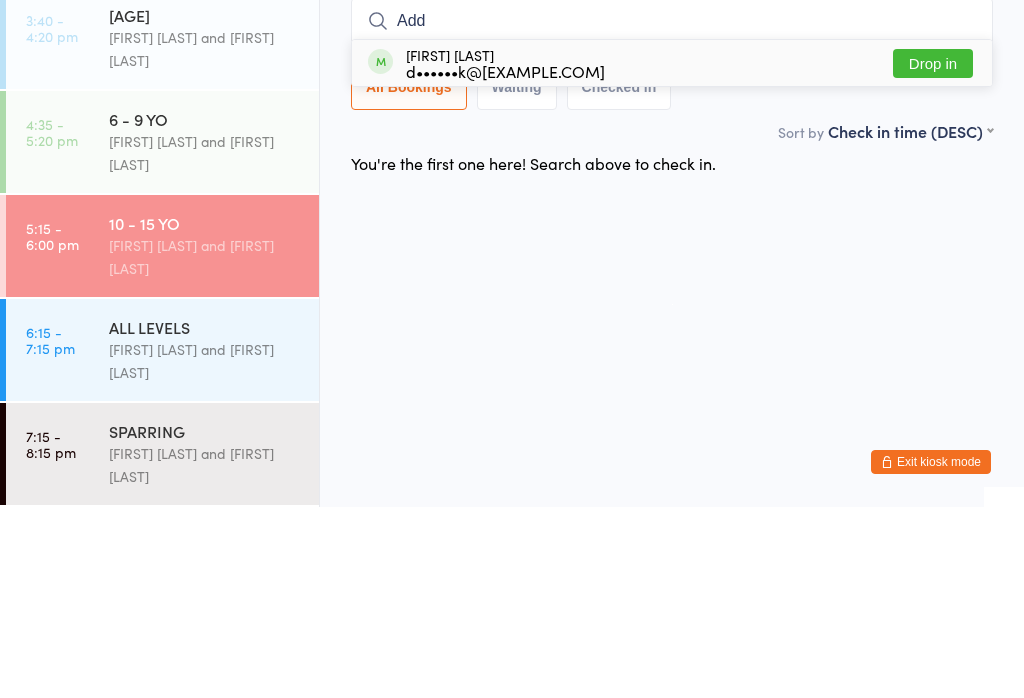 type on "Add" 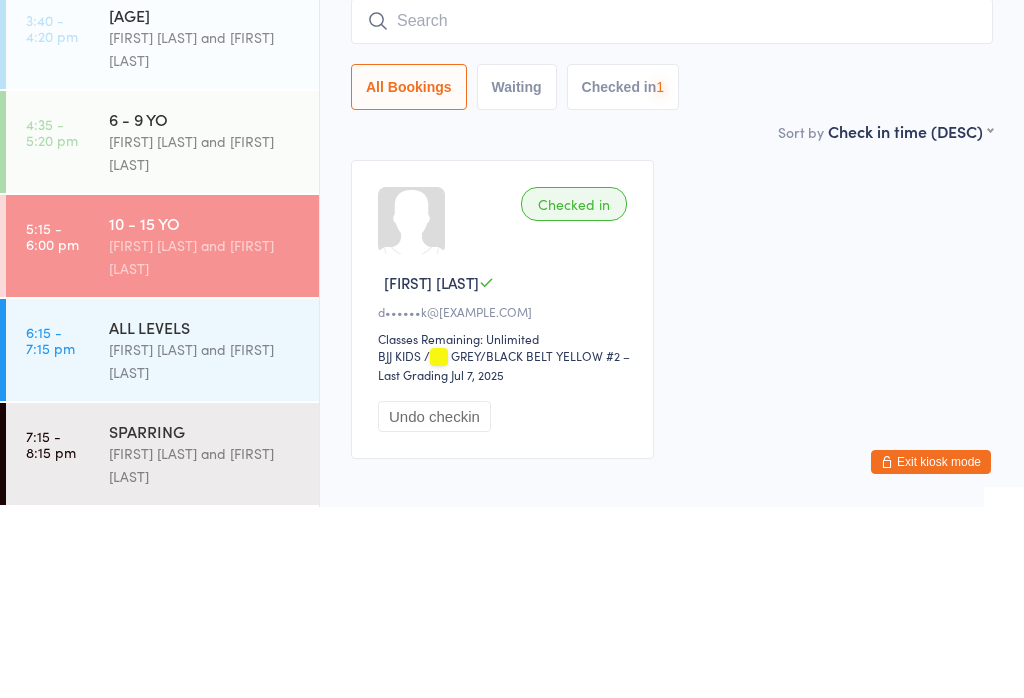 click on "[FIRST] [LAST] and [FIRST] [LAST]" at bounding box center (205, 344) 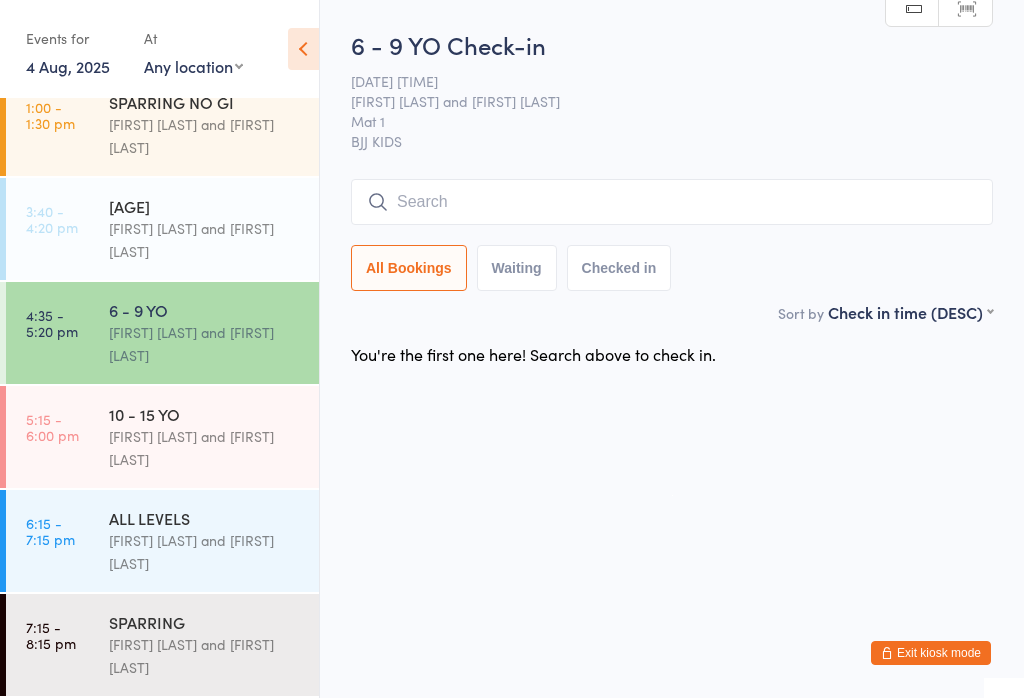 click at bounding box center (672, 202) 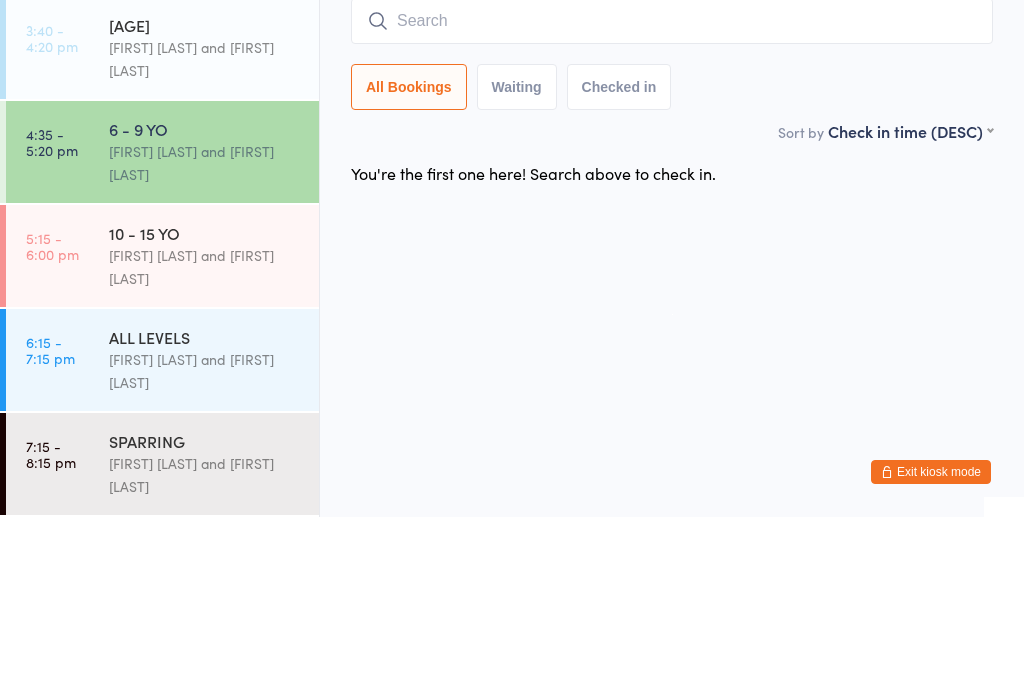 click on "10 - 15 YO" at bounding box center (205, 414) 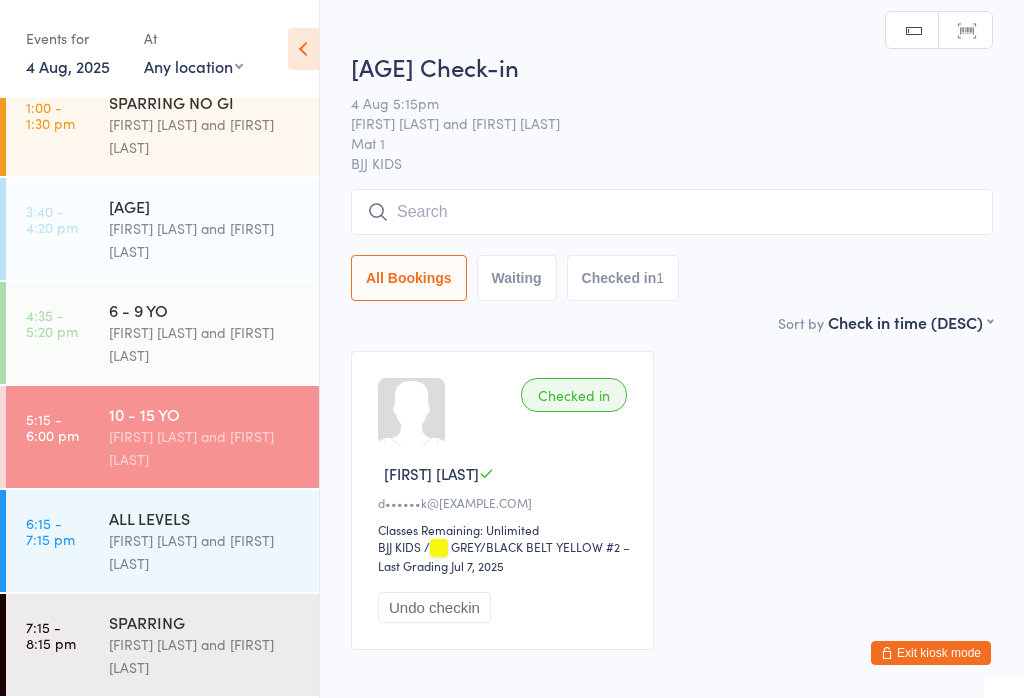 click at bounding box center [672, 212] 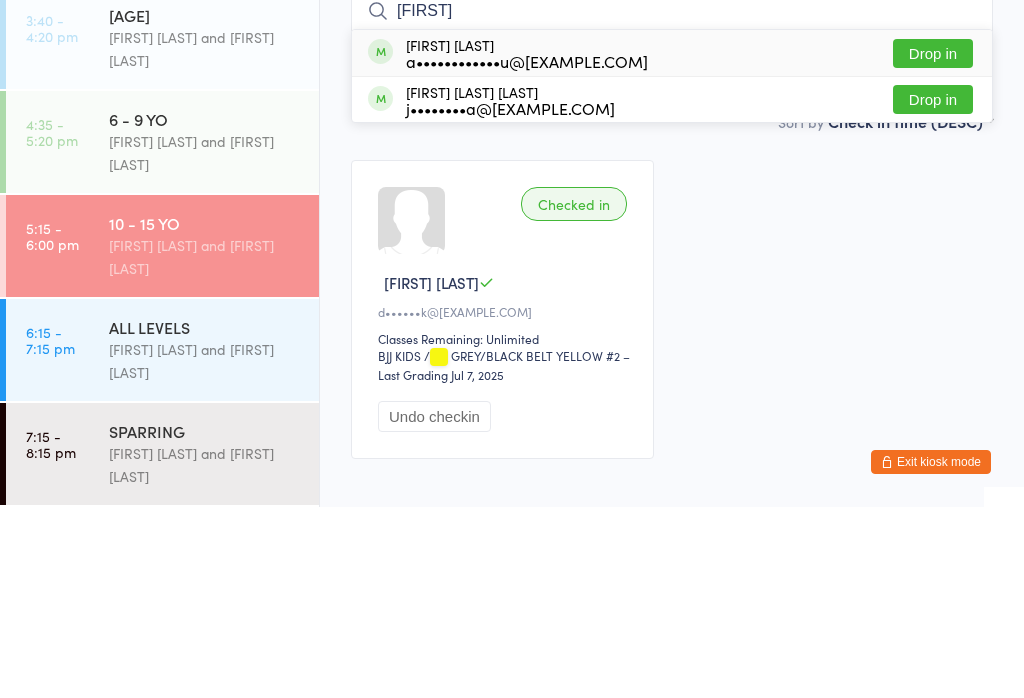 type on "[FIRST]" 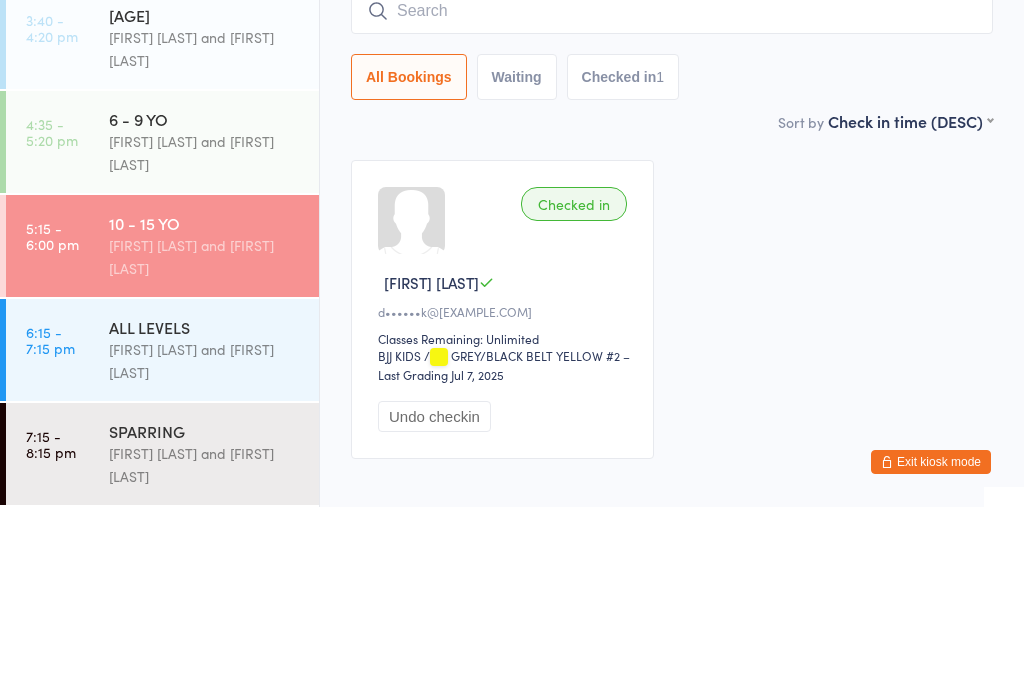 scroll, scrollTop: 117, scrollLeft: 0, axis: vertical 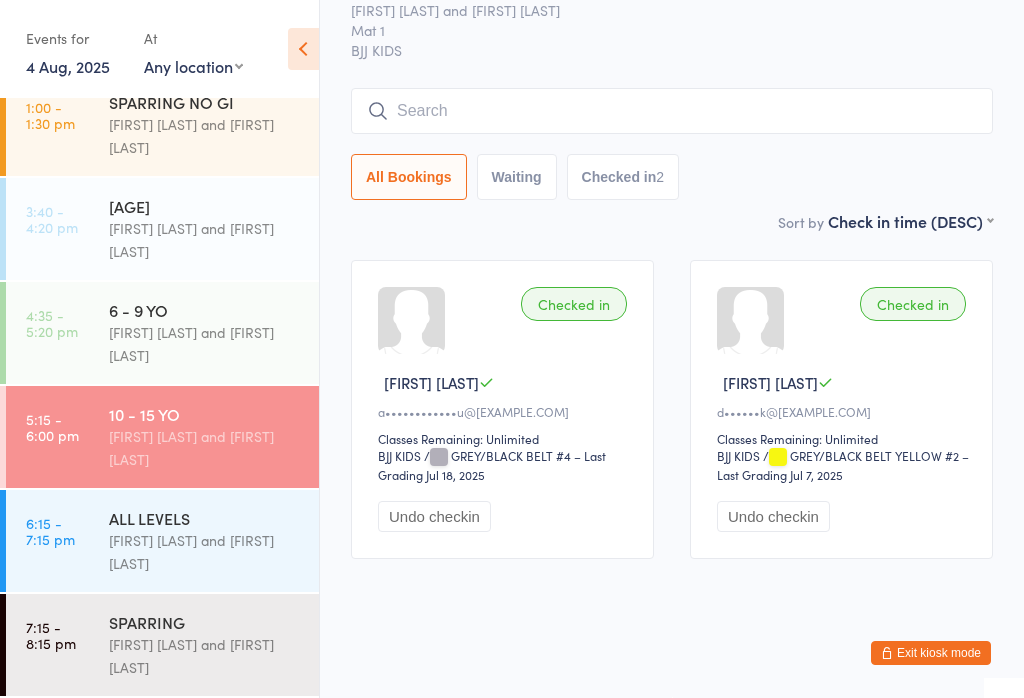 click at bounding box center (672, 111) 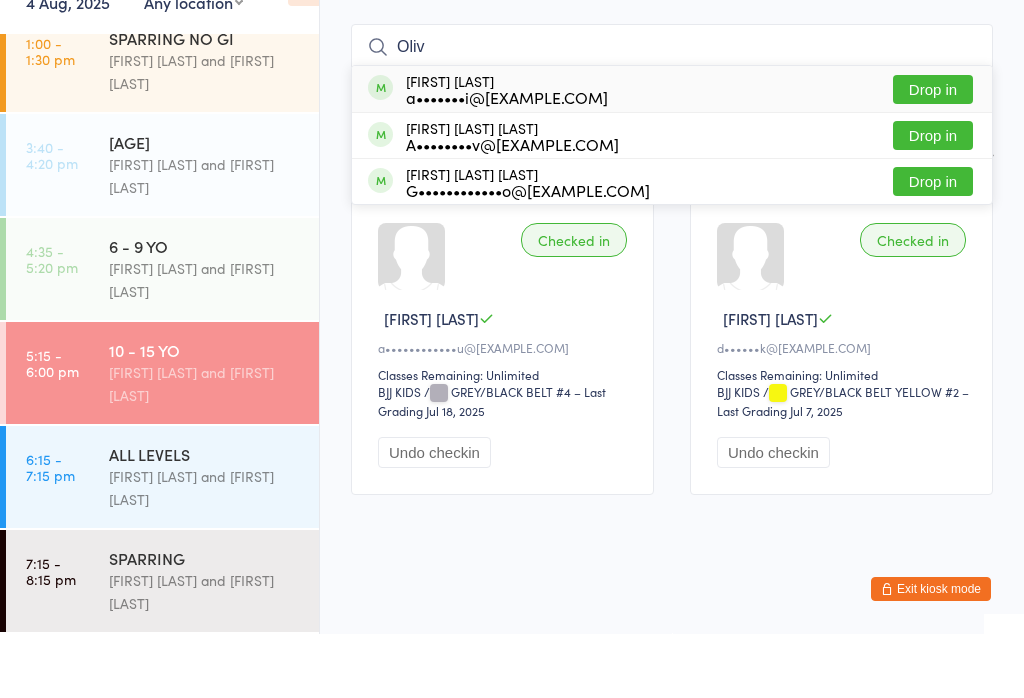 type on "Oliv" 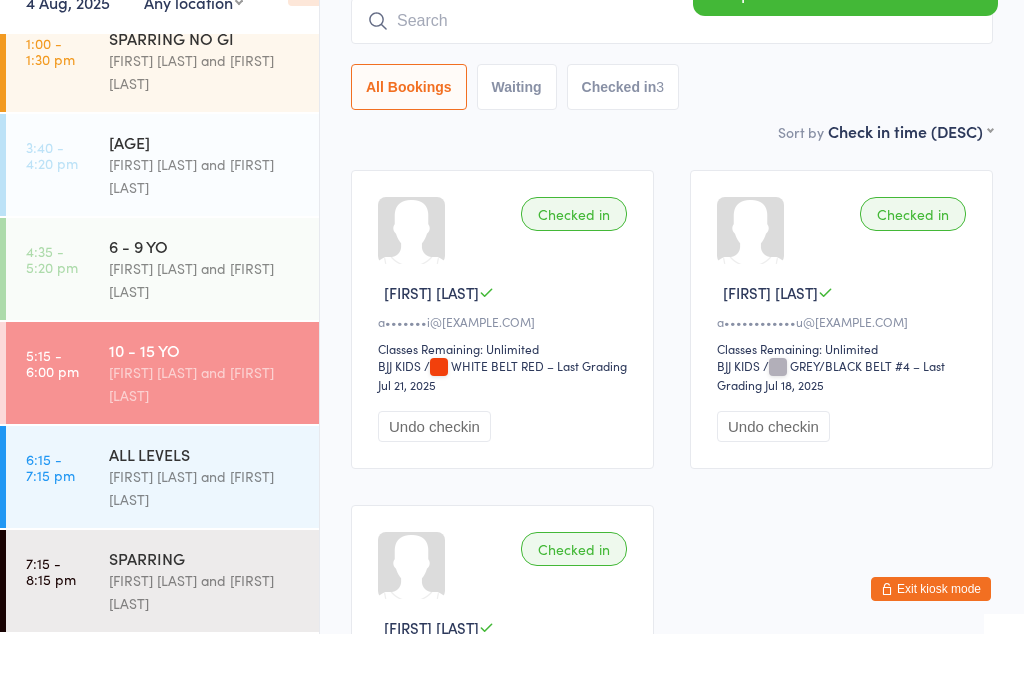 scroll, scrollTop: 181, scrollLeft: 0, axis: vertical 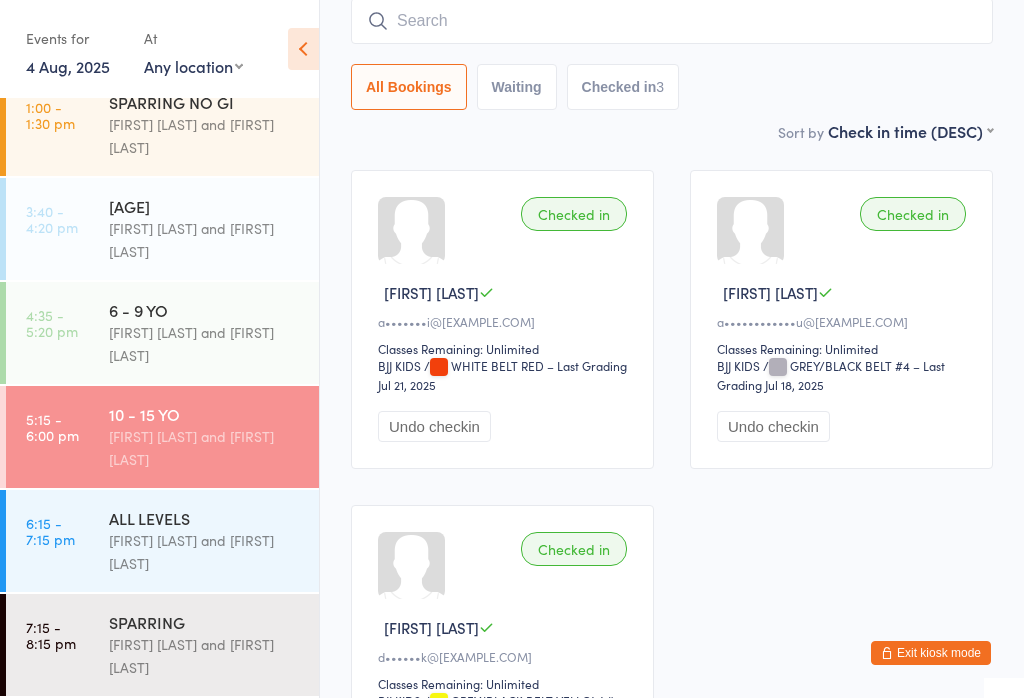 click on "Checked in" at bounding box center [574, 214] 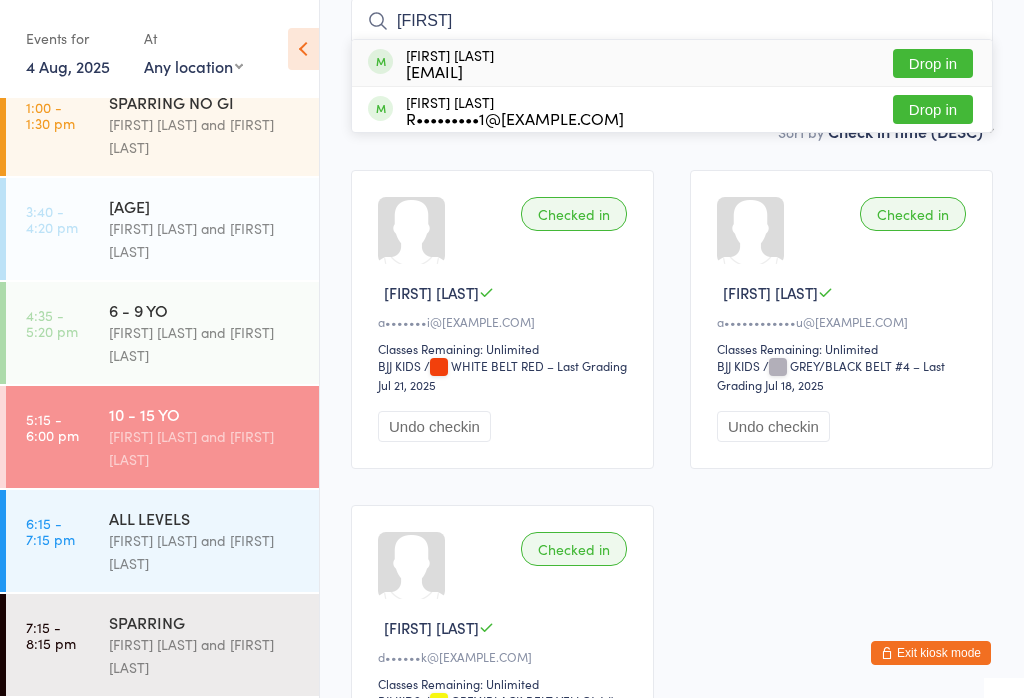 type on "[FIRST]" 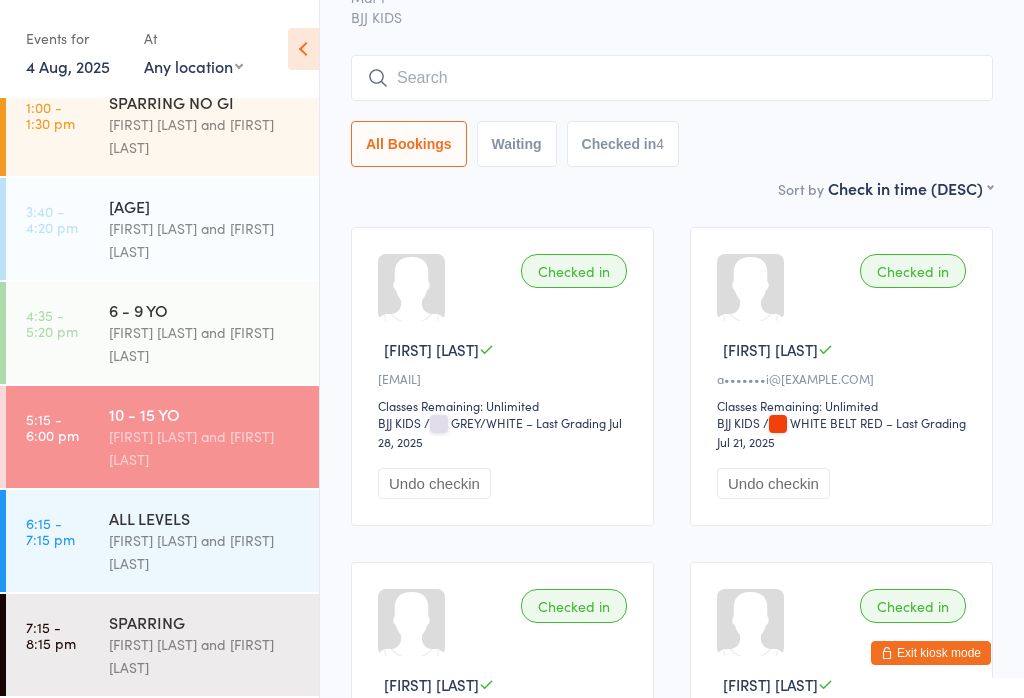 scroll, scrollTop: 120, scrollLeft: 0, axis: vertical 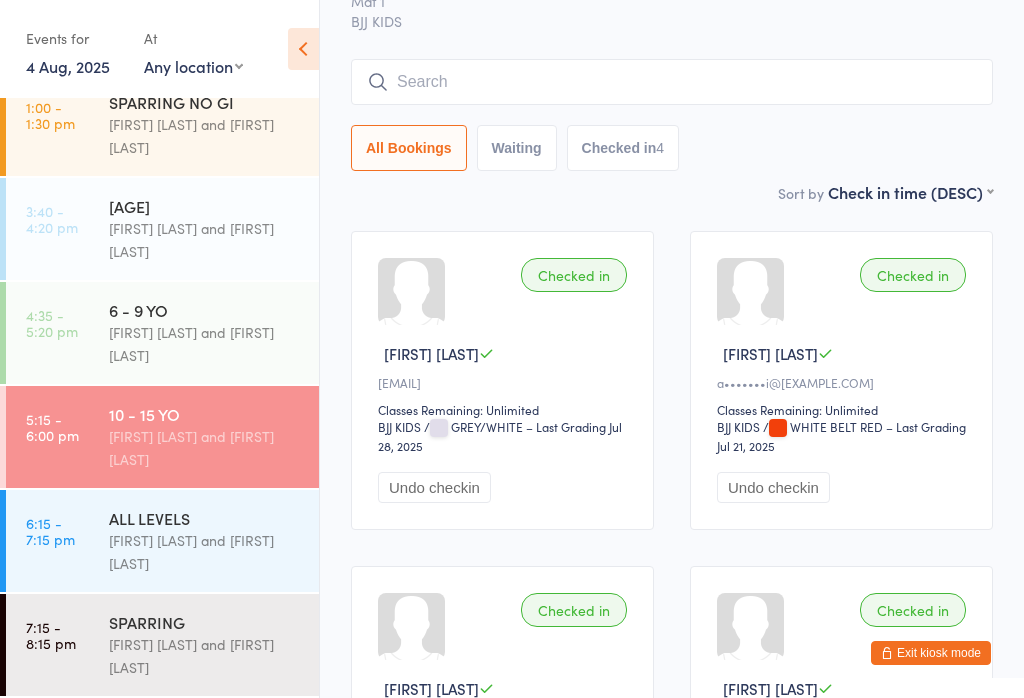 click on "6 - 9 YO" at bounding box center [205, 310] 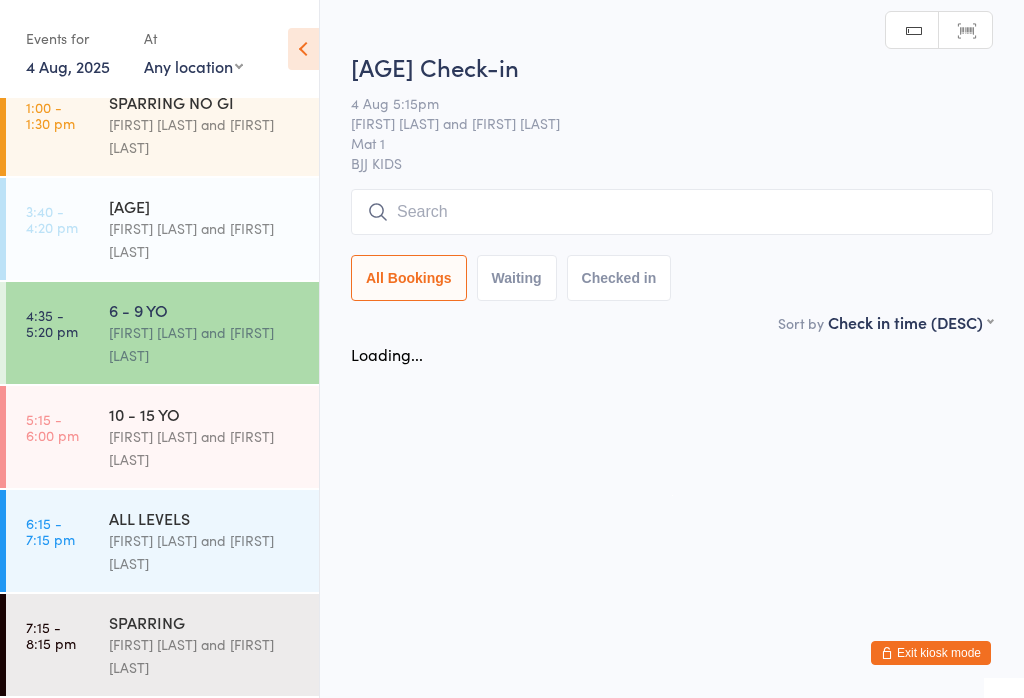 scroll, scrollTop: 0, scrollLeft: 0, axis: both 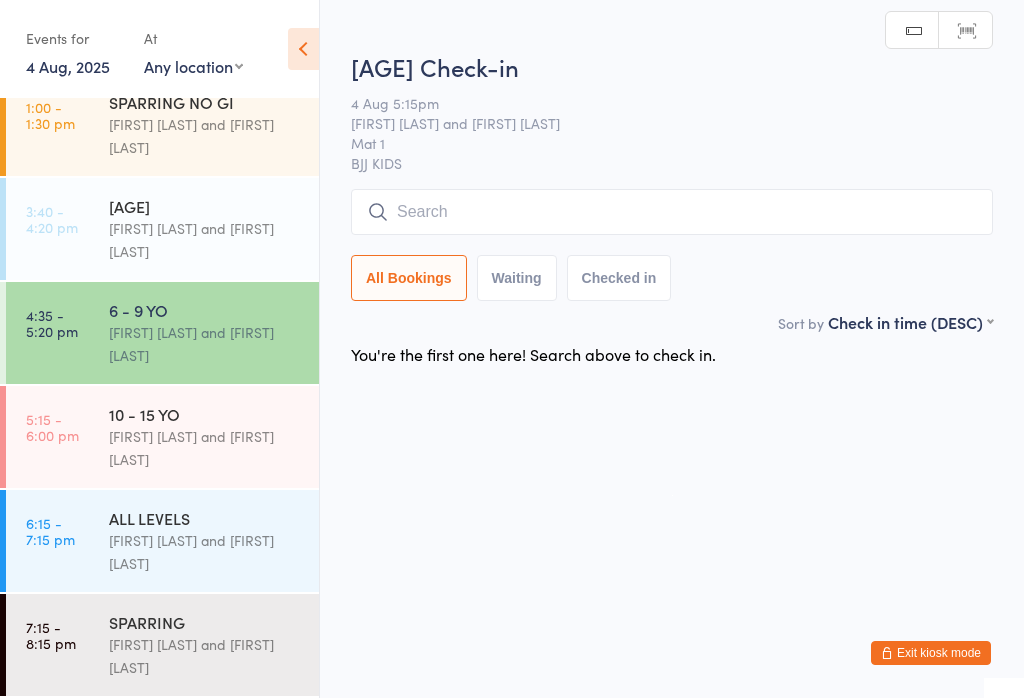 click on "You have now entered Kiosk Mode. Members will be able to check themselves in using the search field below. Click "Exit kiosk mode" below to exit Kiosk Mode at any time. Drop-in successful. Events for [DATE] [DATE]
August [YEAR]
Sun Mon Tue Wed Thu Fri Sat
31
27
28
29
30
31
01
02
32
03
04
05
06
07
08
09
33
10
11
12
13
14
15
16
34
17
18
19
20
21
22" at bounding box center [512, 349] 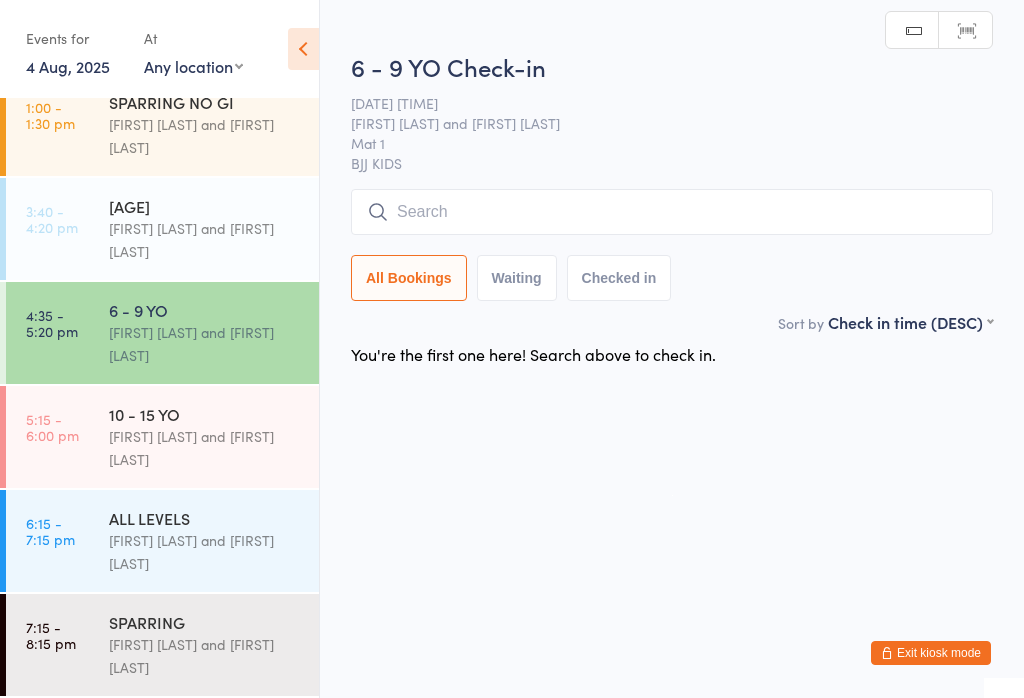 click at bounding box center [672, 212] 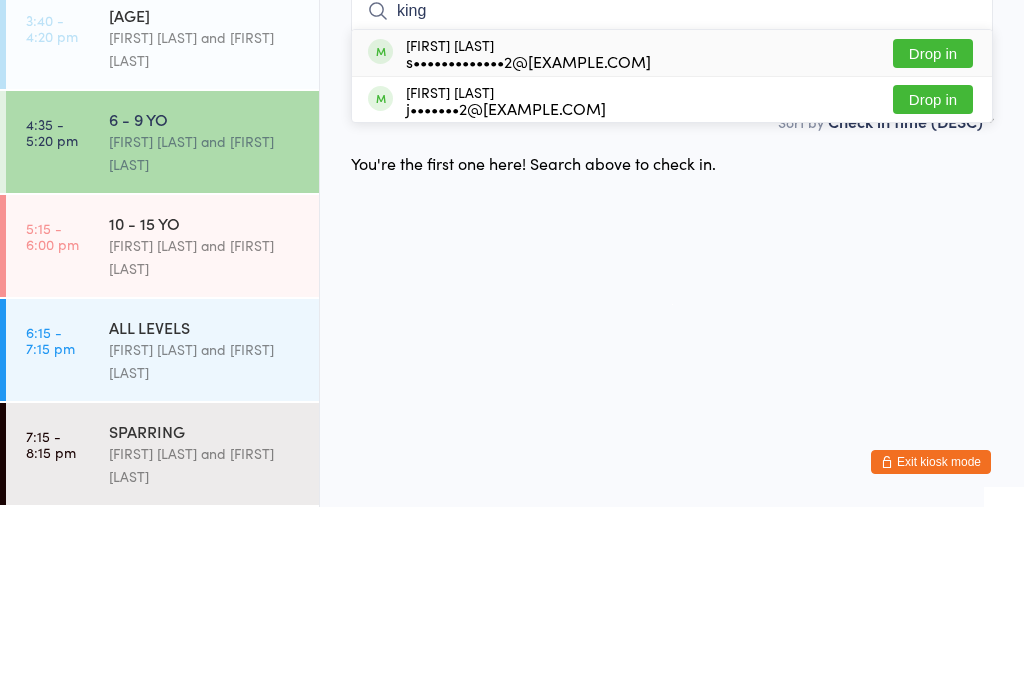 type on "king" 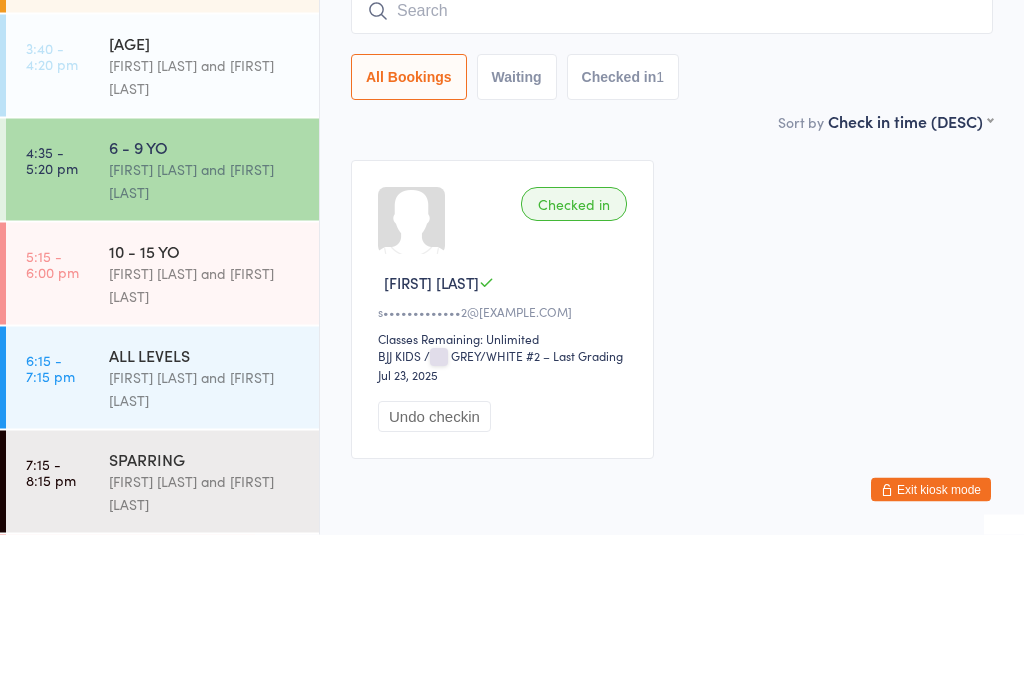 scroll, scrollTop: 53, scrollLeft: 0, axis: vertical 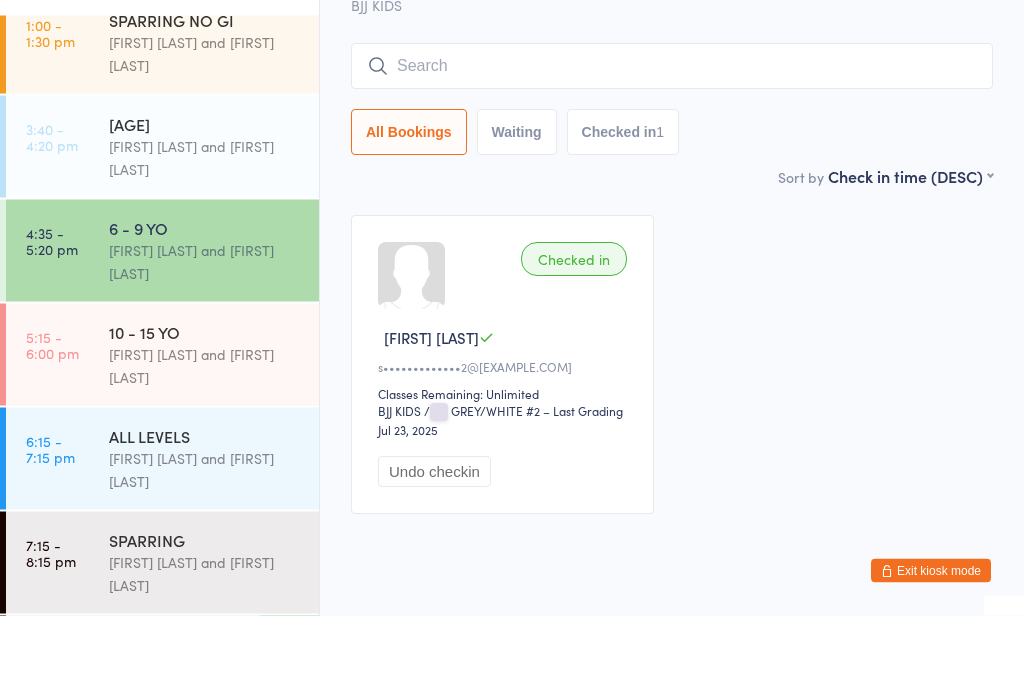 click on "[FIRST] [LAST] and [FIRST] [LAST]" at bounding box center (205, 240) 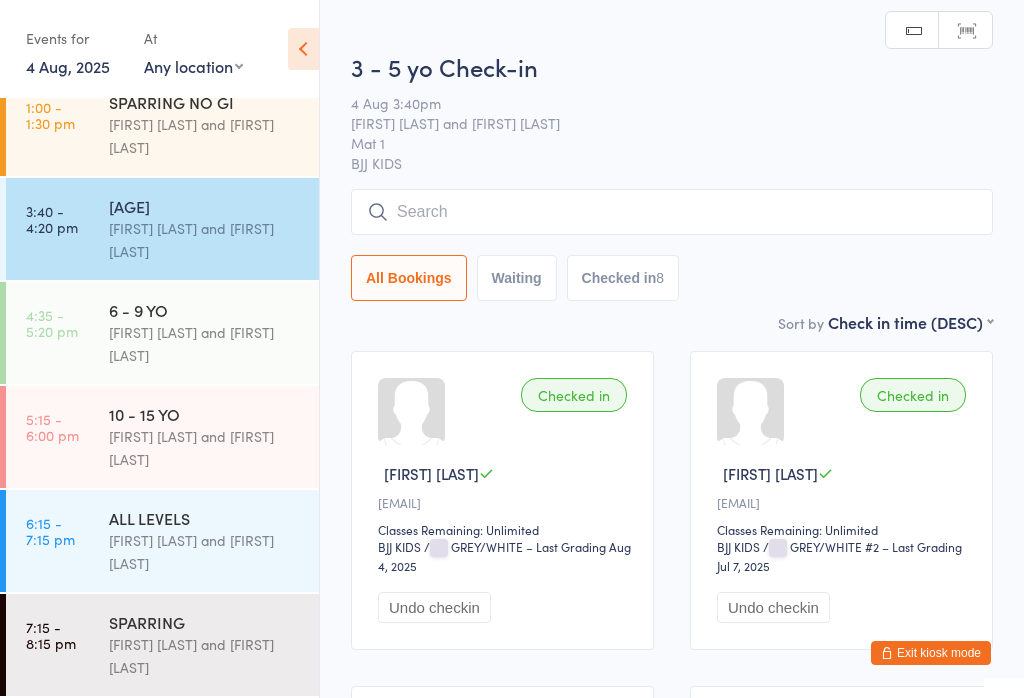 click on "[AGE] Otamar Barreto and Marcelo Gomide" at bounding box center (214, 437) 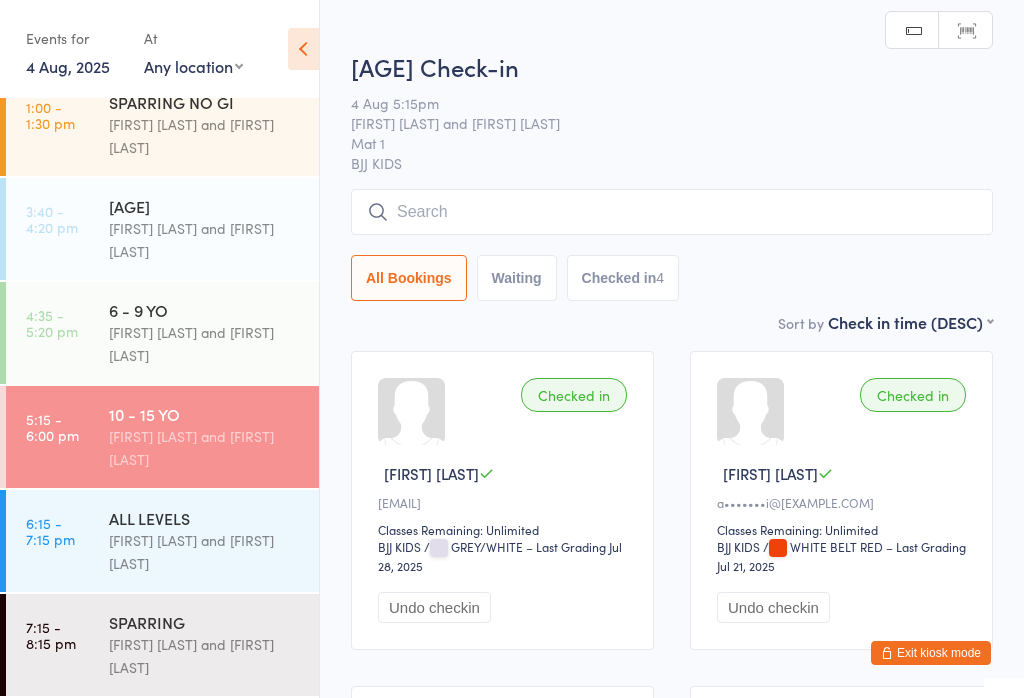 click on "6 - 9 YO" at bounding box center [205, 310] 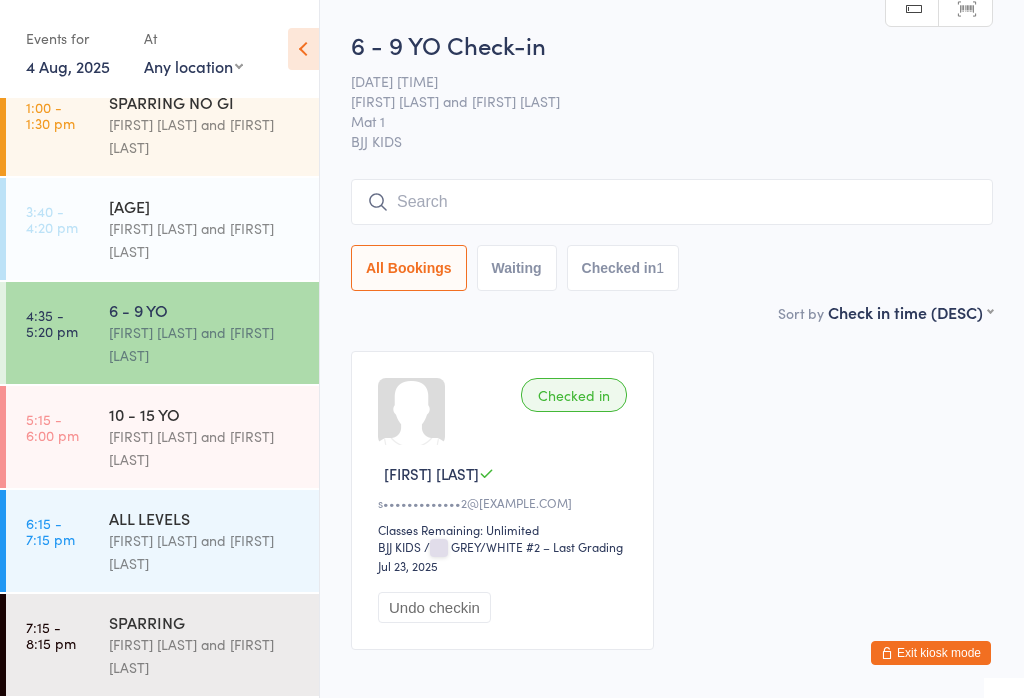 click at bounding box center (672, 202) 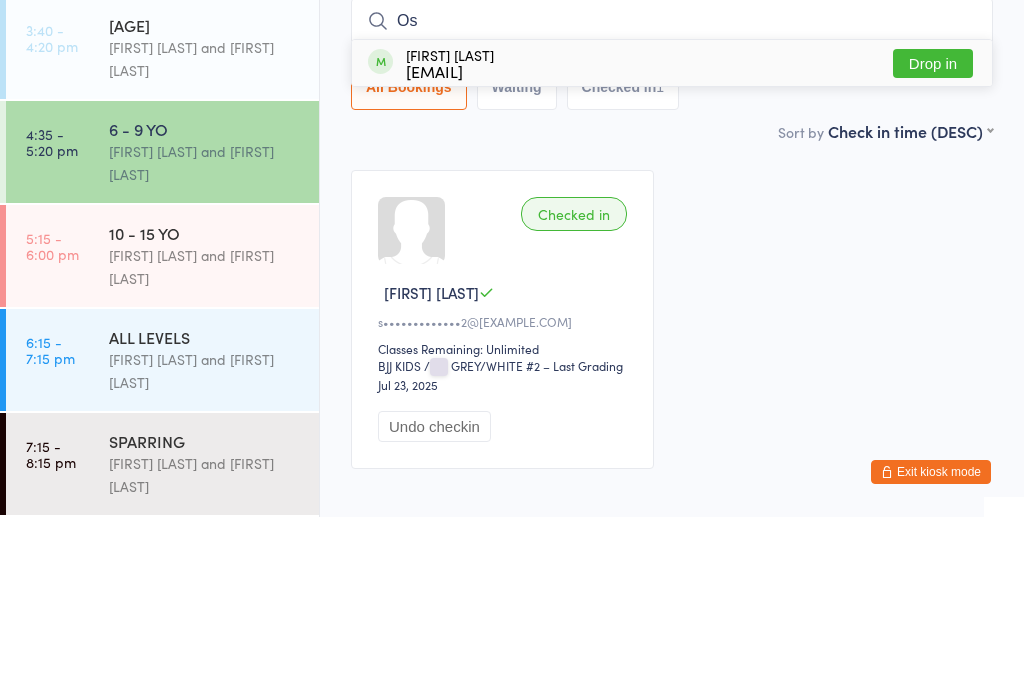 type on "Os" 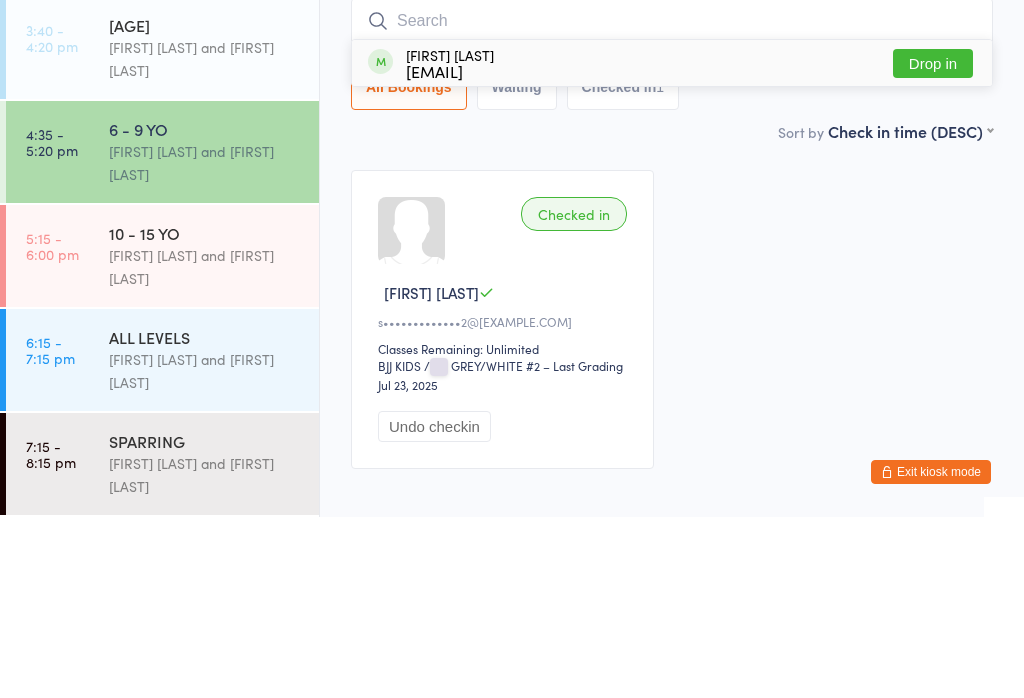 scroll, scrollTop: 117, scrollLeft: 0, axis: vertical 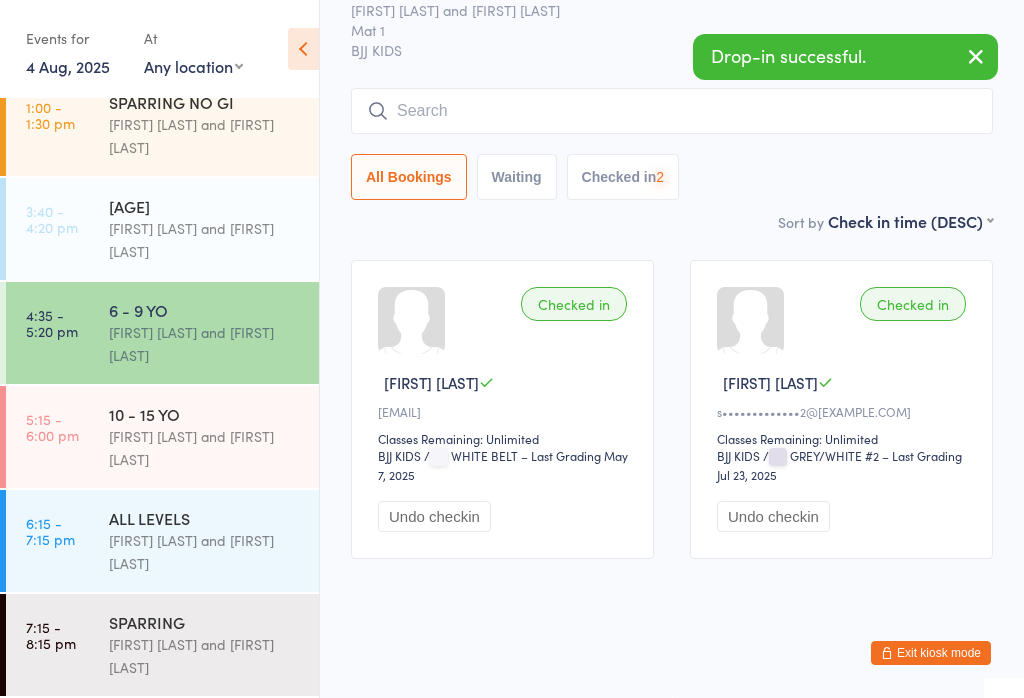 click at bounding box center (672, 111) 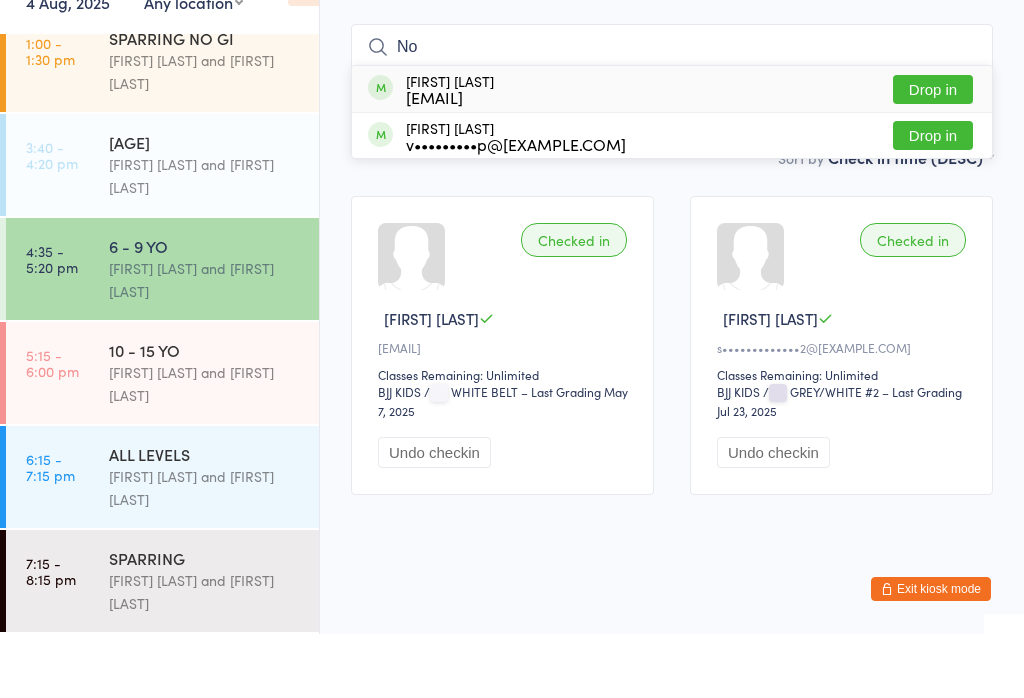 type on "No" 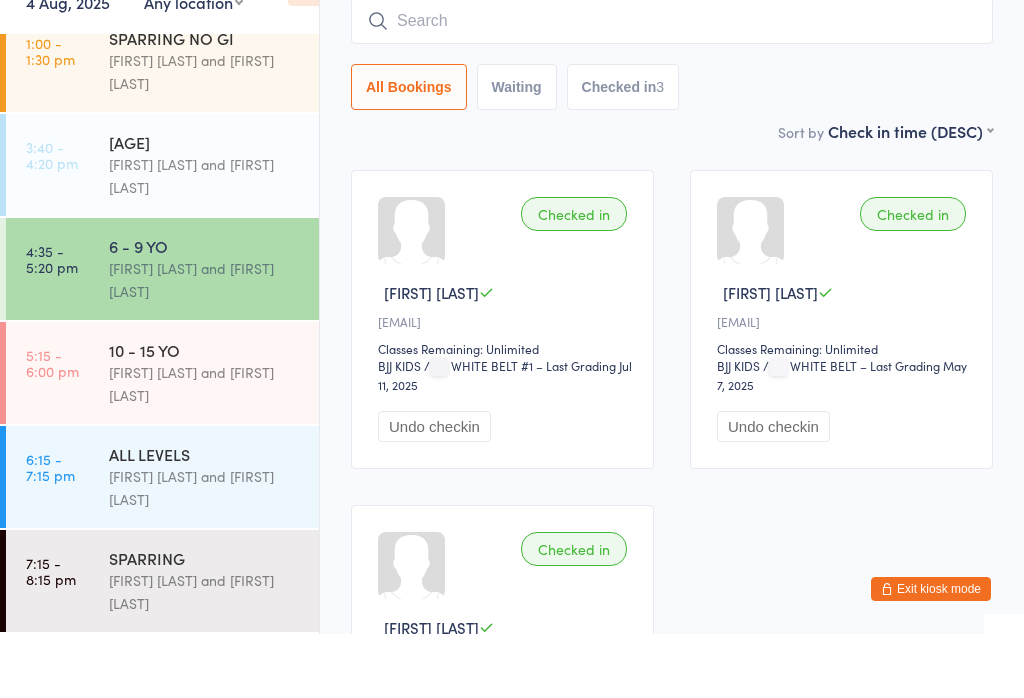 scroll, scrollTop: 67, scrollLeft: 0, axis: vertical 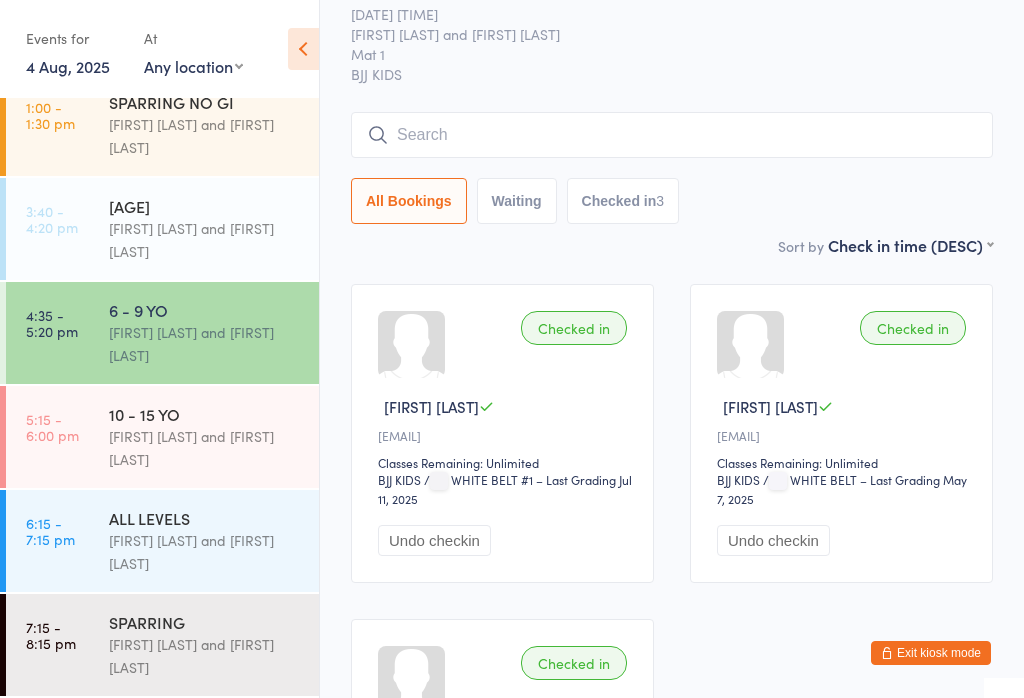 click at bounding box center [672, 135] 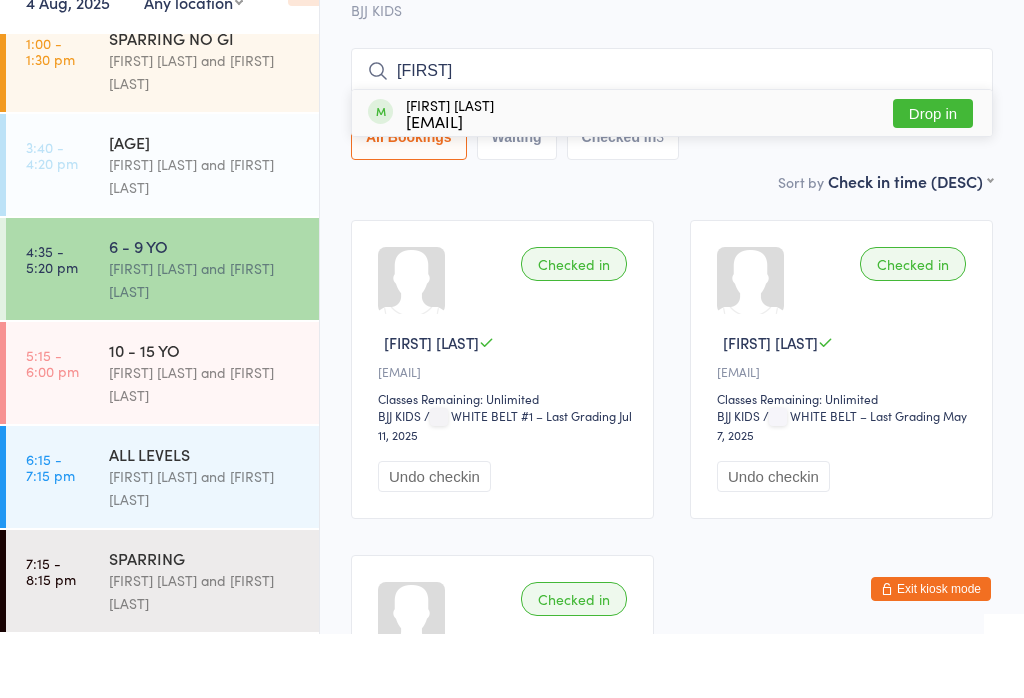 type on "[FIRST]" 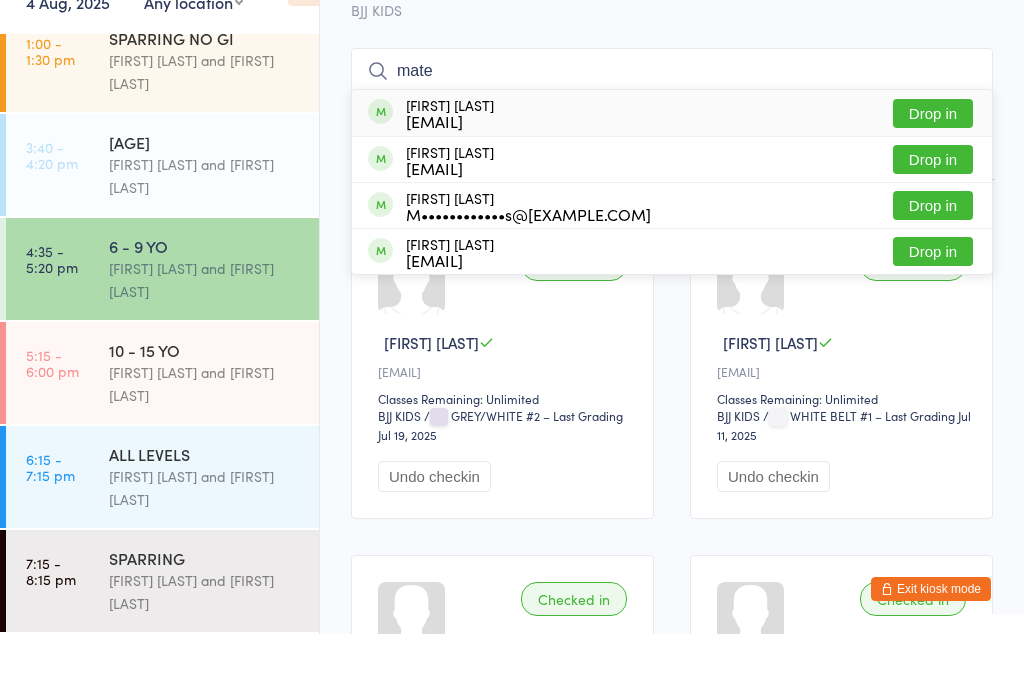 type on "mate" 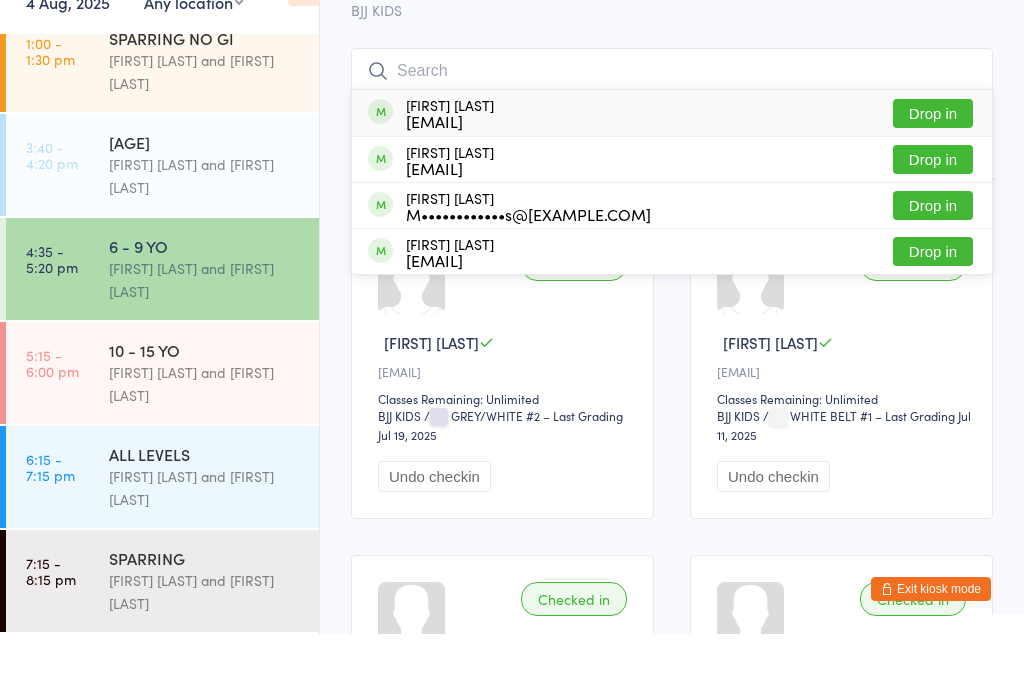scroll, scrollTop: 131, scrollLeft: 0, axis: vertical 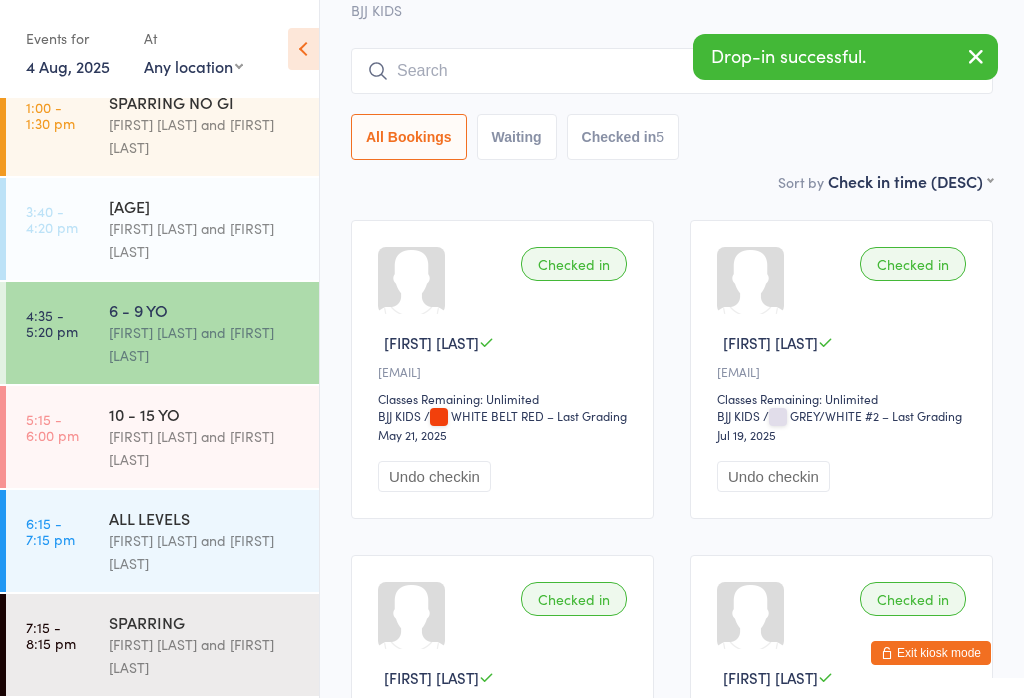 click at bounding box center [672, 71] 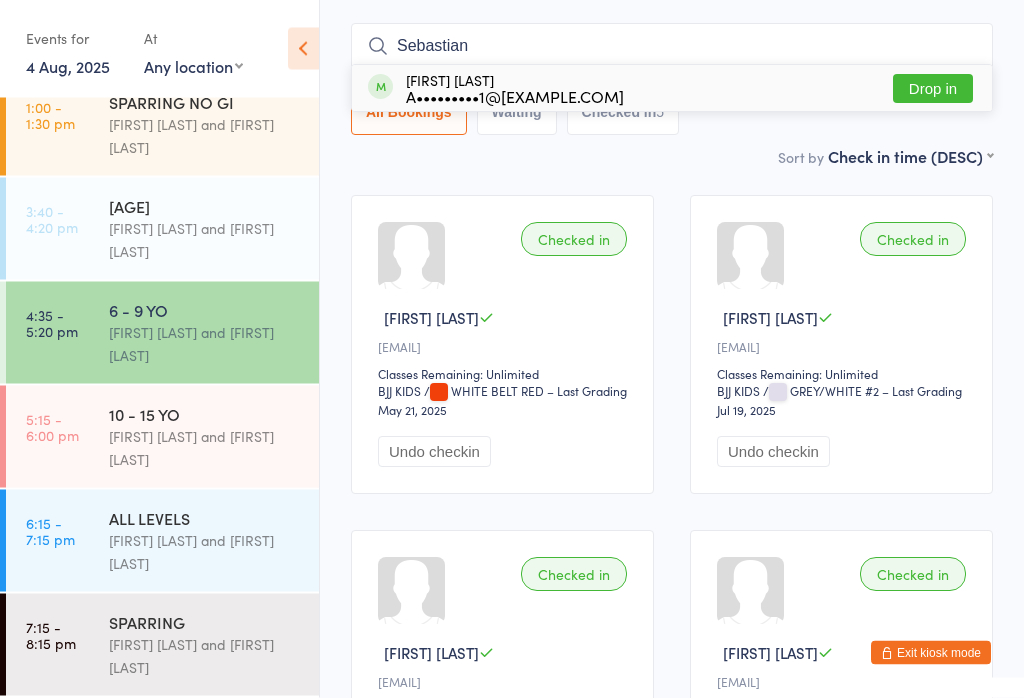 scroll, scrollTop: 0, scrollLeft: 0, axis: both 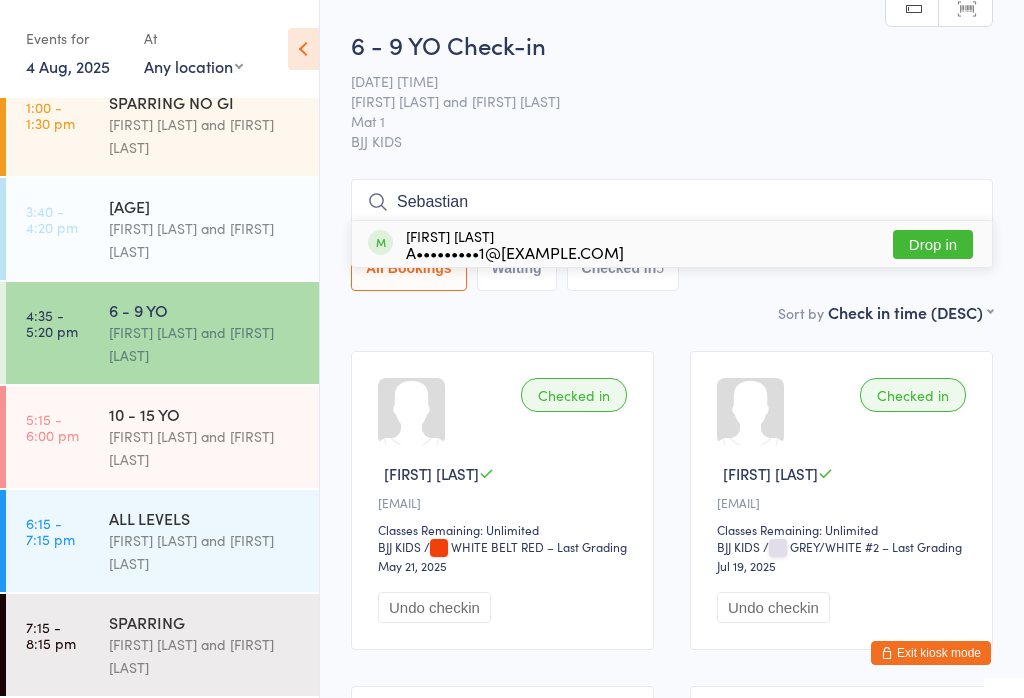 type on "Sebastian" 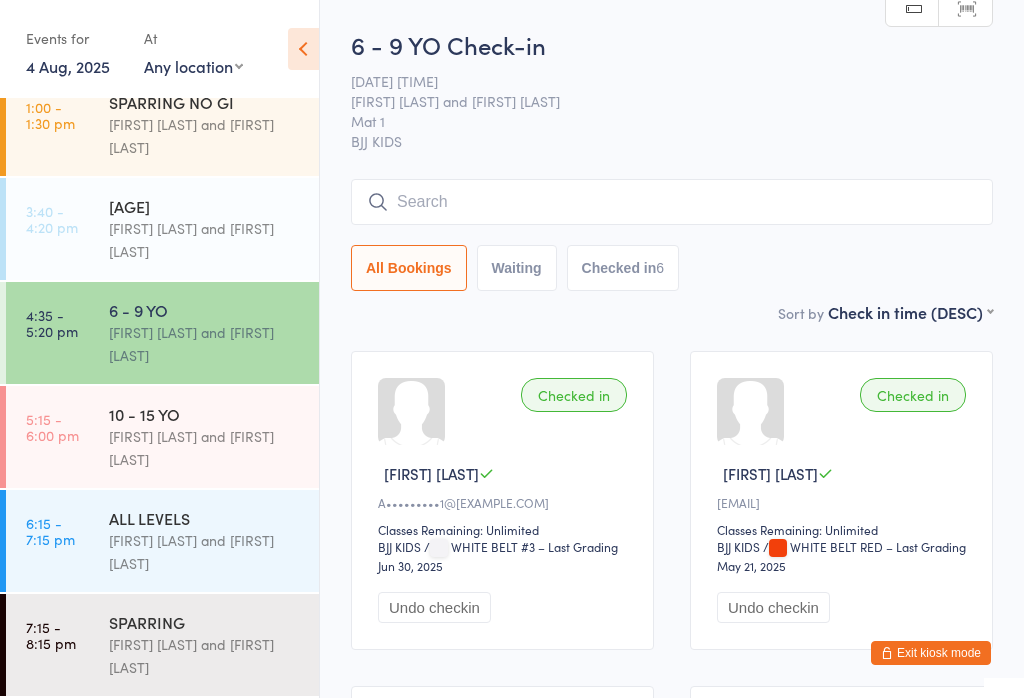 click at bounding box center (672, 202) 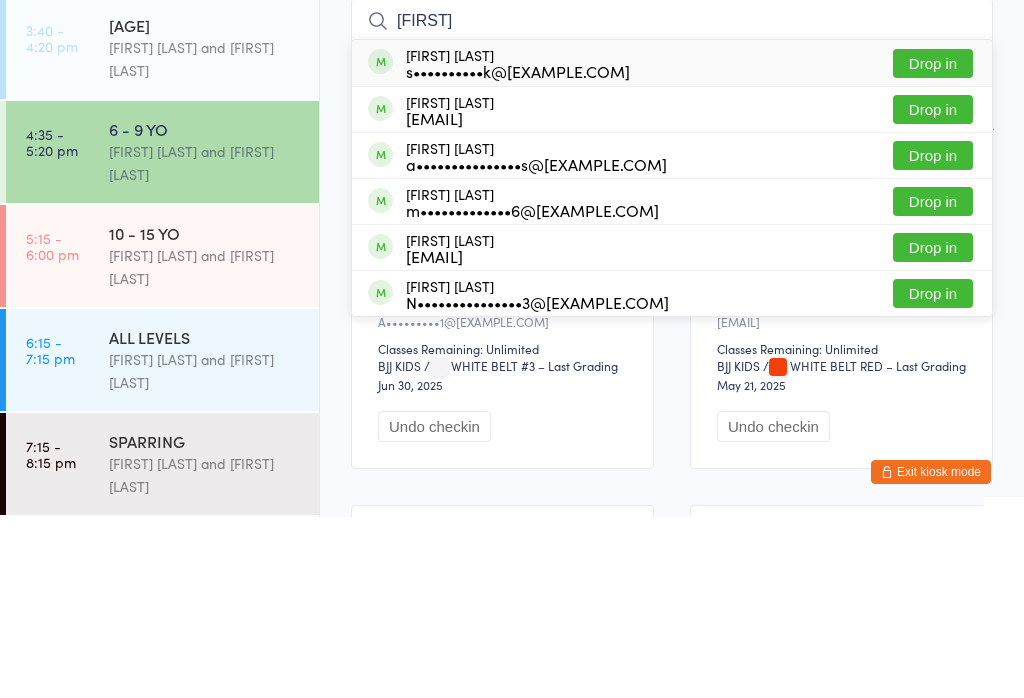 type on "[FIRST]" 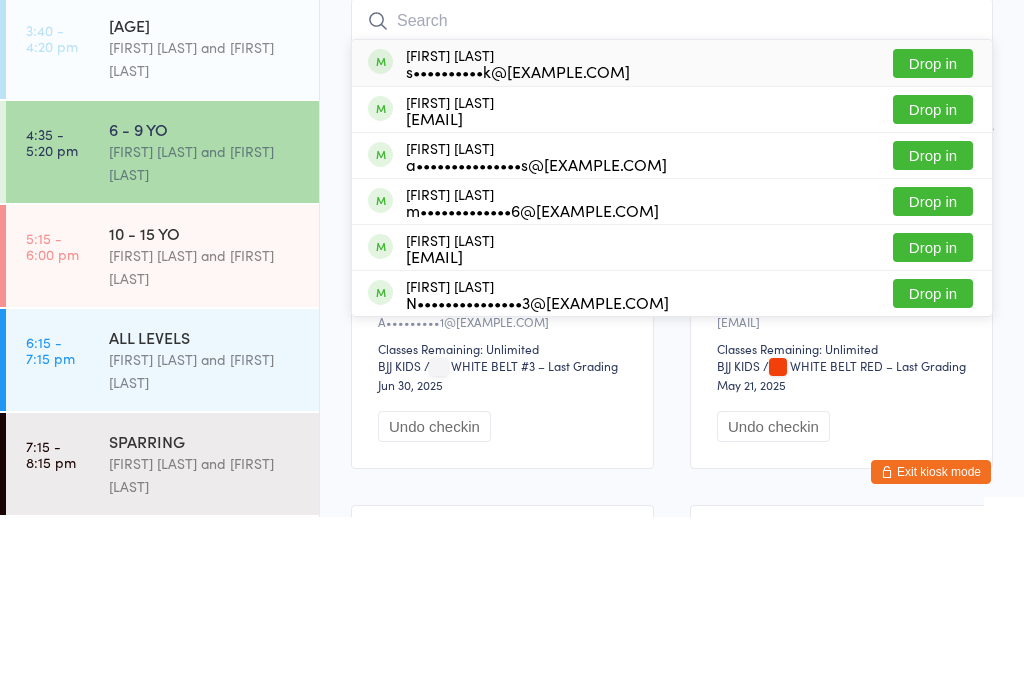 scroll, scrollTop: 181, scrollLeft: 0, axis: vertical 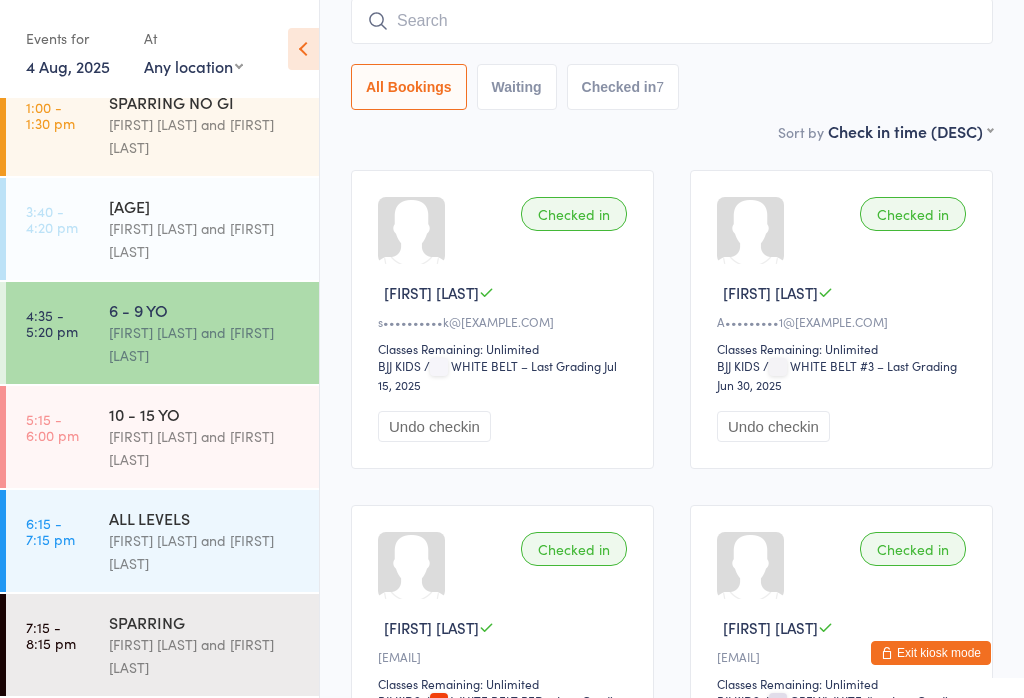 click on "[FIRST] [LAST] and [FIRST] [LAST]" at bounding box center (205, 448) 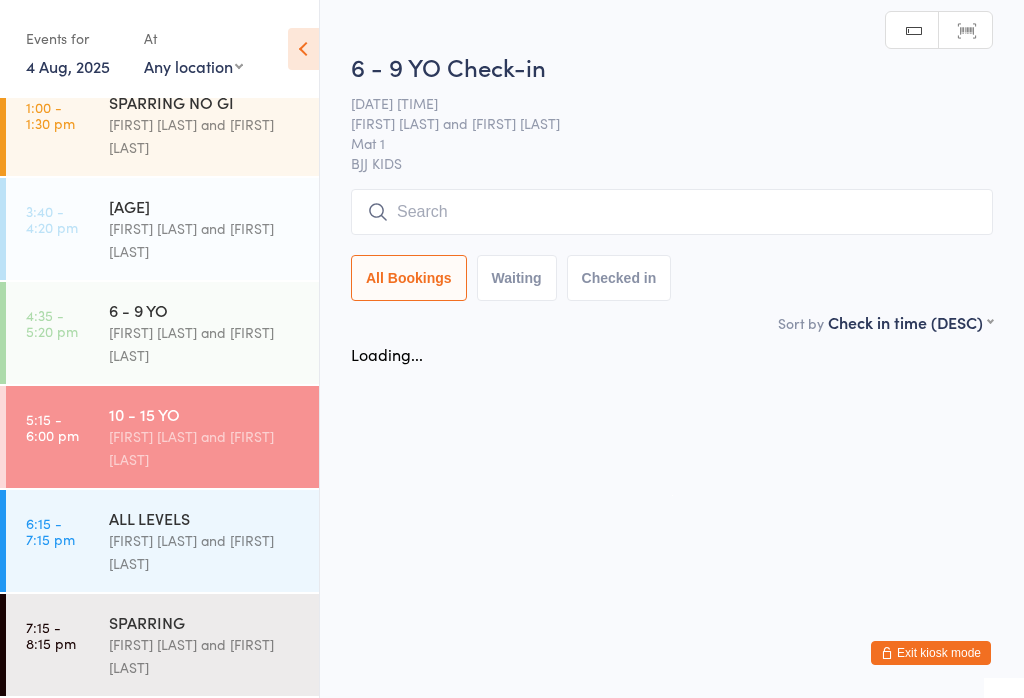 click at bounding box center (672, 212) 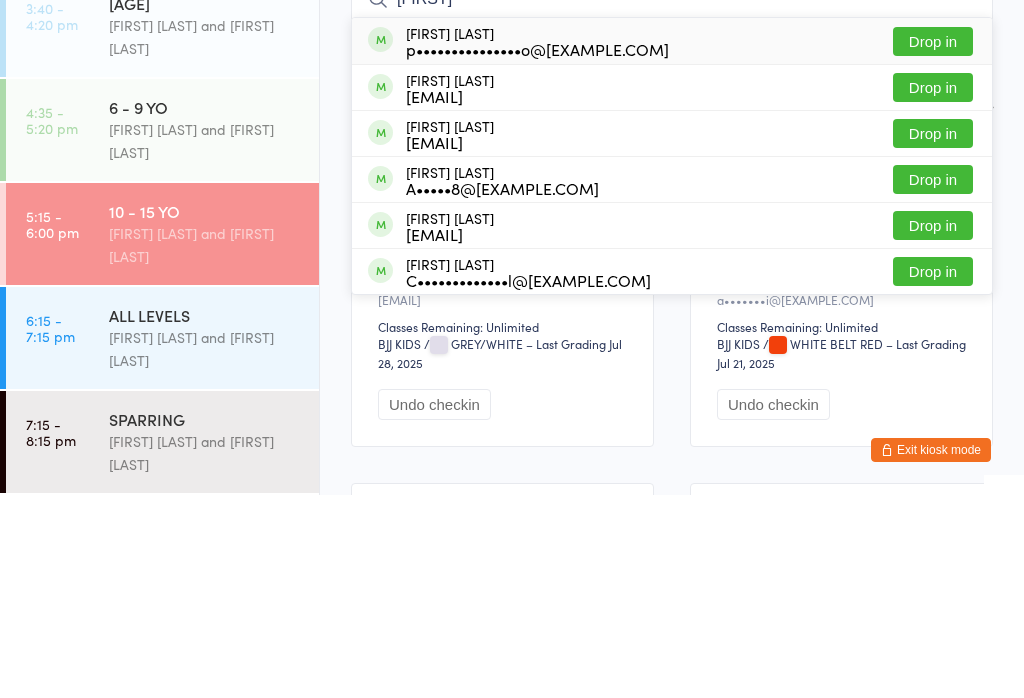 type on "[FIRST]" 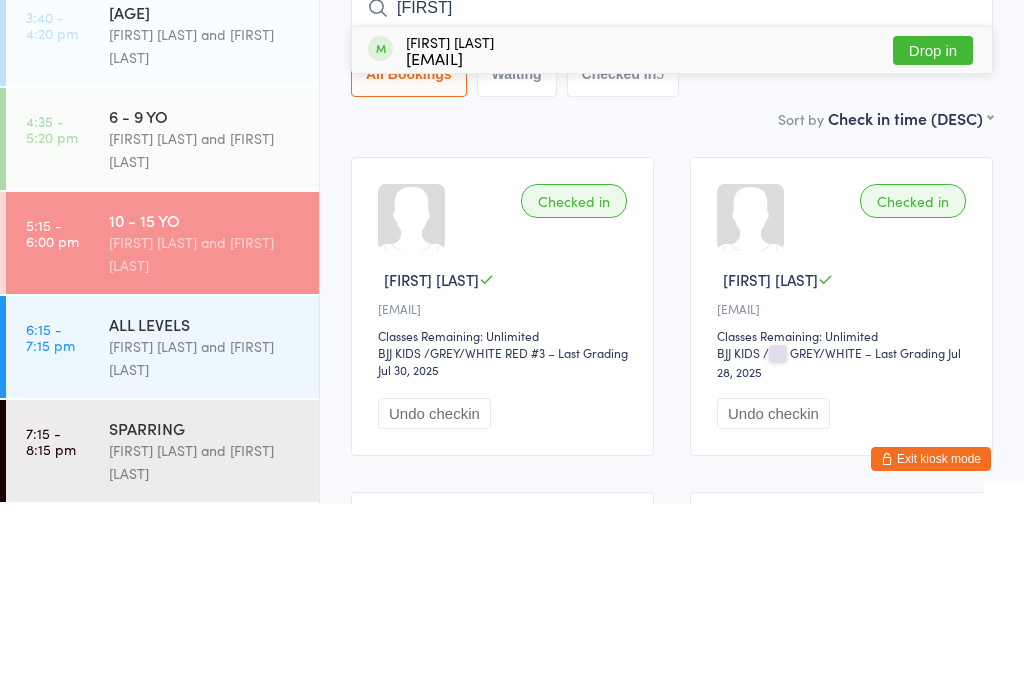 type on "[FIRST]" 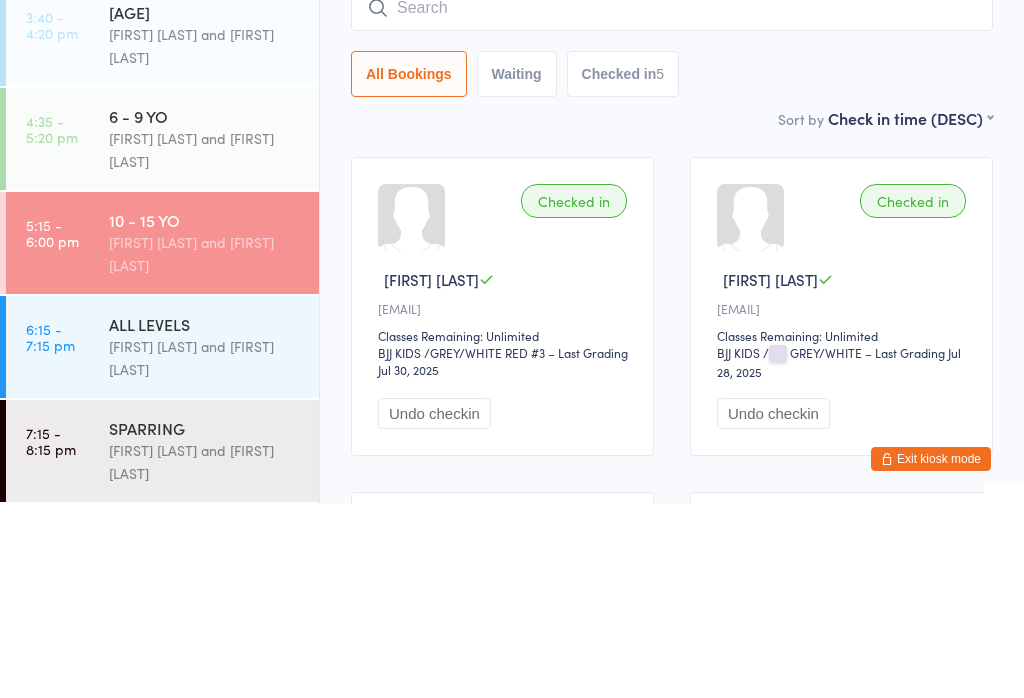 scroll, scrollTop: 194, scrollLeft: 0, axis: vertical 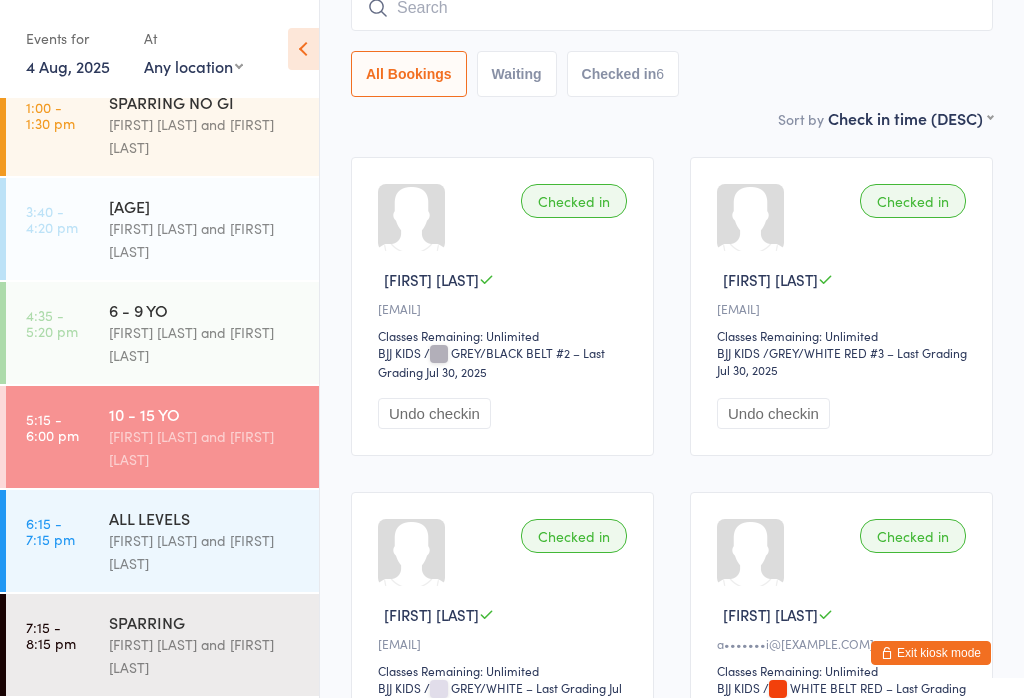 click on "[FIRST] [LAST] and [FIRST] [LAST]" at bounding box center [205, 448] 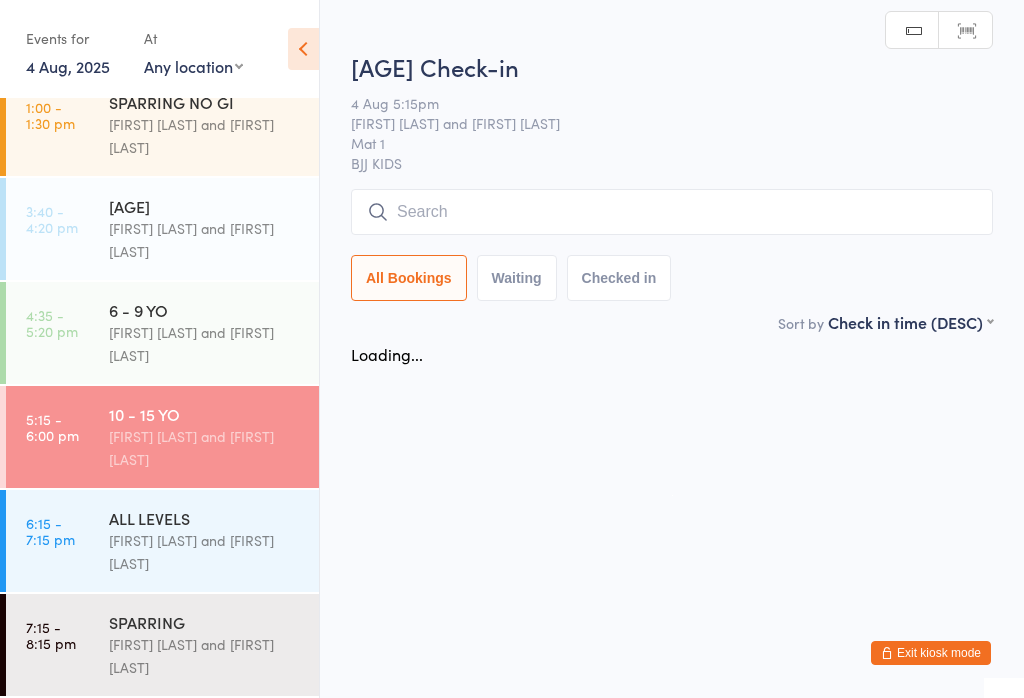 scroll, scrollTop: 0, scrollLeft: 0, axis: both 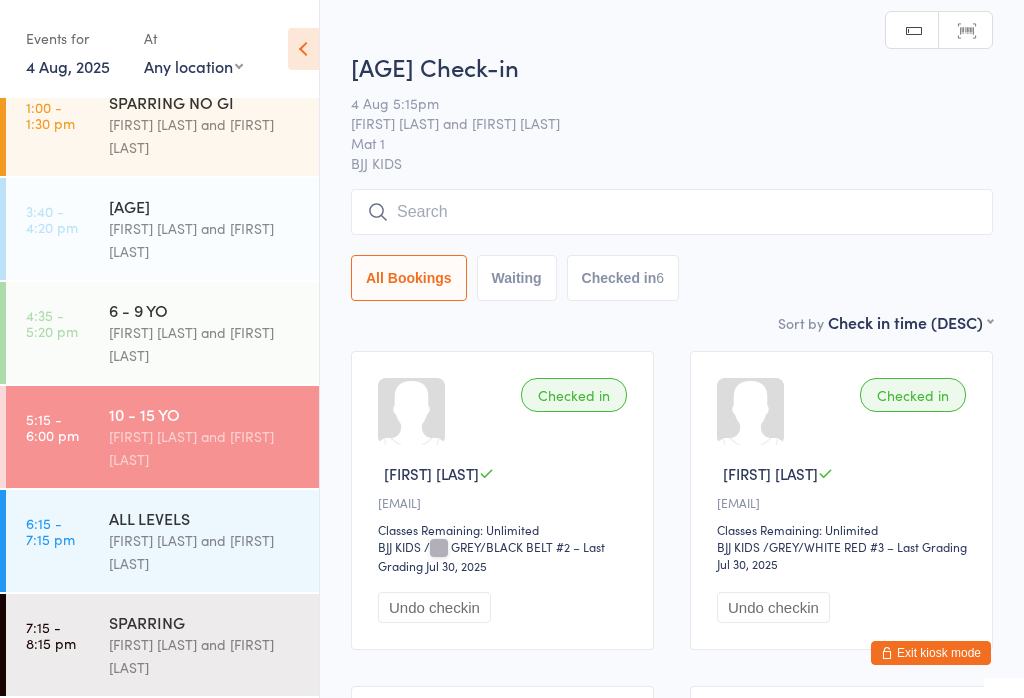 click at bounding box center (672, 212) 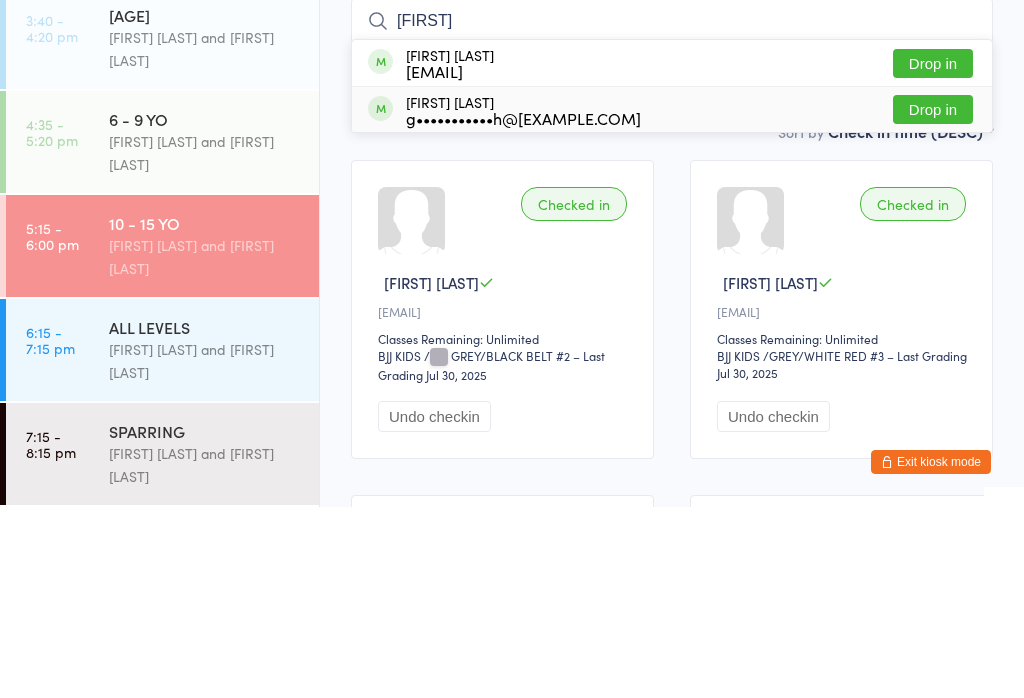 type on "[FIRST]" 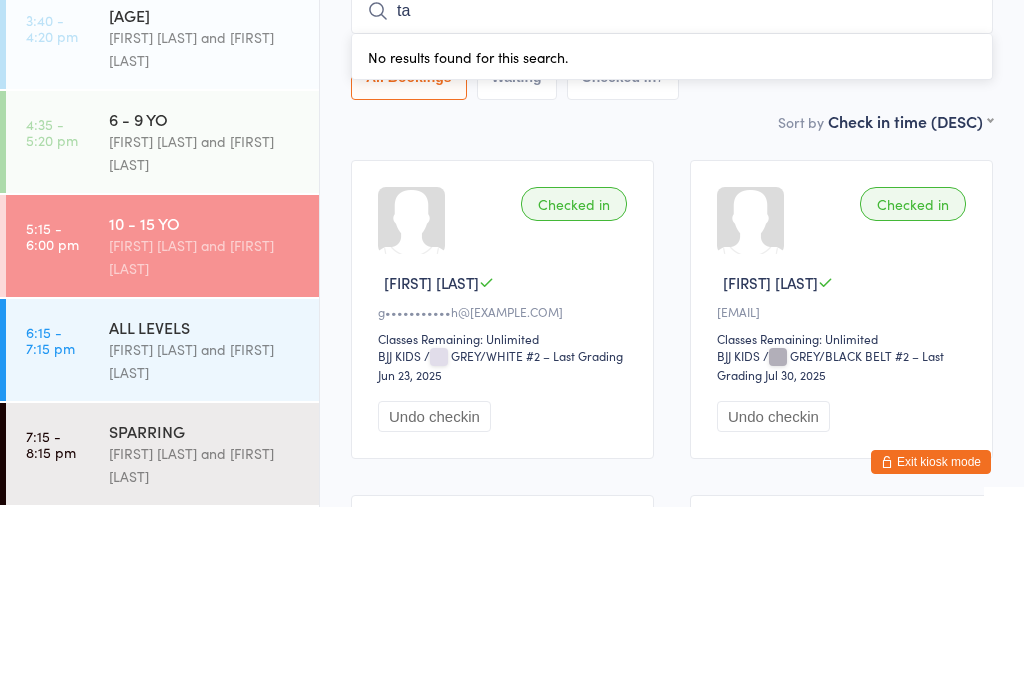 type on "tai" 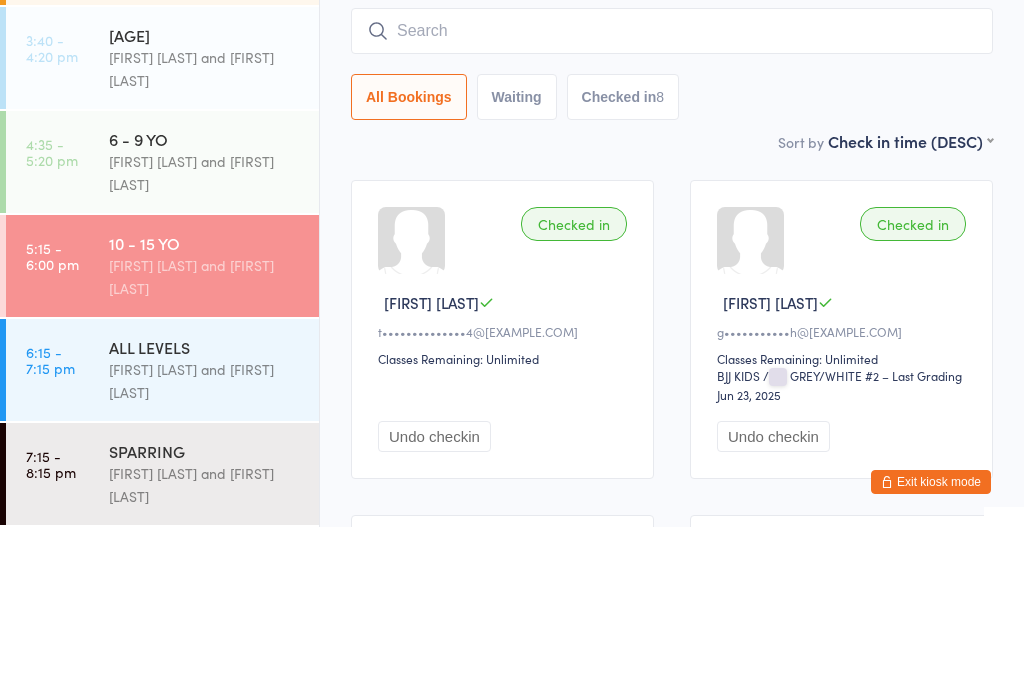 click at bounding box center [672, 202] 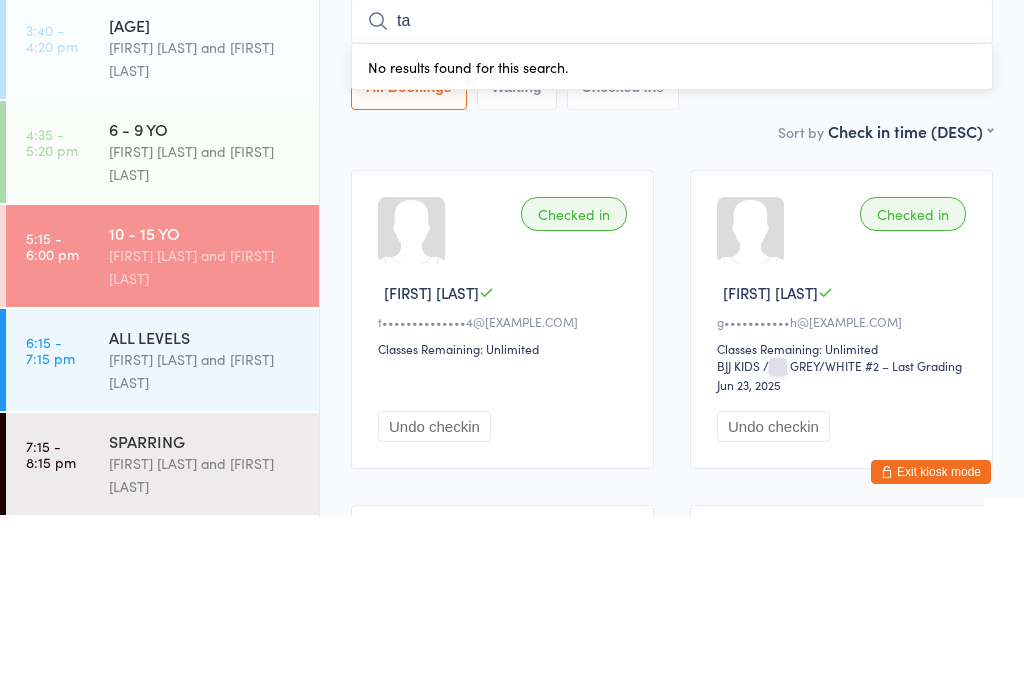 type on "tai" 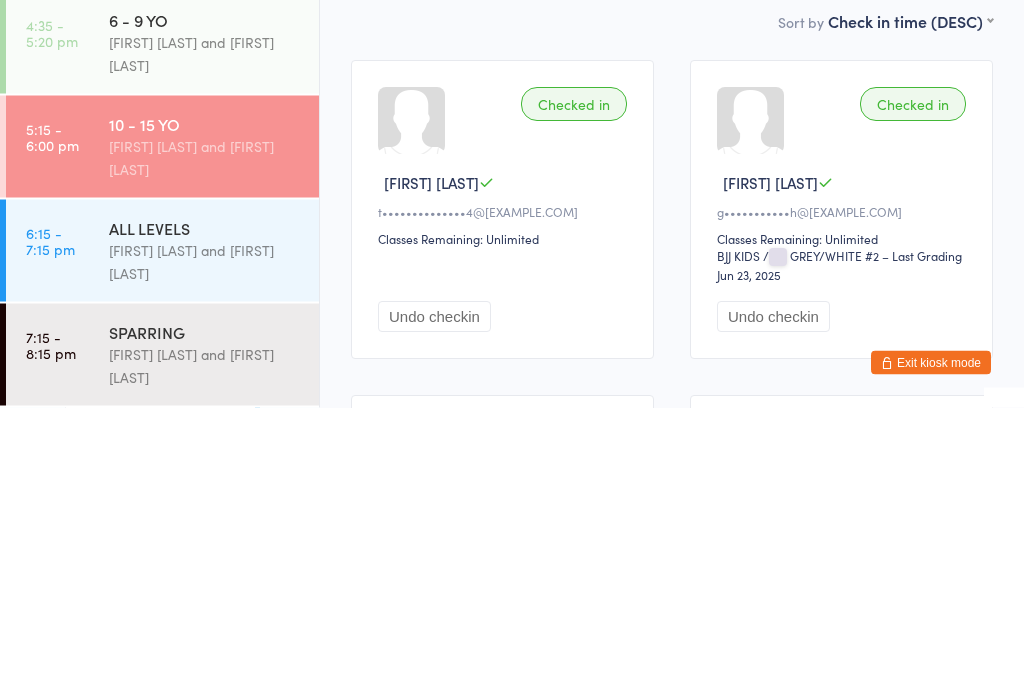 click on "[FIRST] [LAST] and [FIRST] [LAST]" at bounding box center (205, 448) 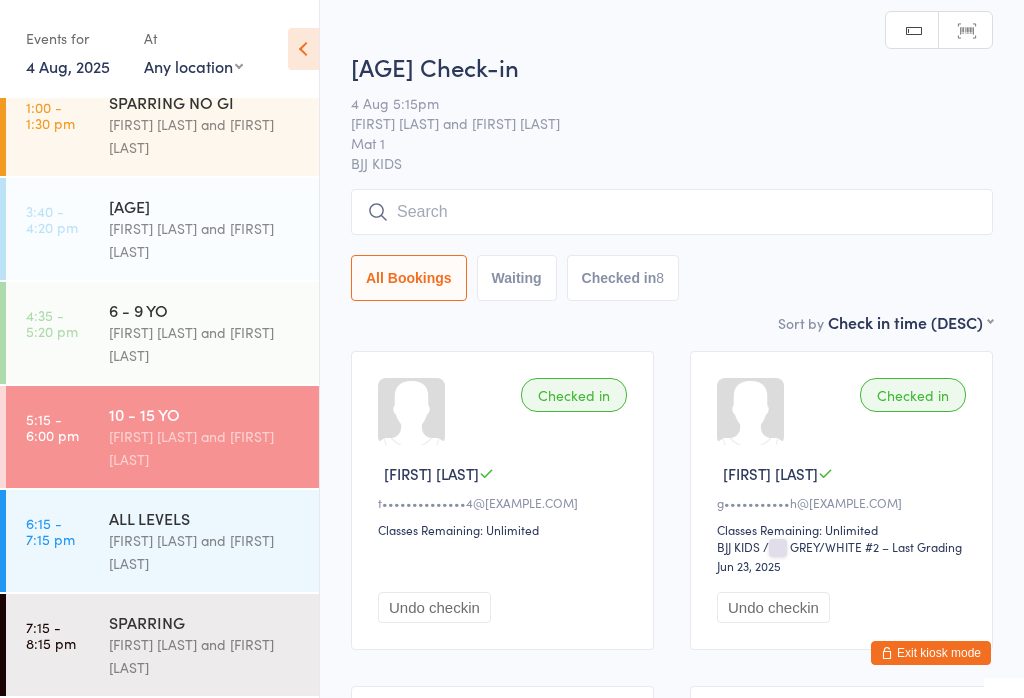 click on "[FIRST] [LAST] and [FIRST] [LAST]" at bounding box center [205, 344] 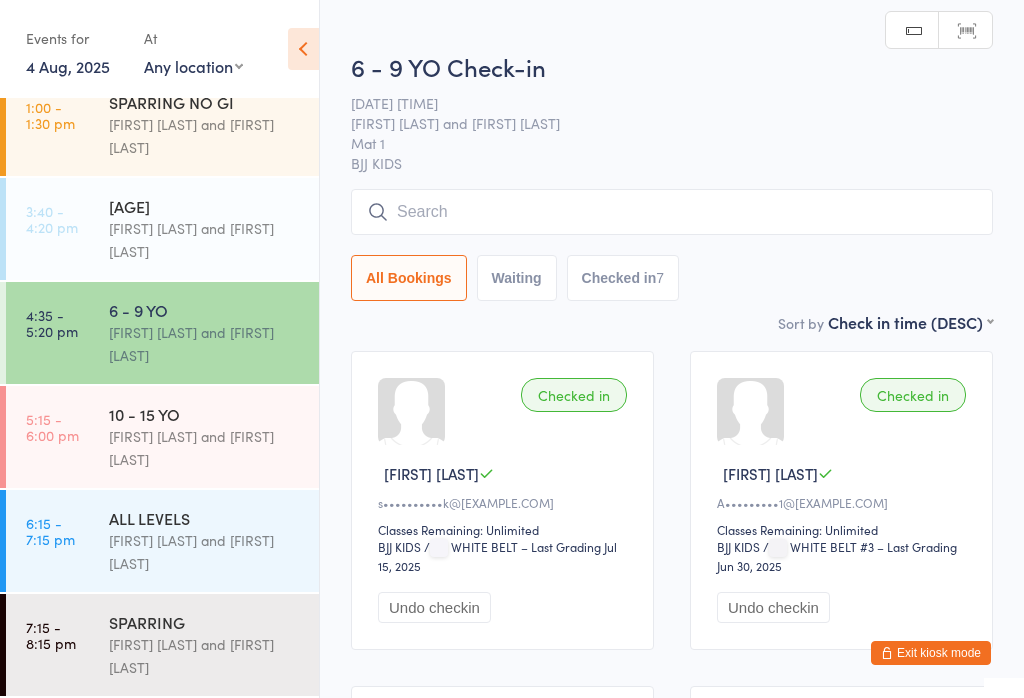 click at bounding box center [672, 212] 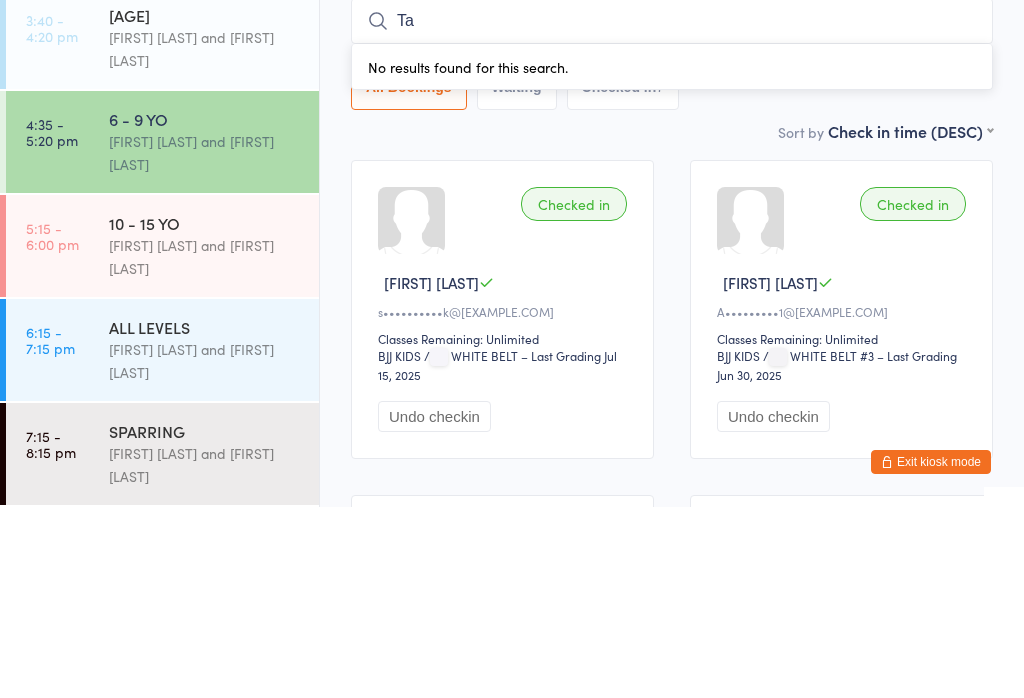 type on "[FIRST]" 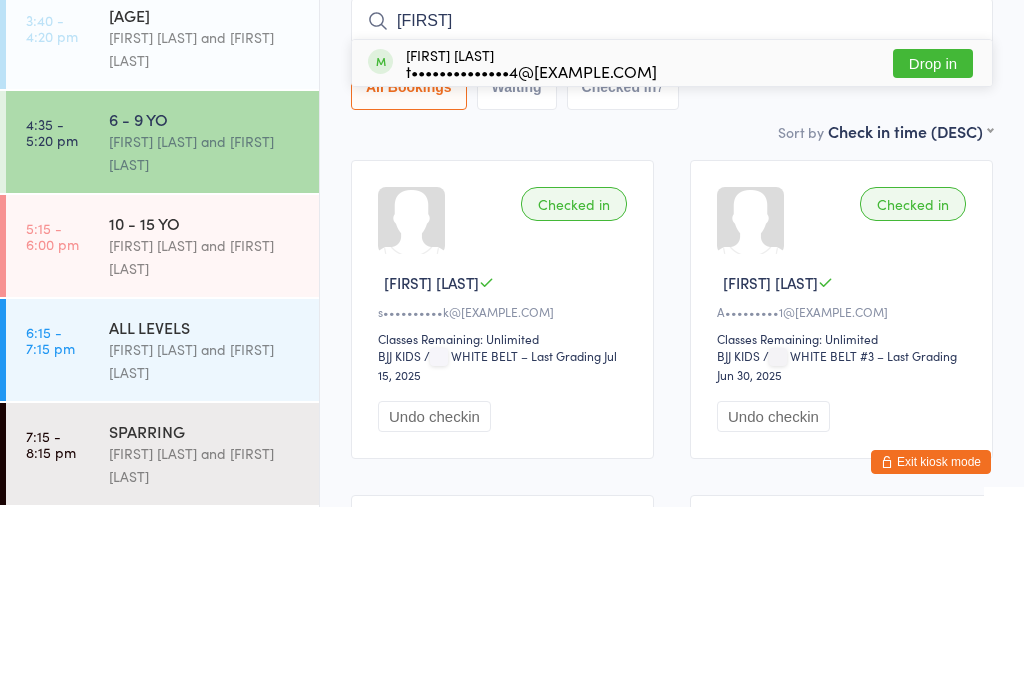 click on "[FIRST] [LAST] and [FIRST] [LAST]" at bounding box center [205, 448] 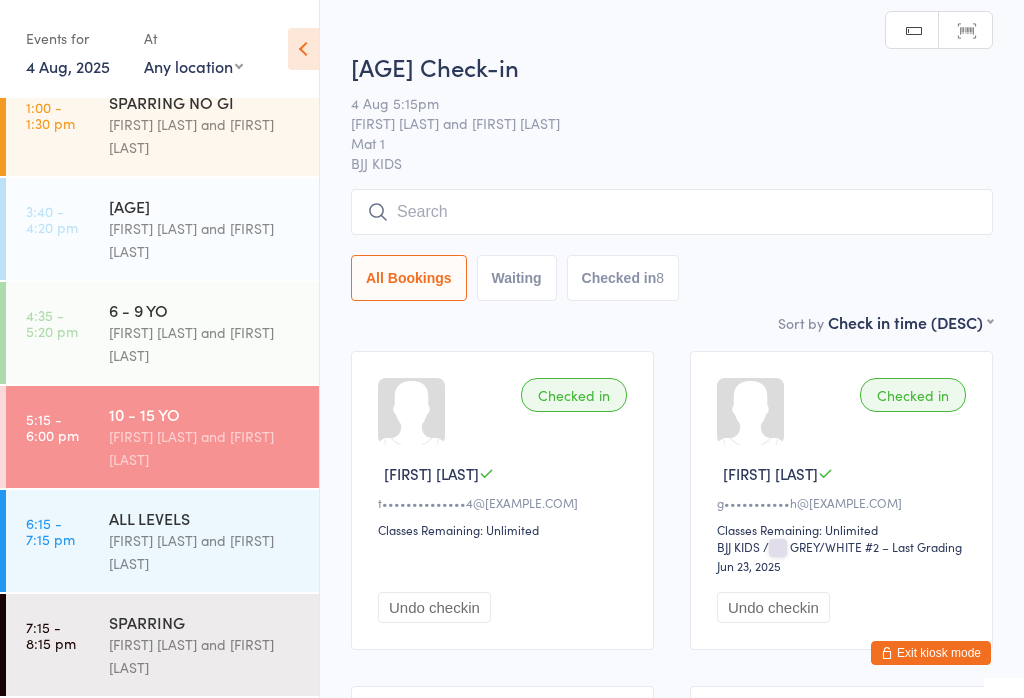 click at bounding box center [672, 212] 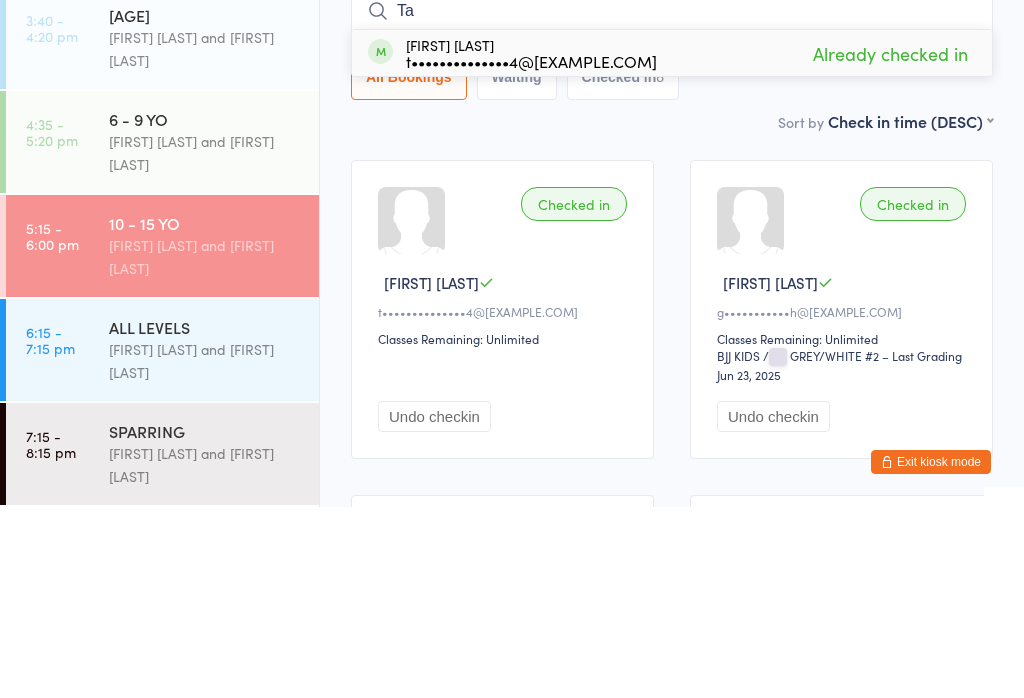 type on "T" 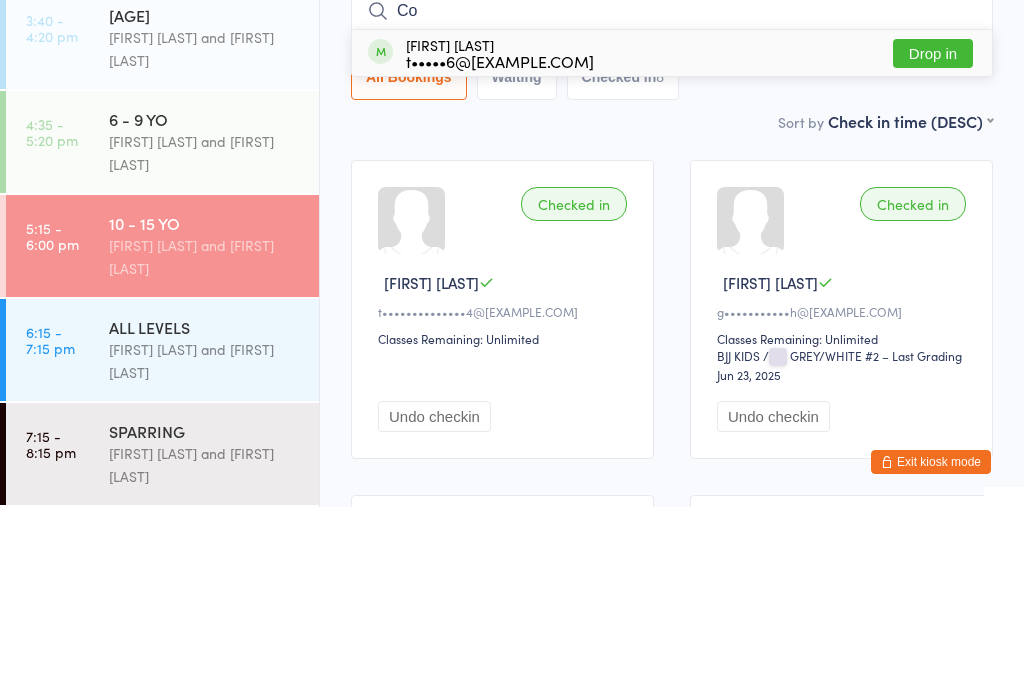 type on "C" 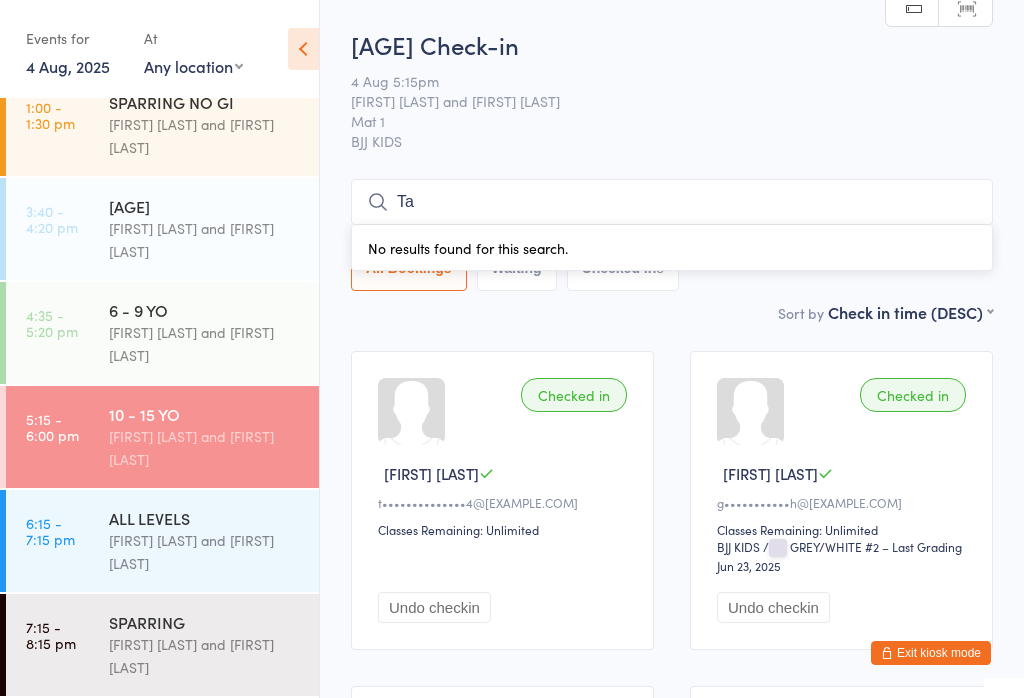 type on "[FIRST]" 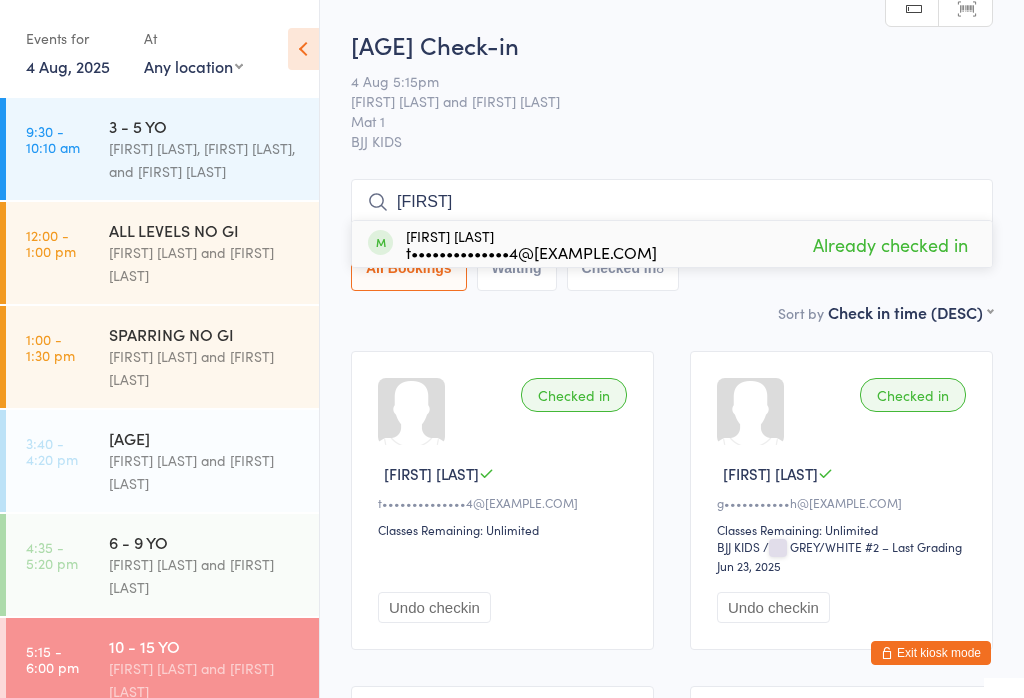 scroll, scrollTop: 0, scrollLeft: 0, axis: both 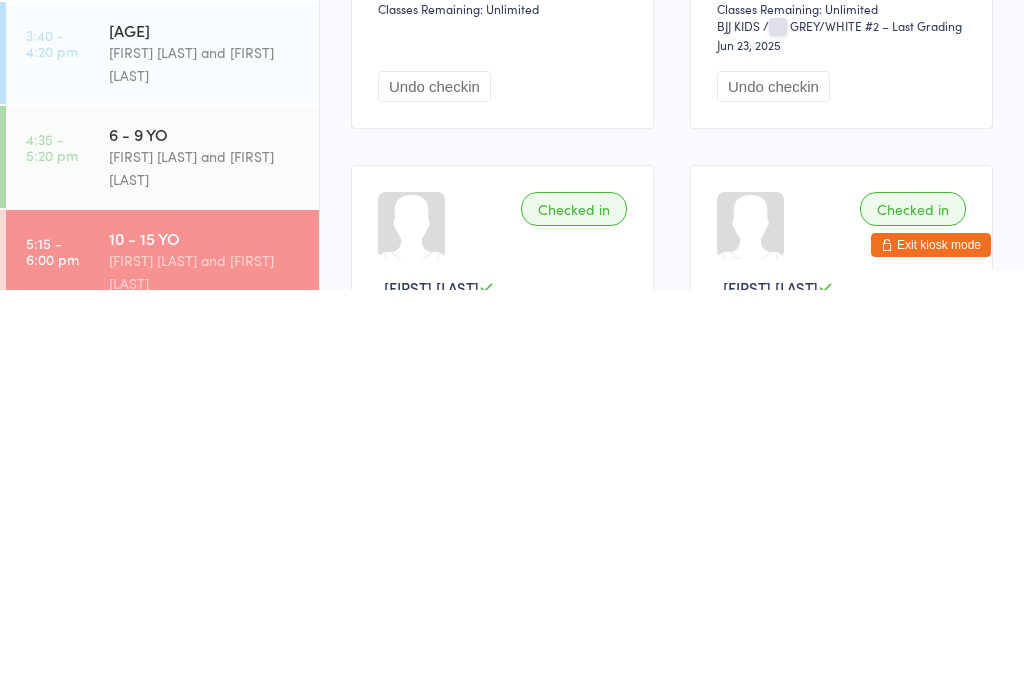 click on "[FIRST] [LAST] and [FIRST] [LAST]" at bounding box center [205, 576] 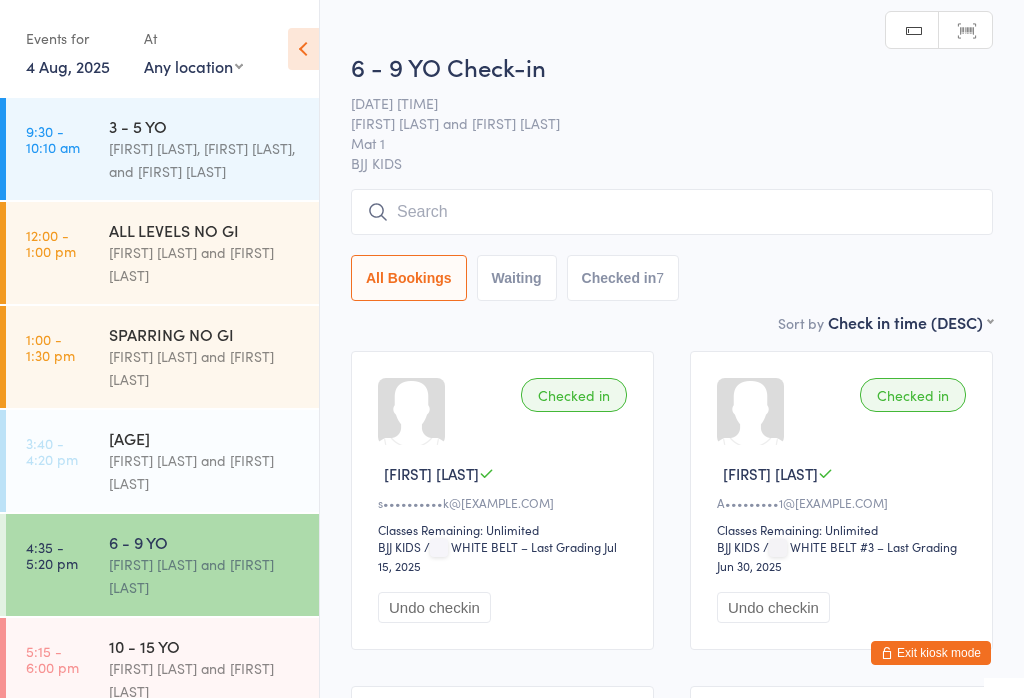 click at bounding box center [672, 212] 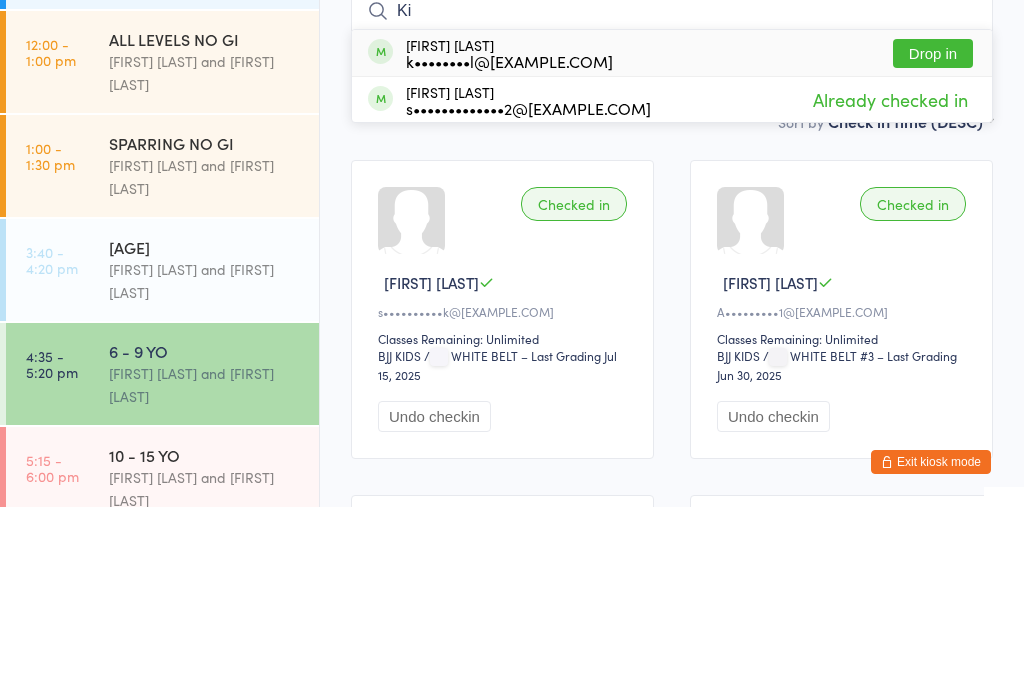 type on "K" 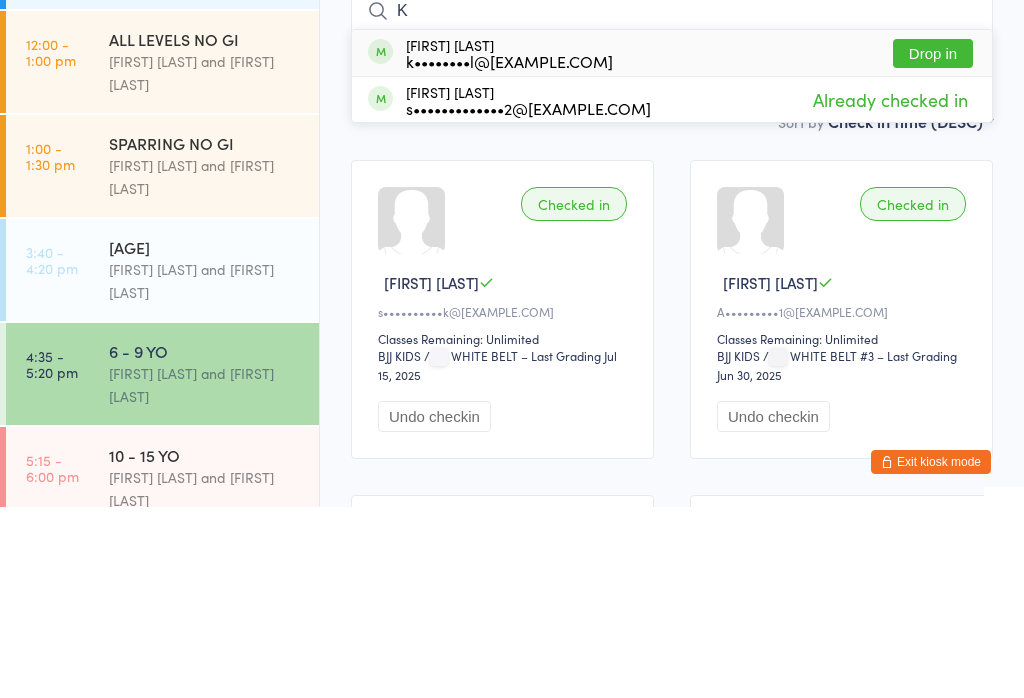 type 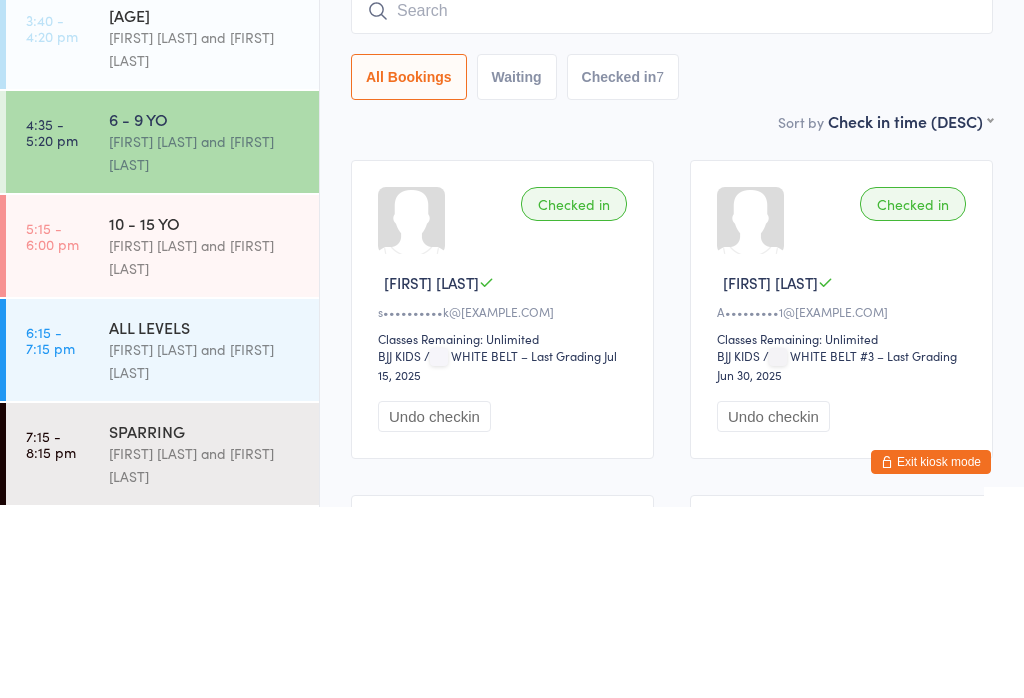 scroll, scrollTop: 271, scrollLeft: 0, axis: vertical 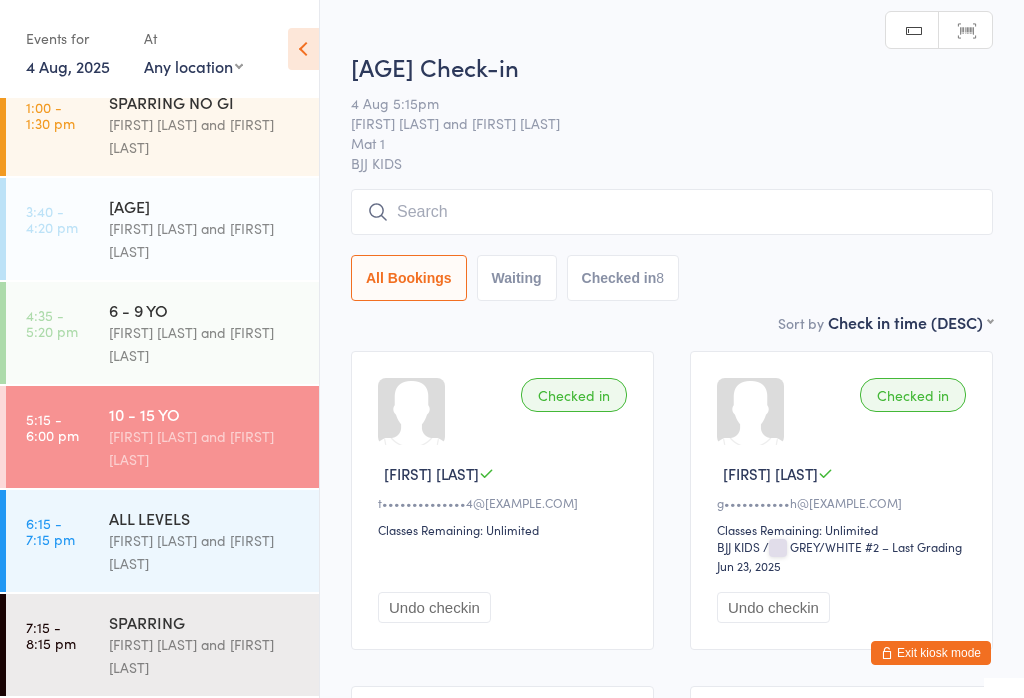 click on "[FIRST] [LAST] and [FIRST] [LAST]" at bounding box center [205, 136] 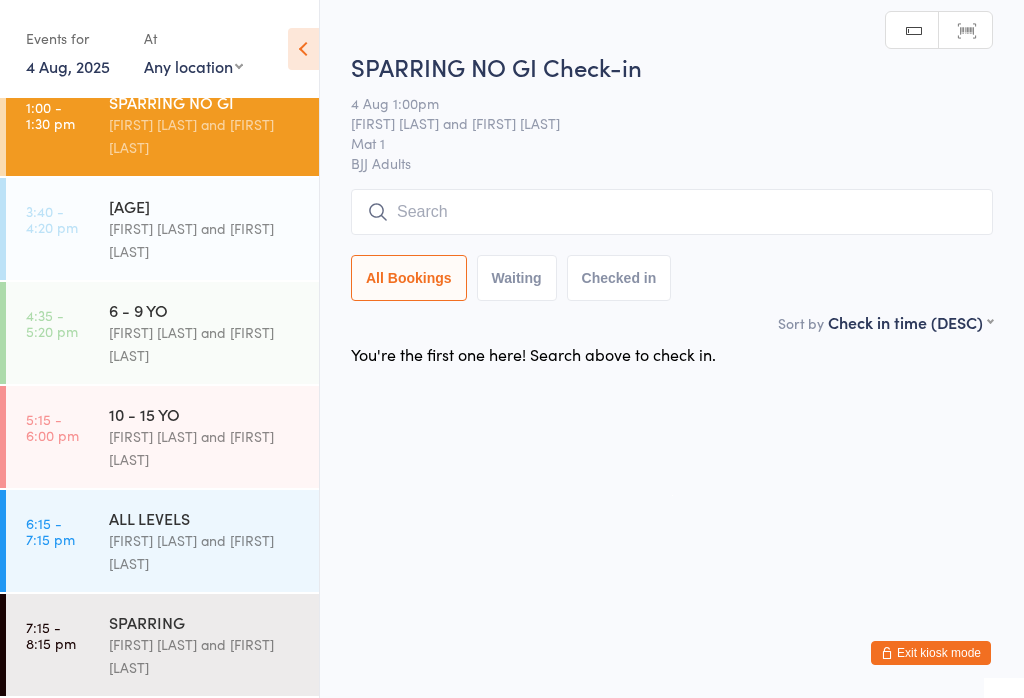 click on "10 - 15 YO" at bounding box center (205, 414) 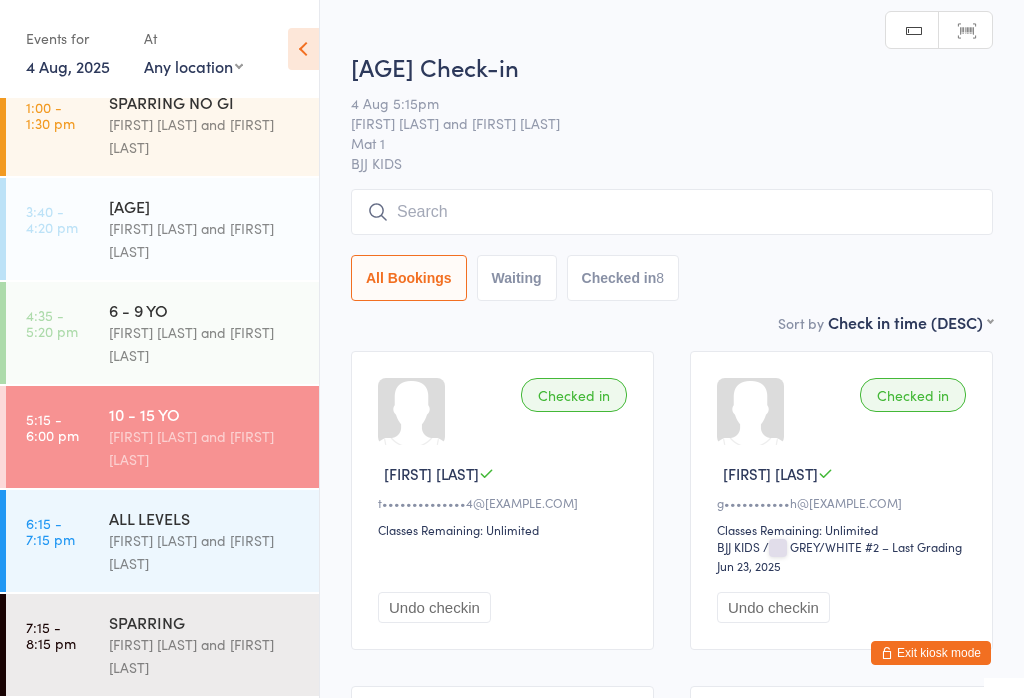 click at bounding box center (672, 212) 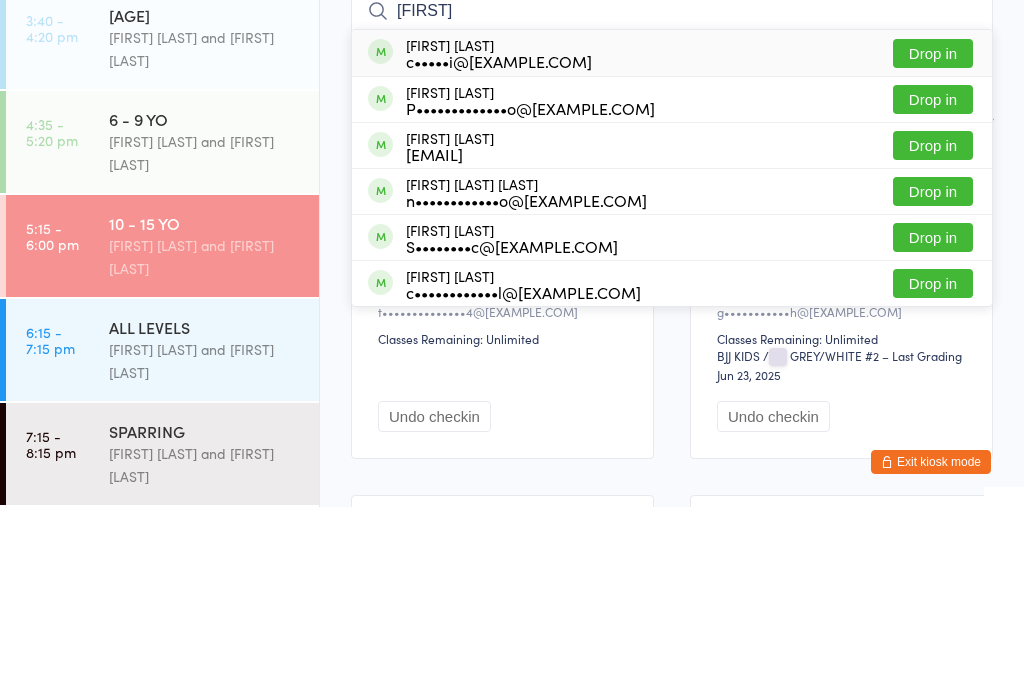 type on "[FIRST]" 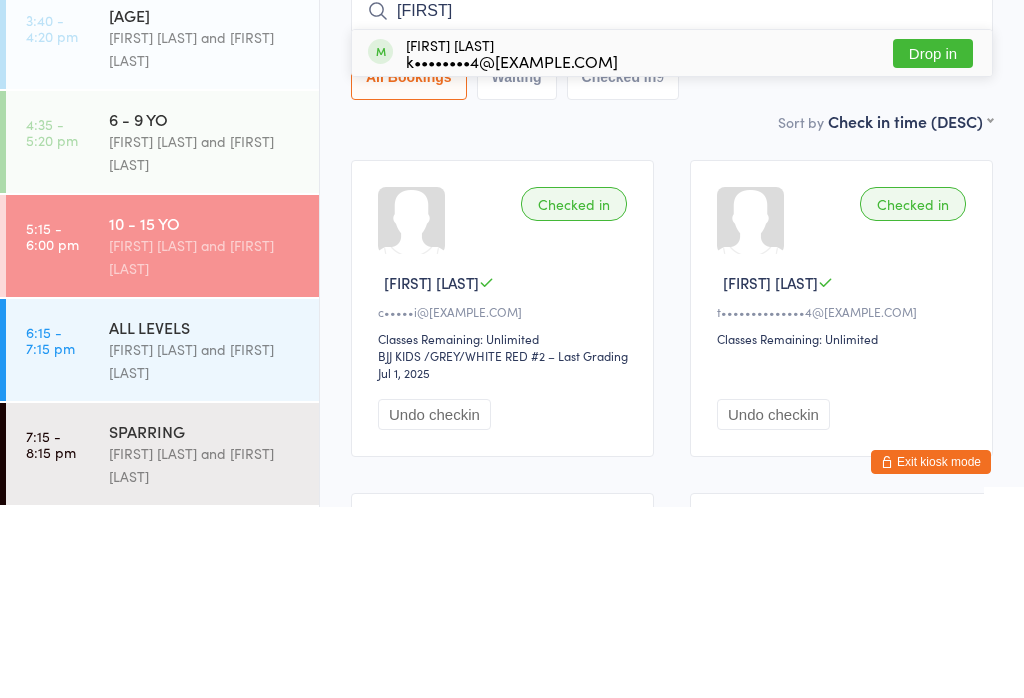 type on "[FIRST]" 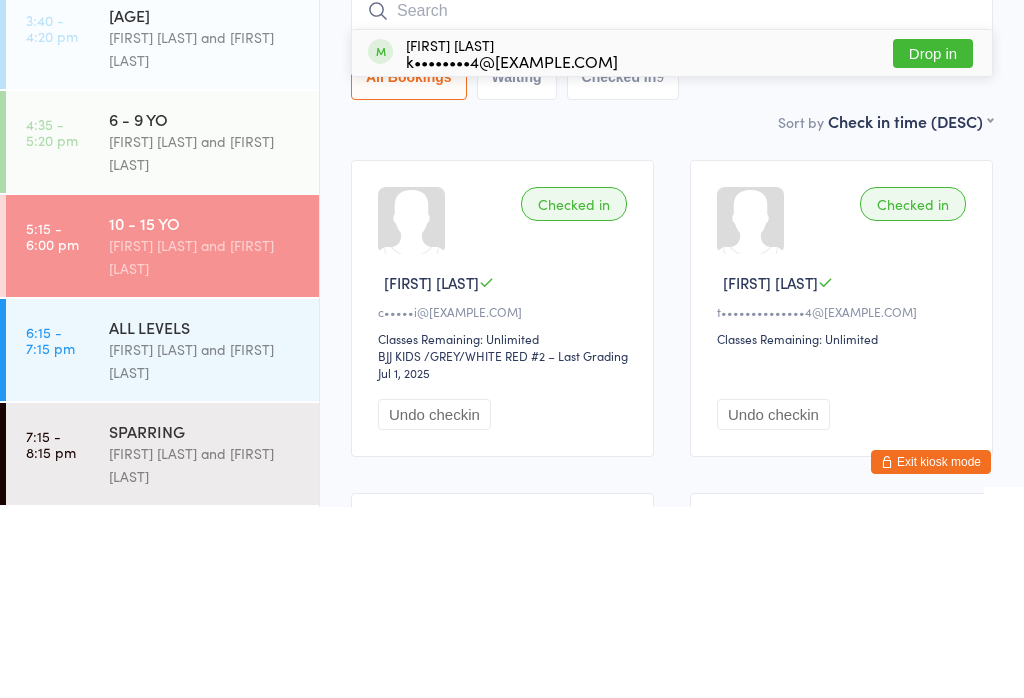 scroll, scrollTop: 191, scrollLeft: 0, axis: vertical 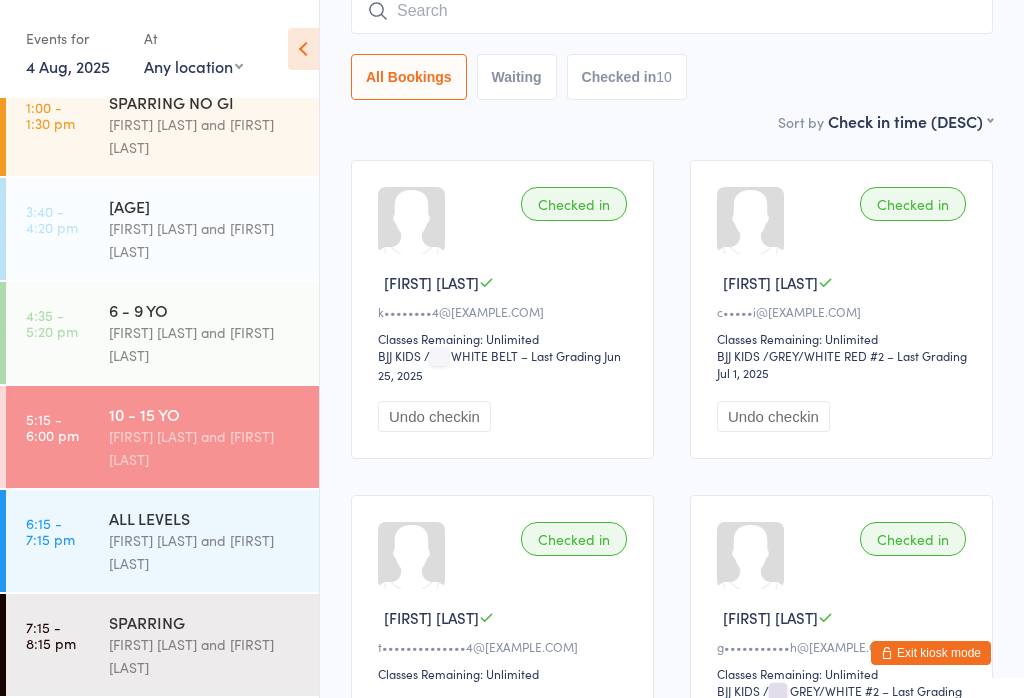 click at bounding box center (672, 11) 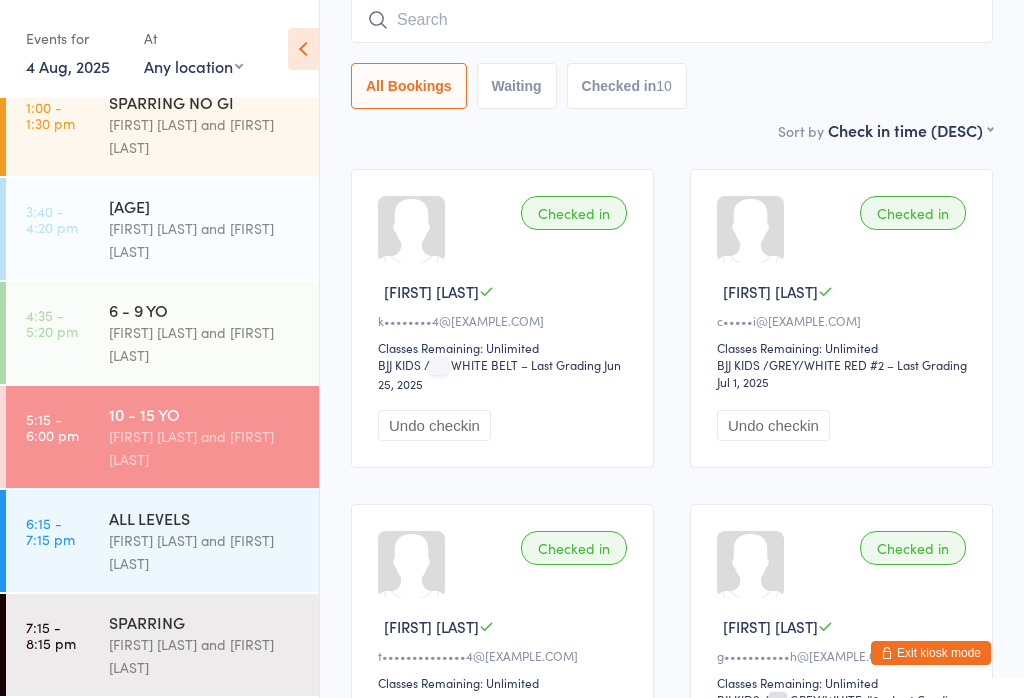 scroll, scrollTop: 181, scrollLeft: 0, axis: vertical 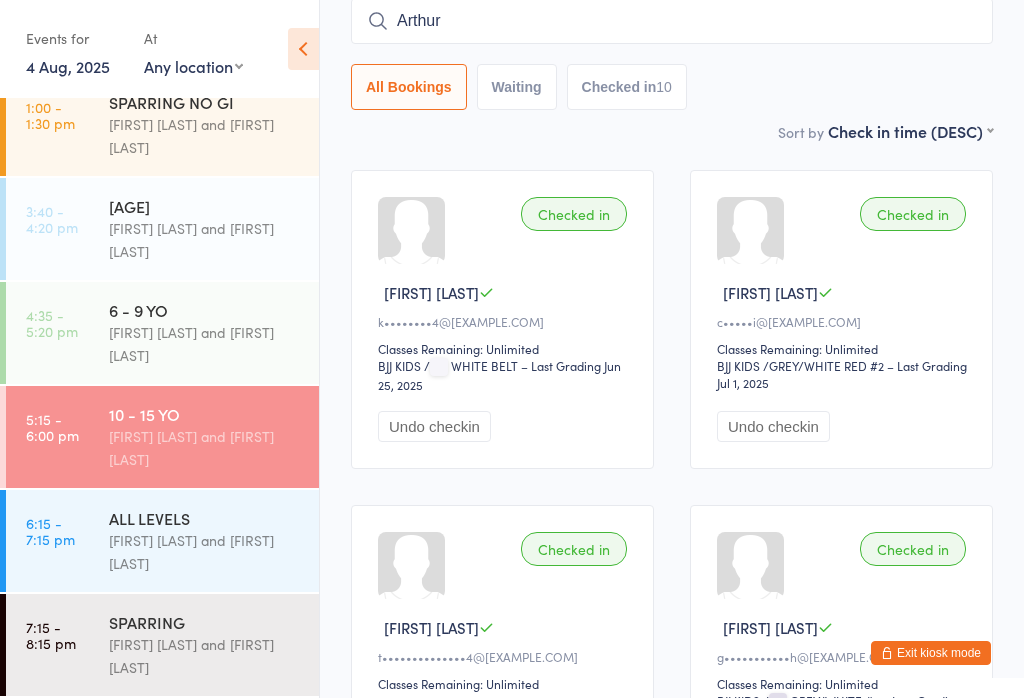 type on "Arthur" 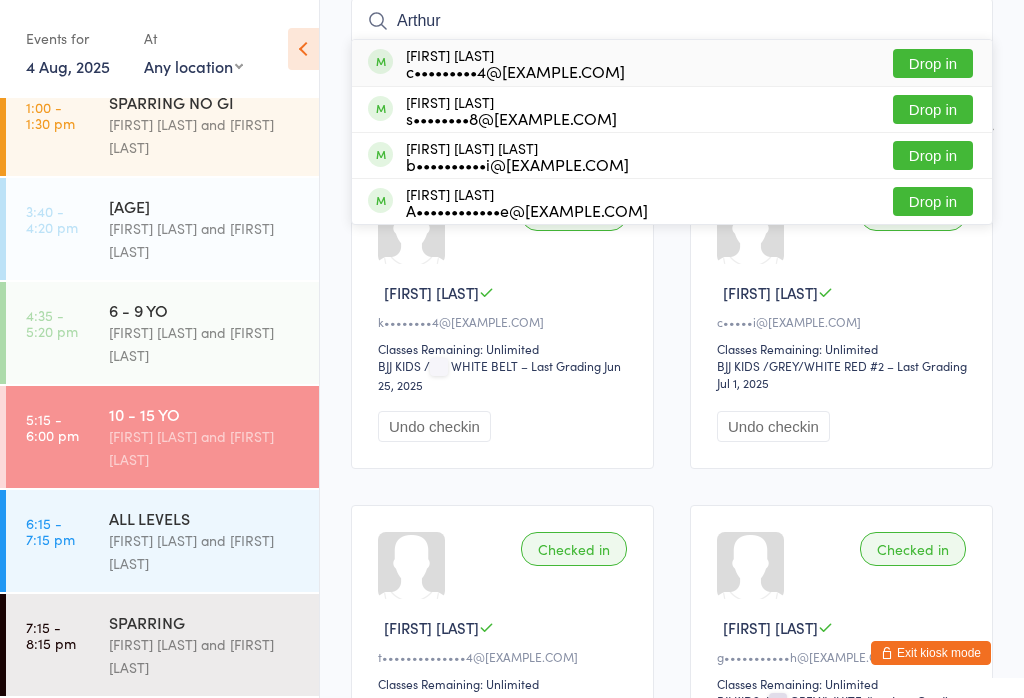 click on "Drop in" at bounding box center [933, 109] 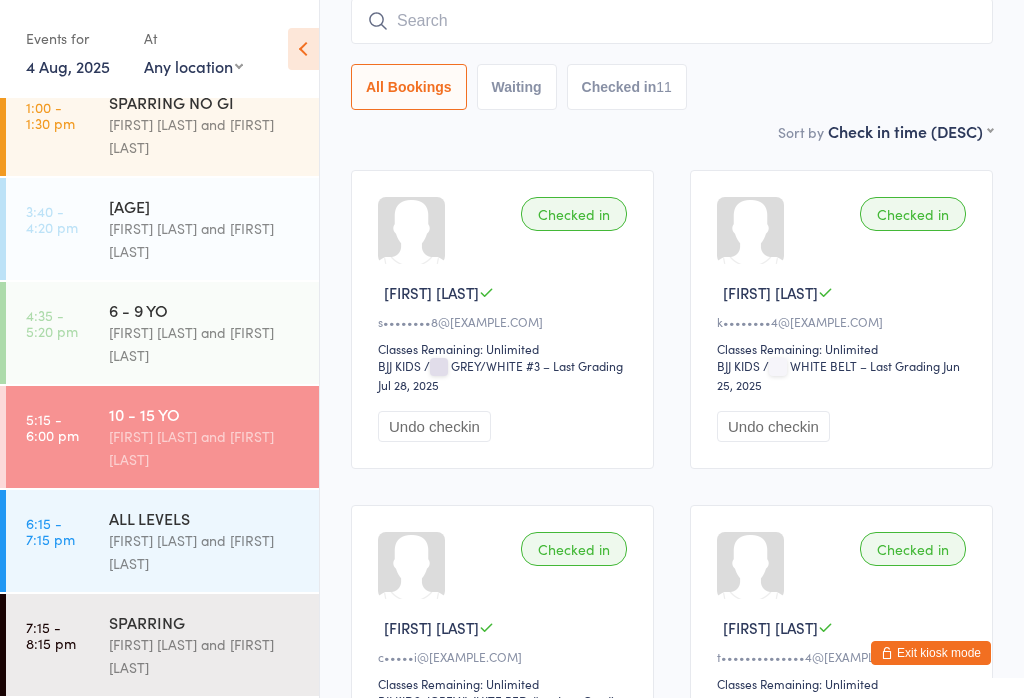 click at bounding box center (672, 21) 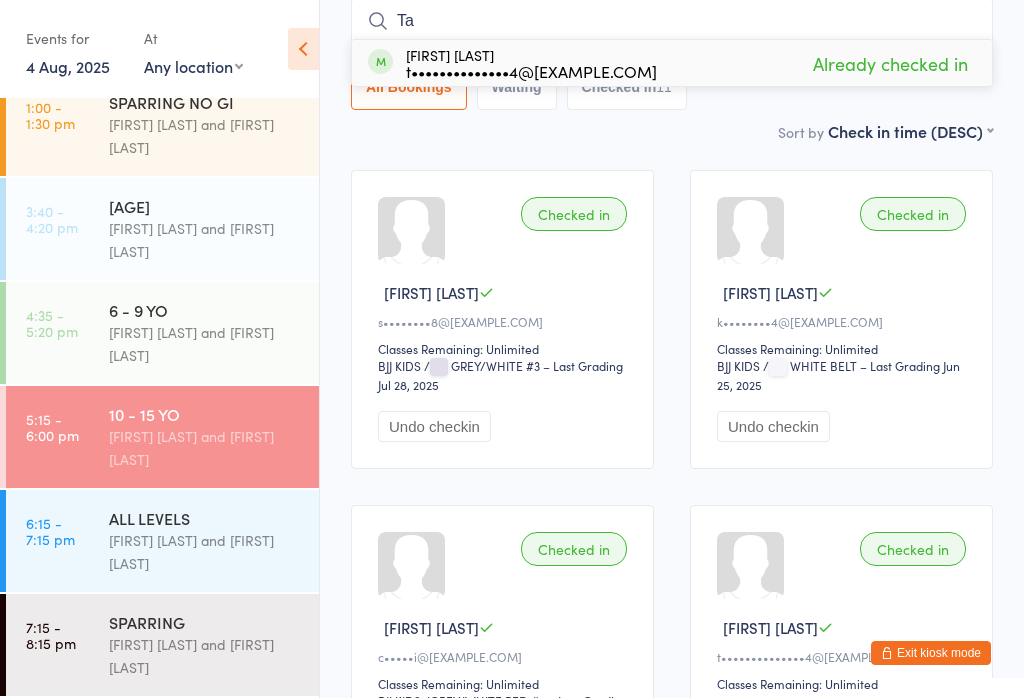 type on "T" 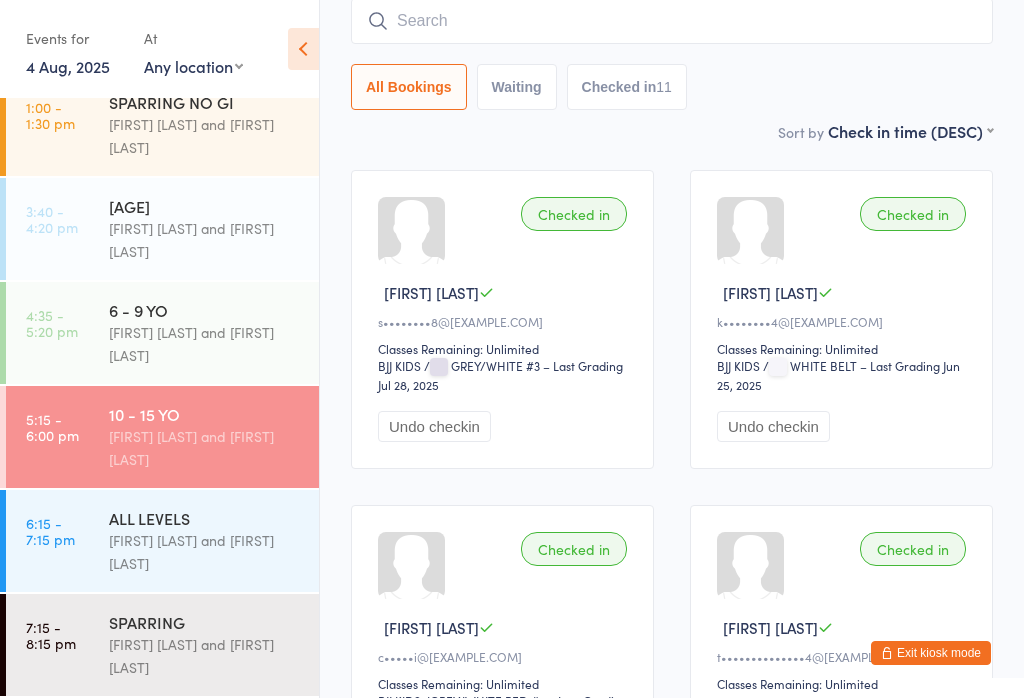 scroll, scrollTop: 240, scrollLeft: 0, axis: vertical 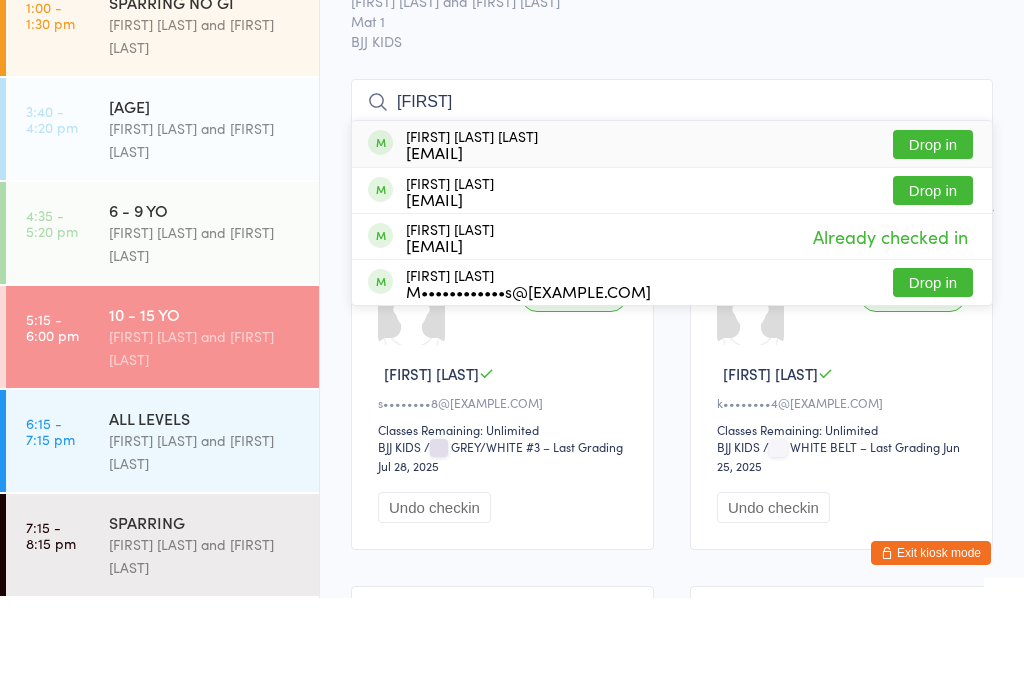 type on "[FIRST]" 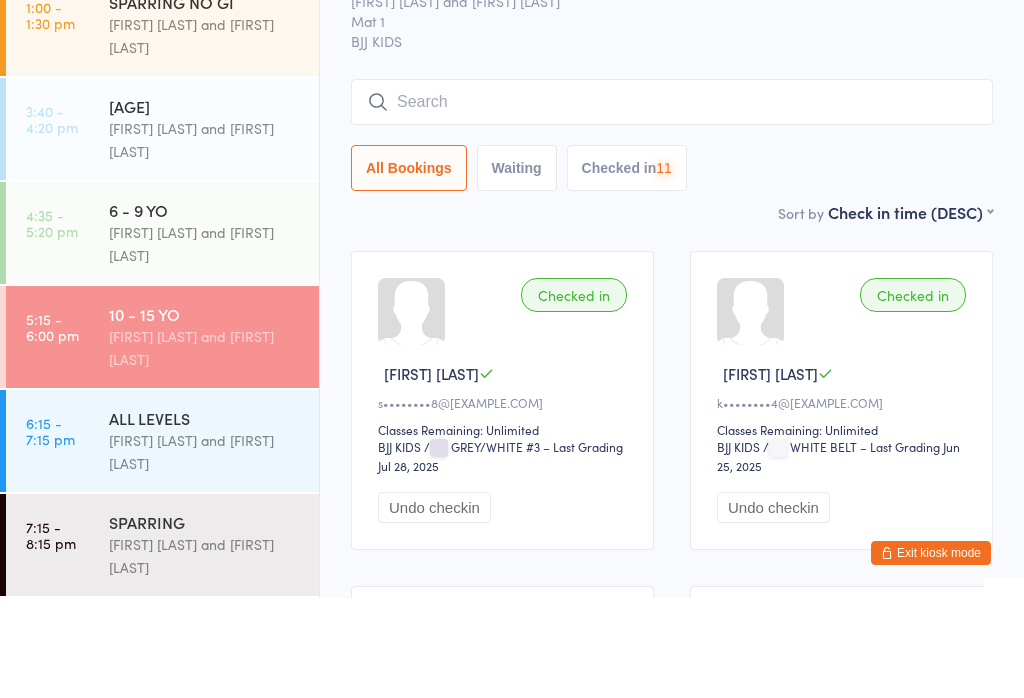 click at bounding box center [672, 202] 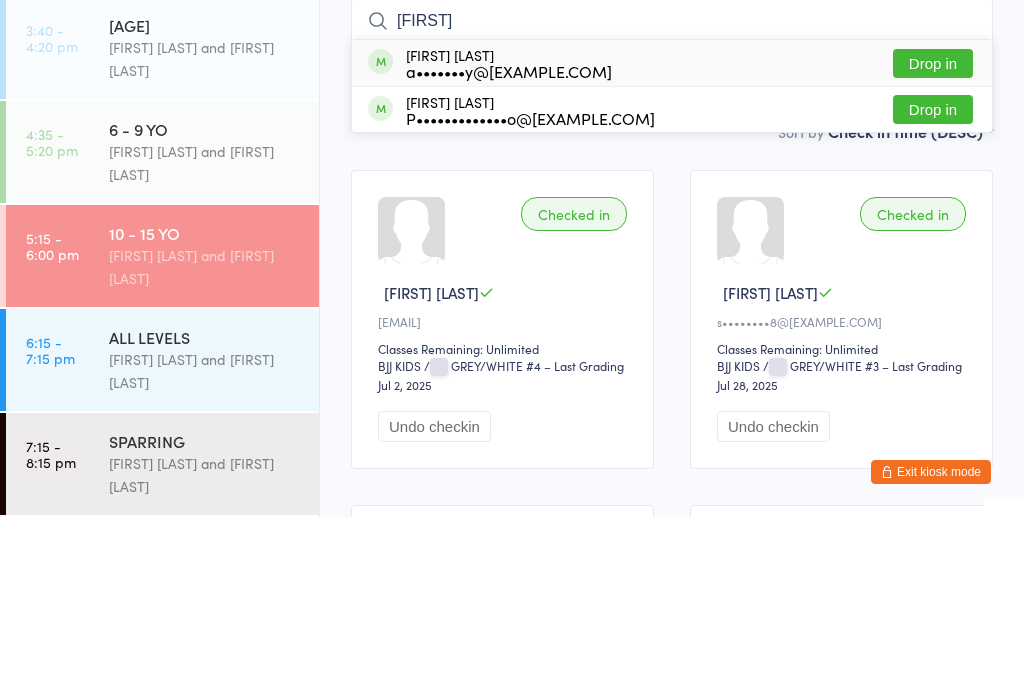 click on "Checked in [FIRST] [LAST]  t••••••••••z@[EXAMPLE.COM] Classes Remaining: Unlimited BJJ KIDS  BJJ KIDS   /  [BELT] – Last Grading [DATE]   Undo checkin" at bounding box center [502, 500] 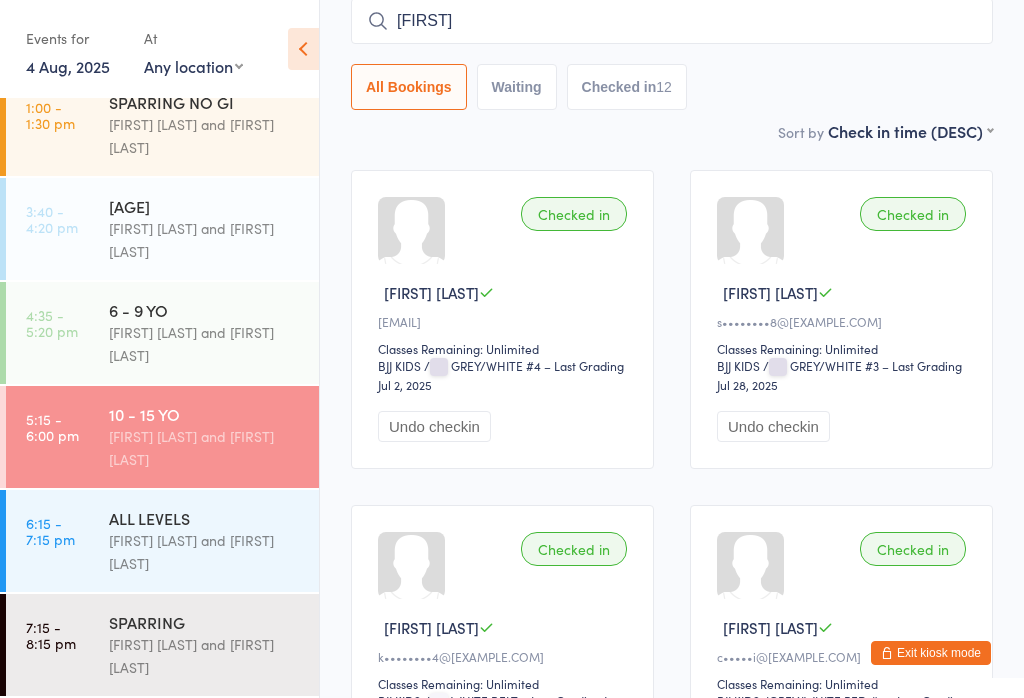 click on "[FIRST]" at bounding box center (672, 21) 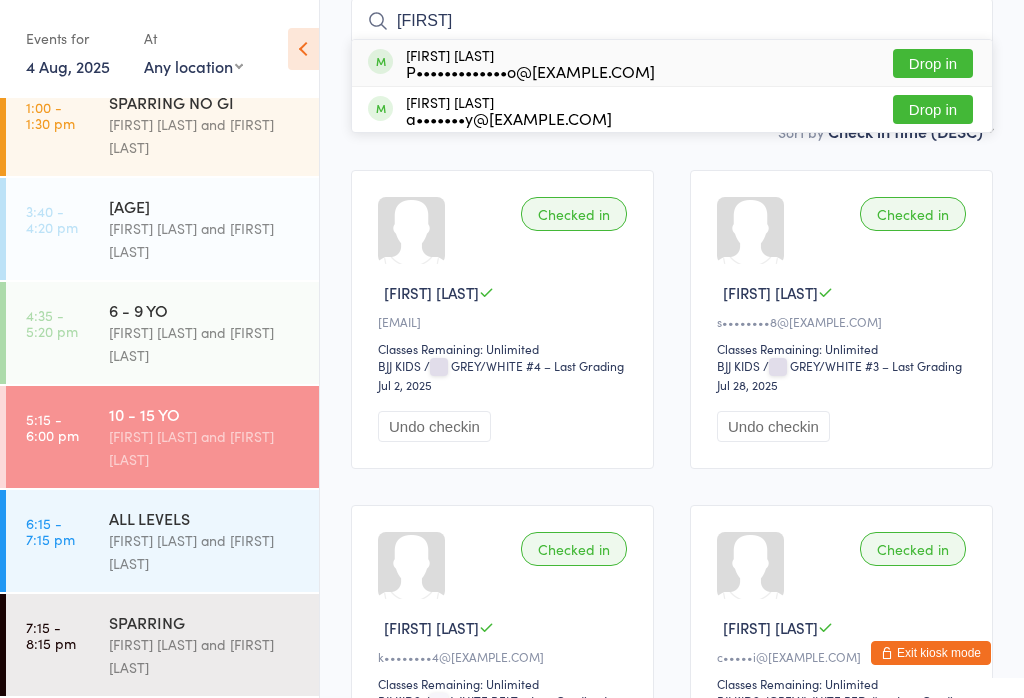 type on "[FIRST]" 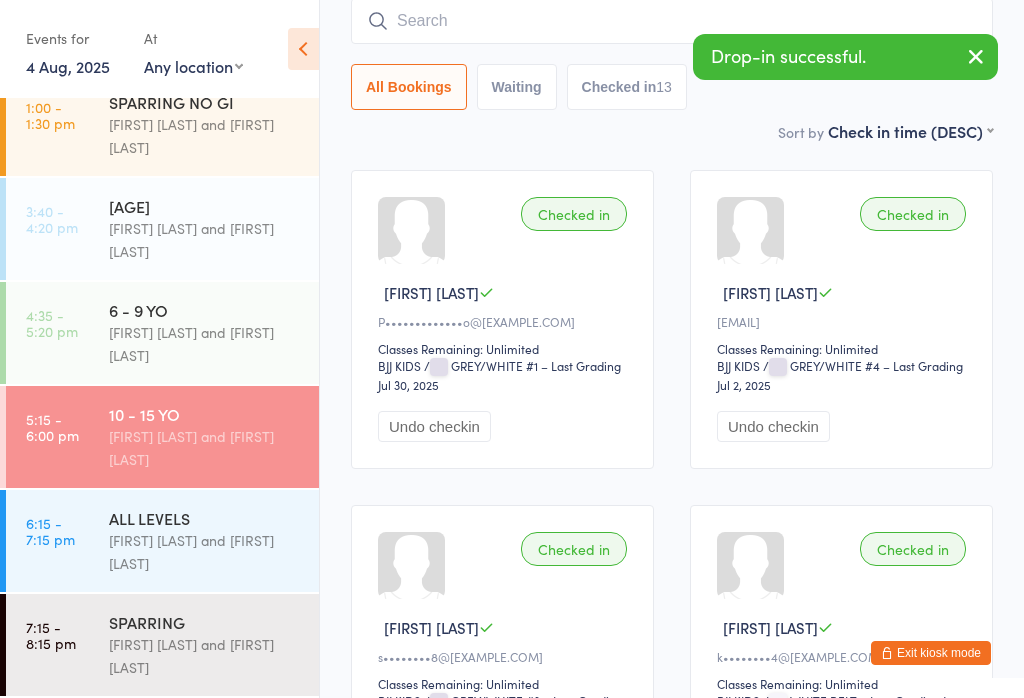 click on "[FIRST] [LAST] and [FIRST] [LAST]" at bounding box center (205, 448) 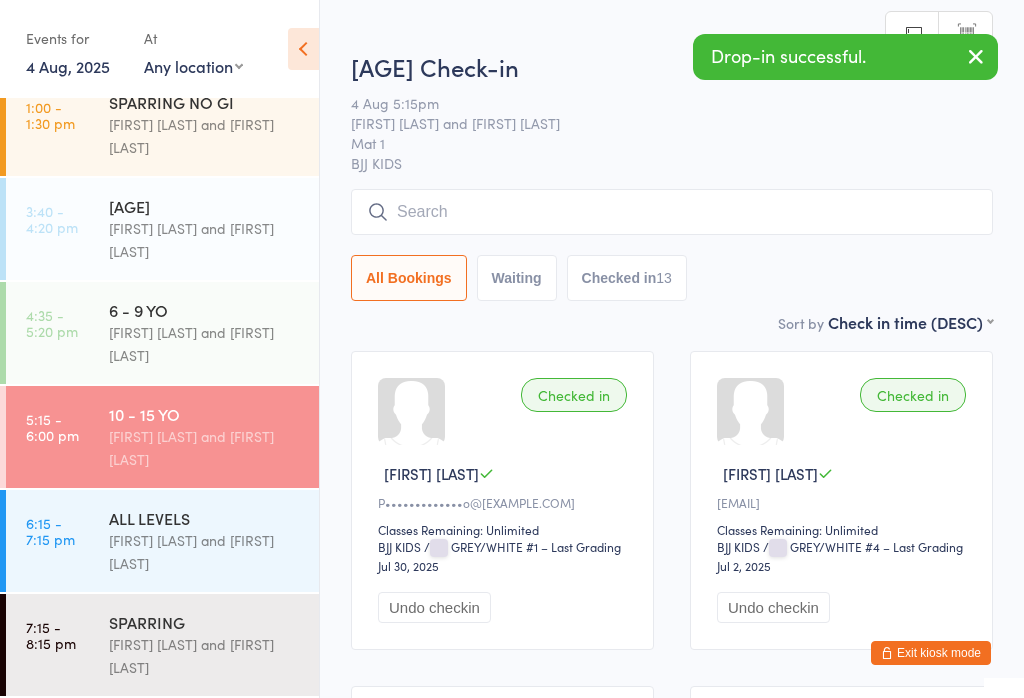 click at bounding box center (672, 212) 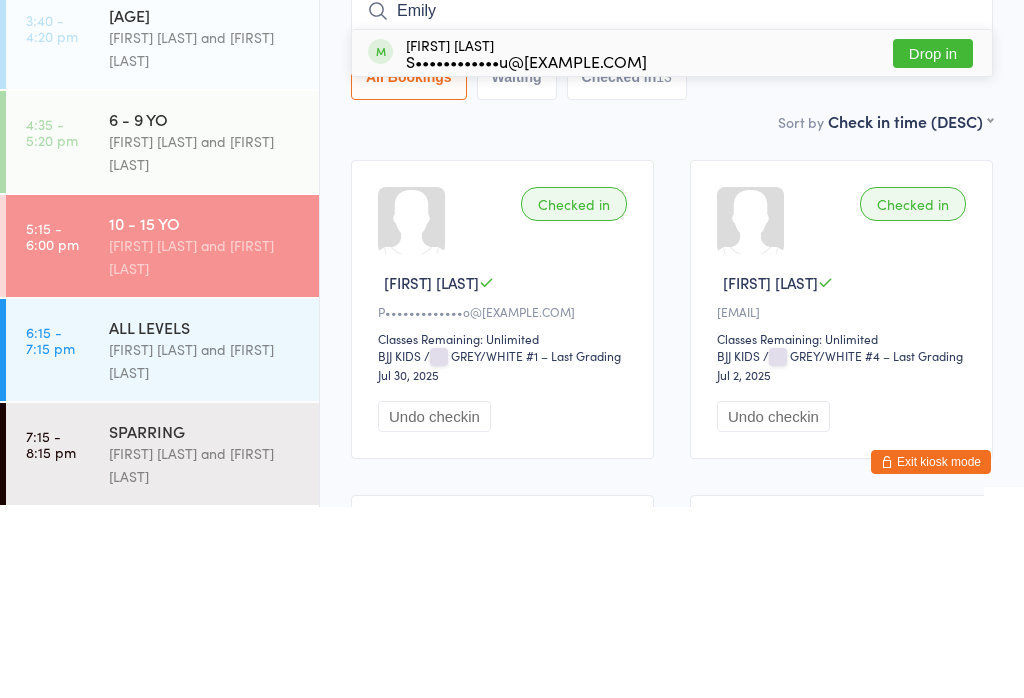 type on "Emily" 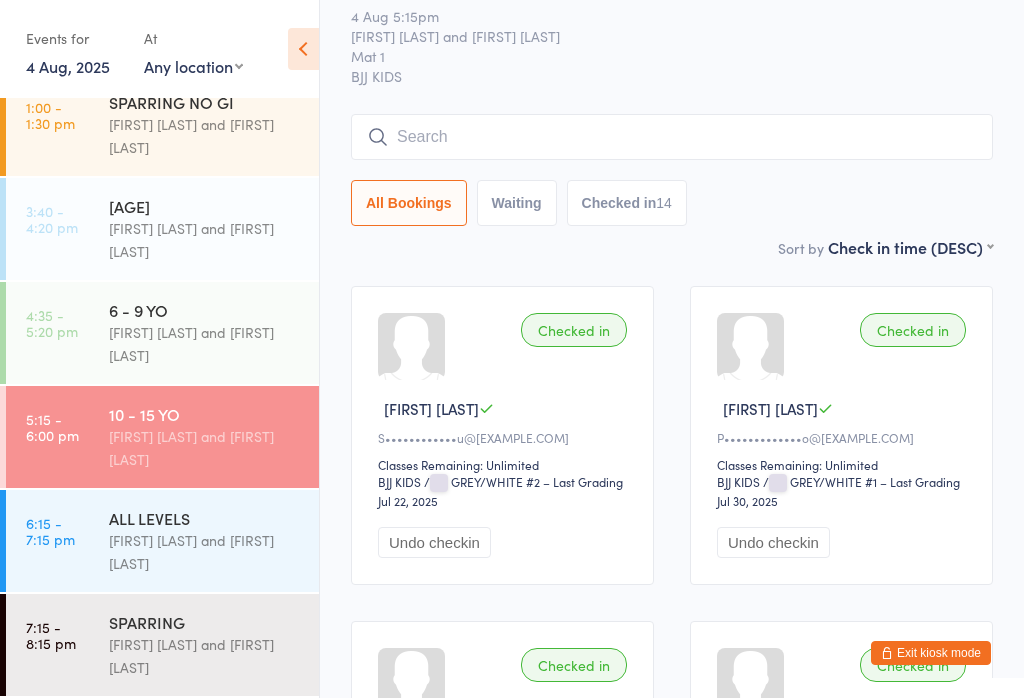 scroll, scrollTop: 0, scrollLeft: 0, axis: both 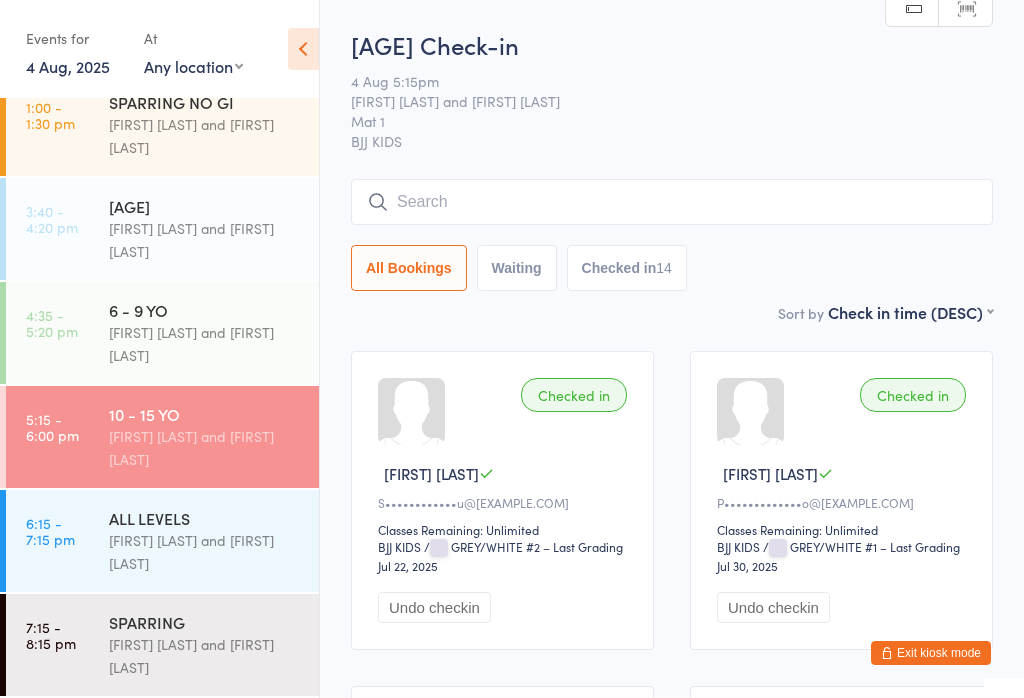 click at bounding box center [672, 202] 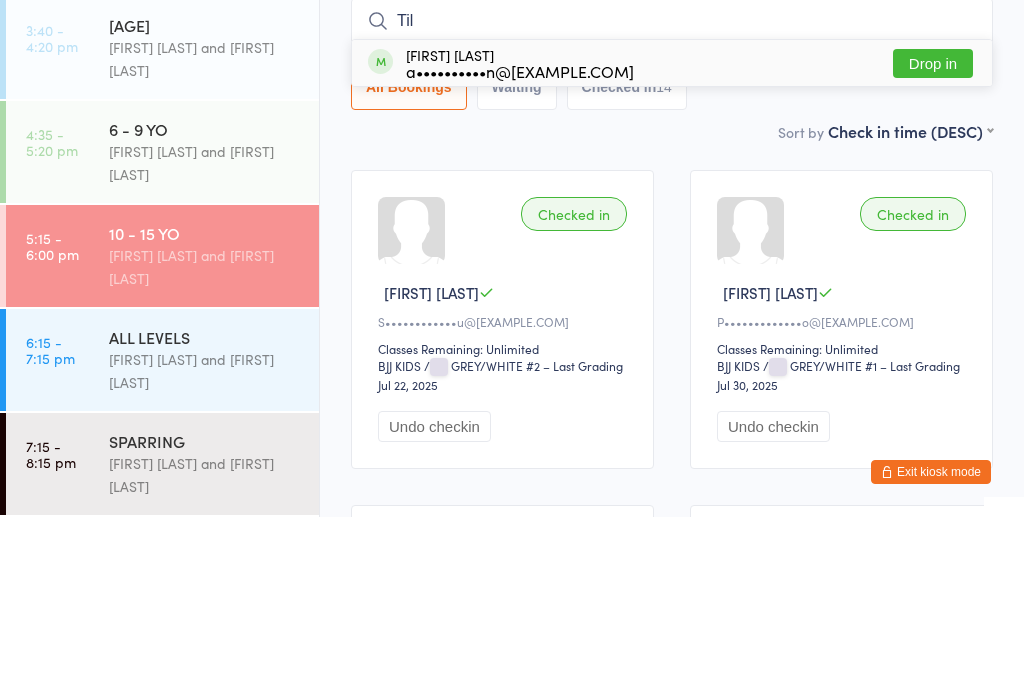 type on "Til" 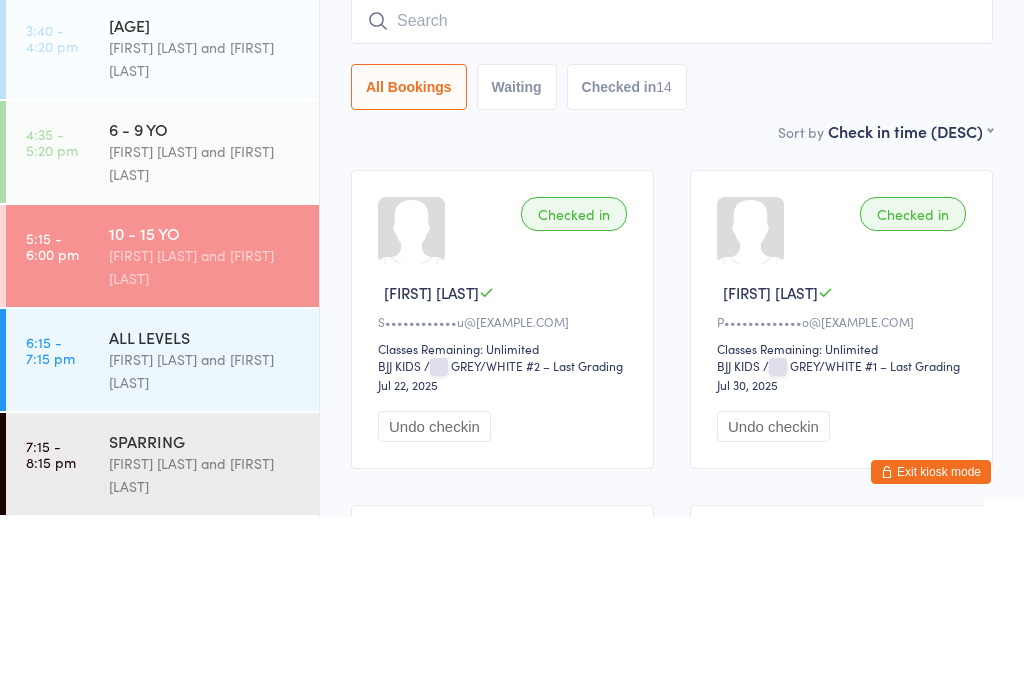 scroll, scrollTop: 181, scrollLeft: 0, axis: vertical 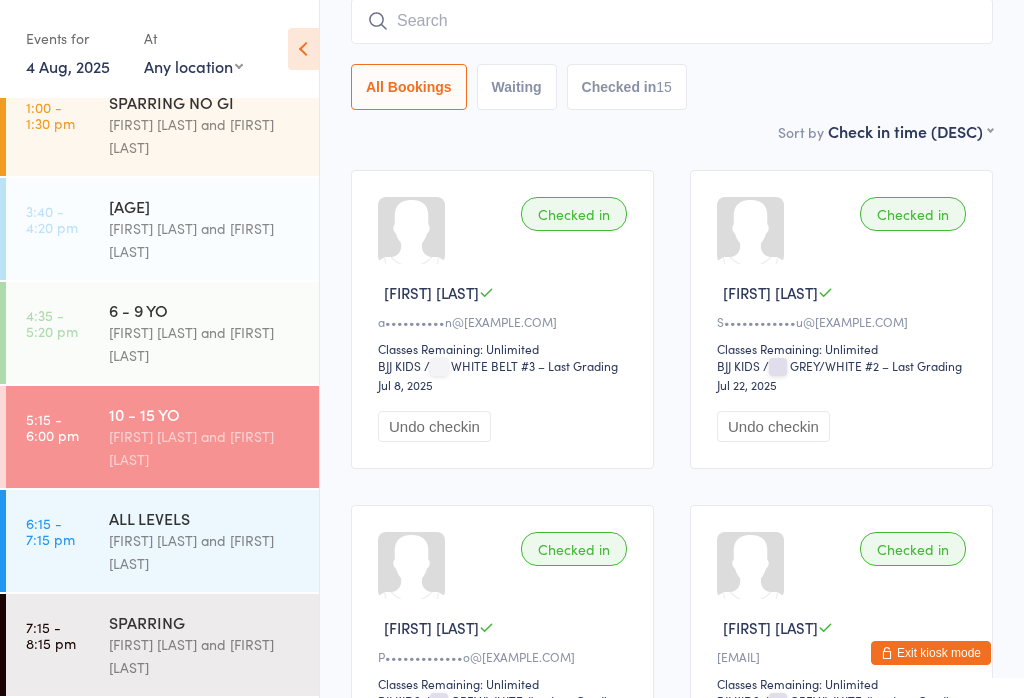 click at bounding box center (672, 21) 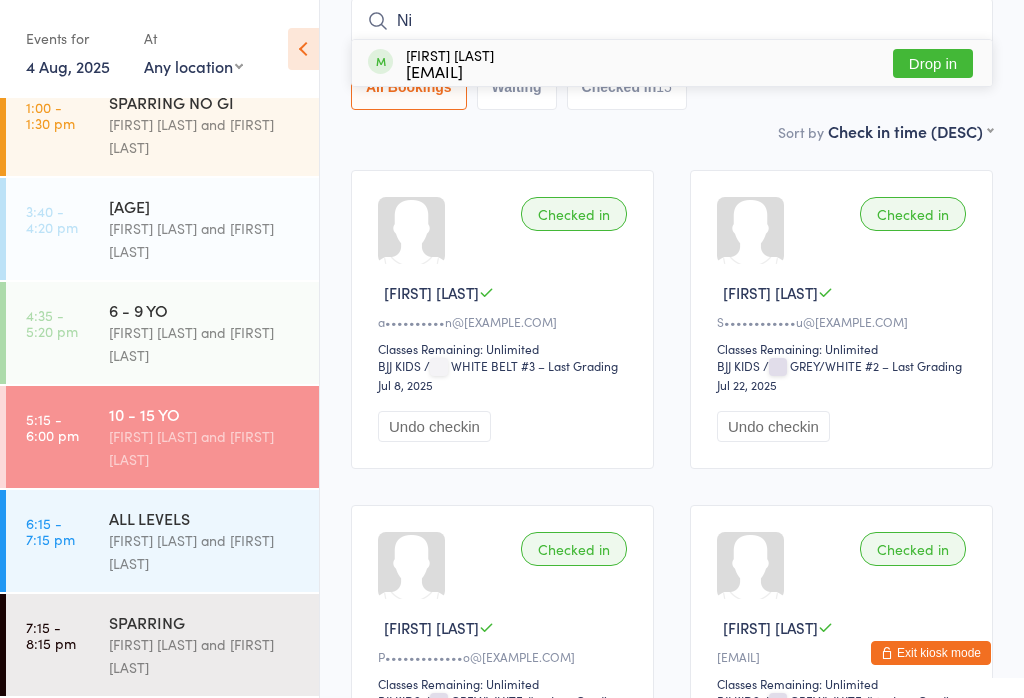type on "Ni" 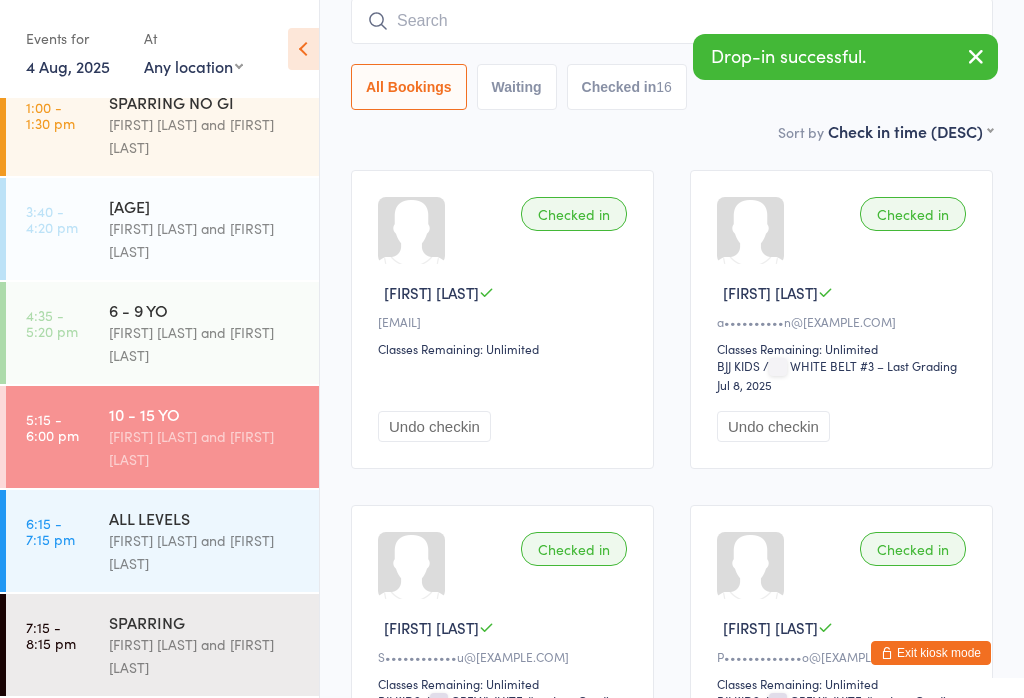 click on "Drop-in successful." at bounding box center [845, 57] 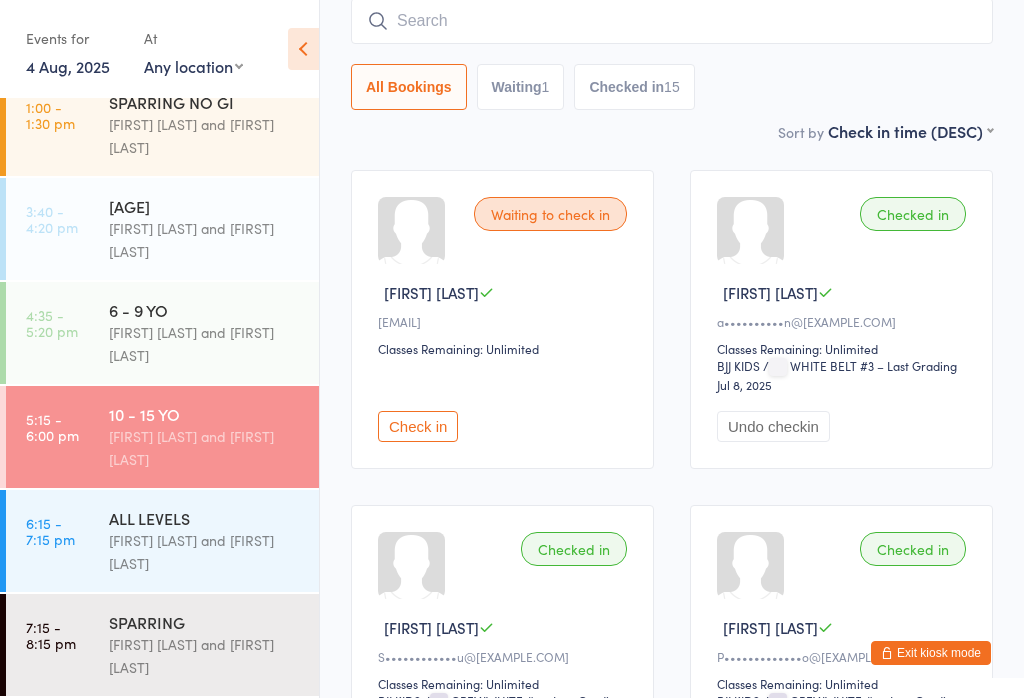 click at bounding box center [672, 21] 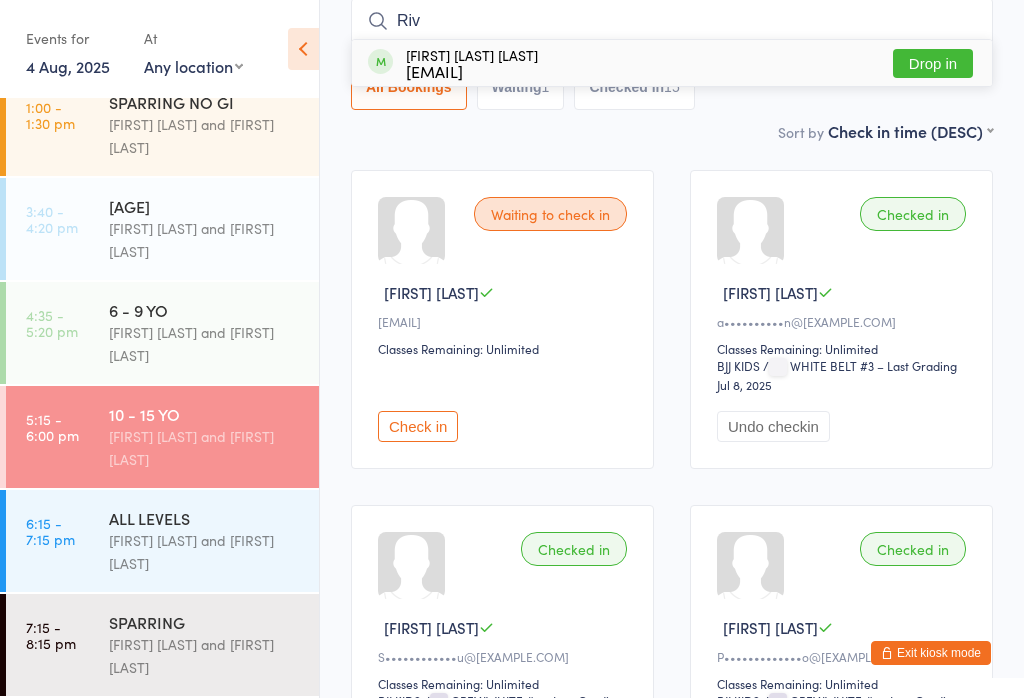 type on "Riv" 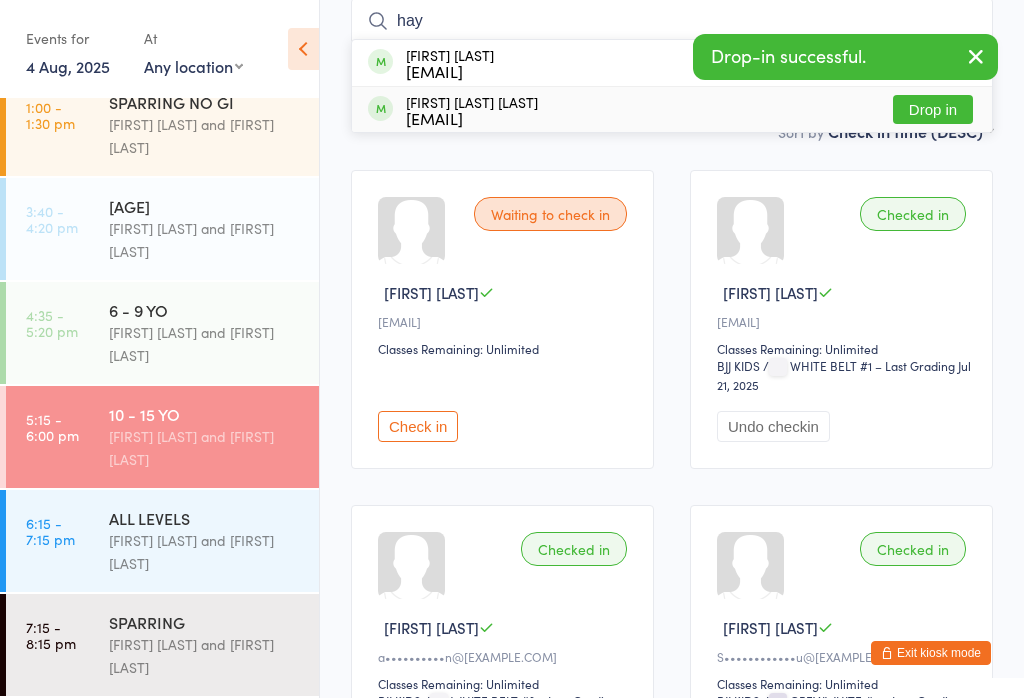 type on "hay" 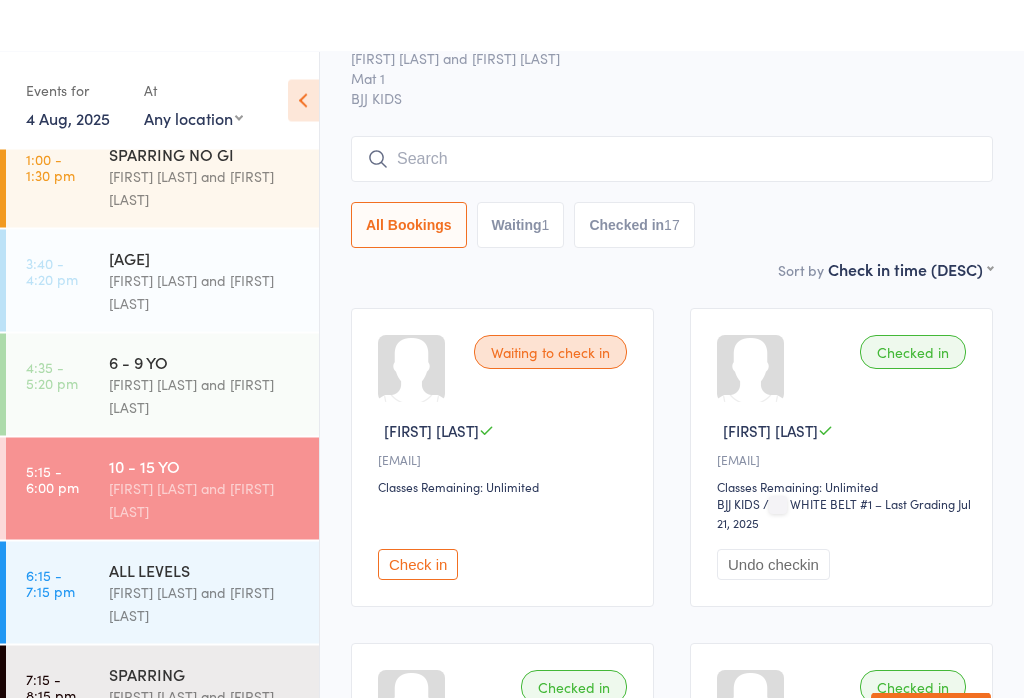 scroll, scrollTop: 0, scrollLeft: 0, axis: both 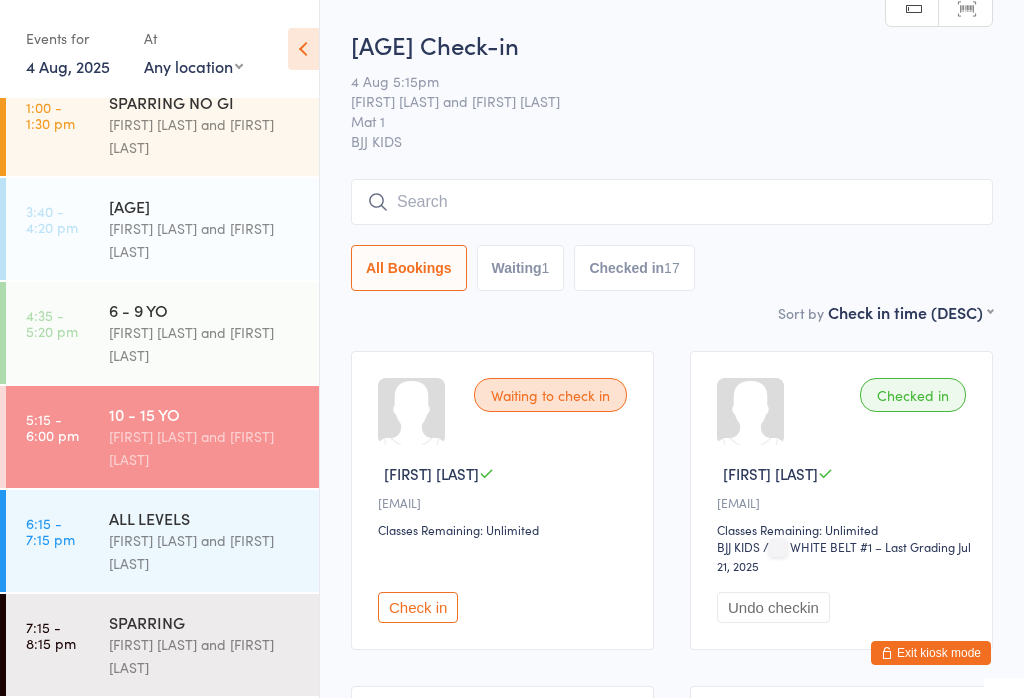 click at bounding box center (672, 202) 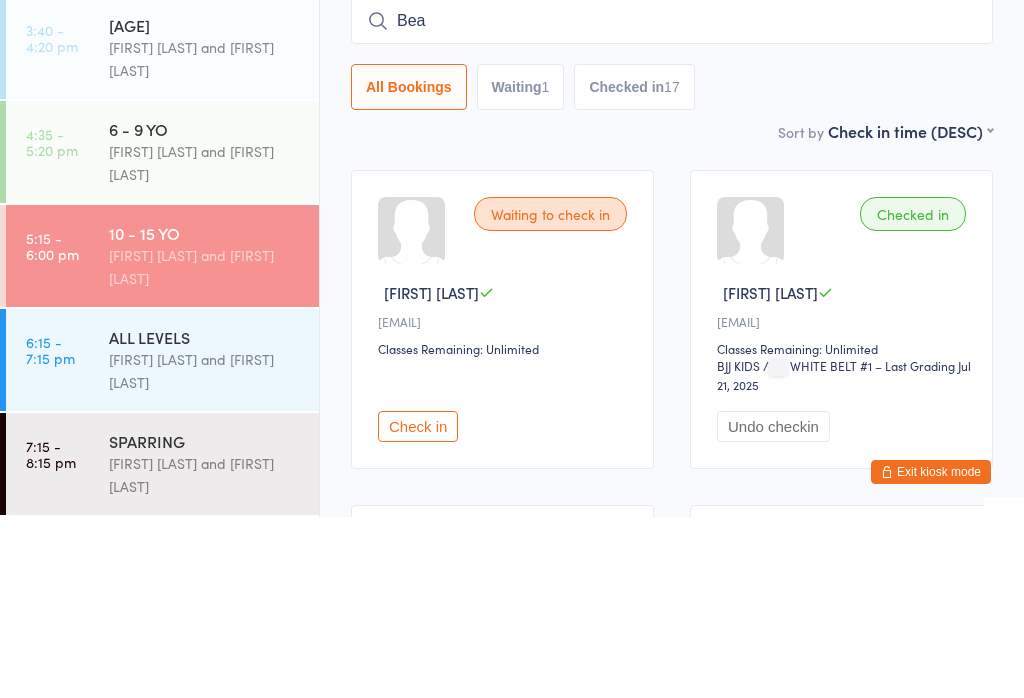 type on "[FIRST]" 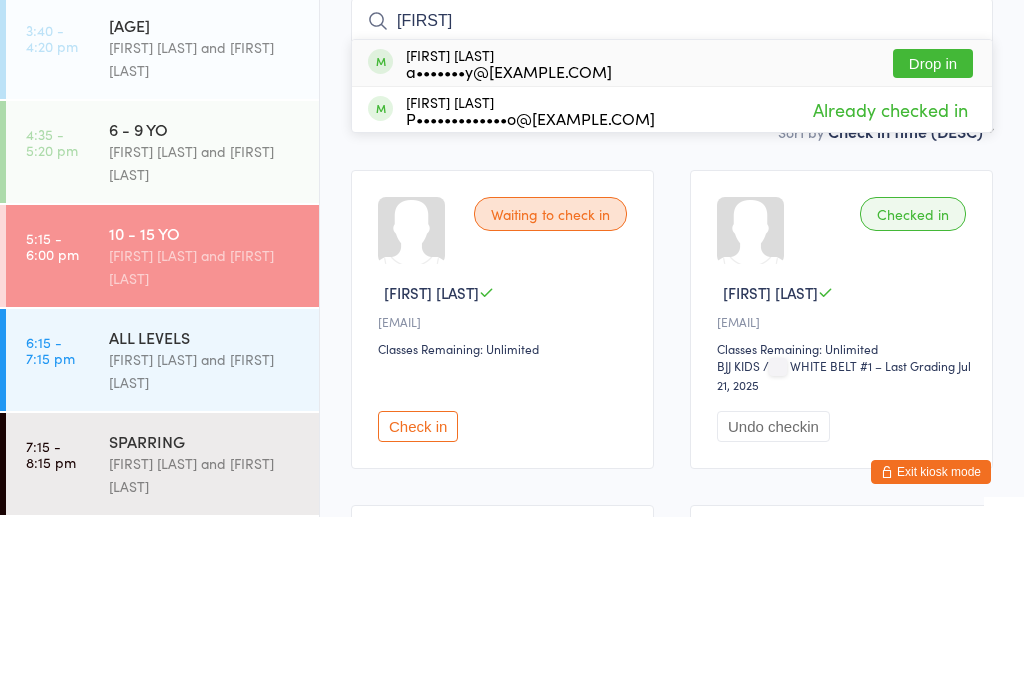 scroll, scrollTop: 181, scrollLeft: 0, axis: vertical 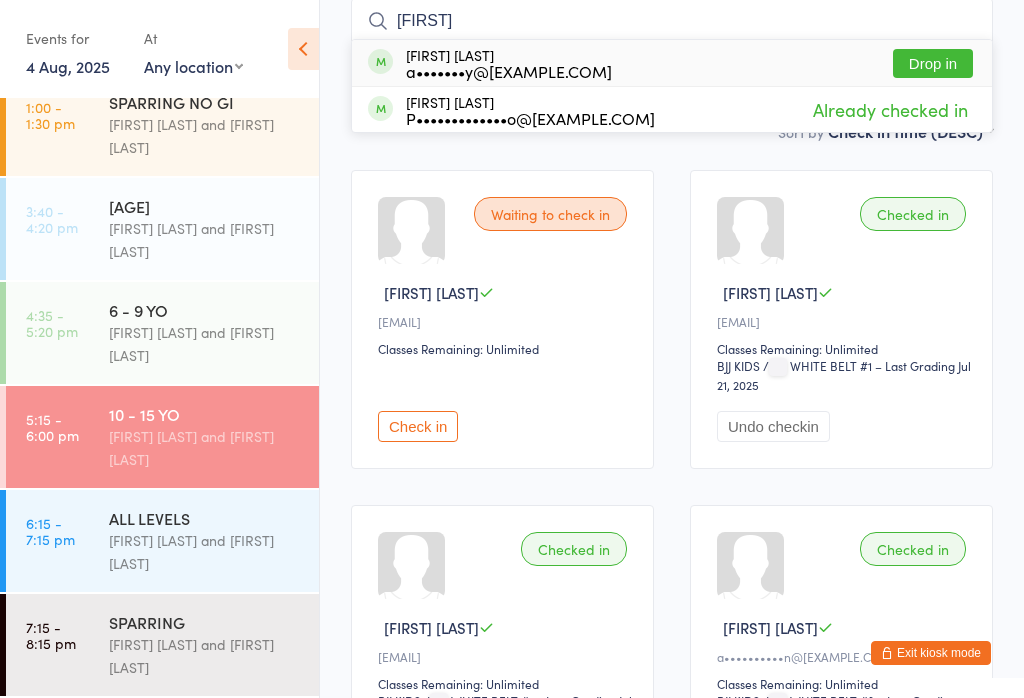 click on "[FIRST] [LAST] and [FIRST] [LAST]" at bounding box center [205, 240] 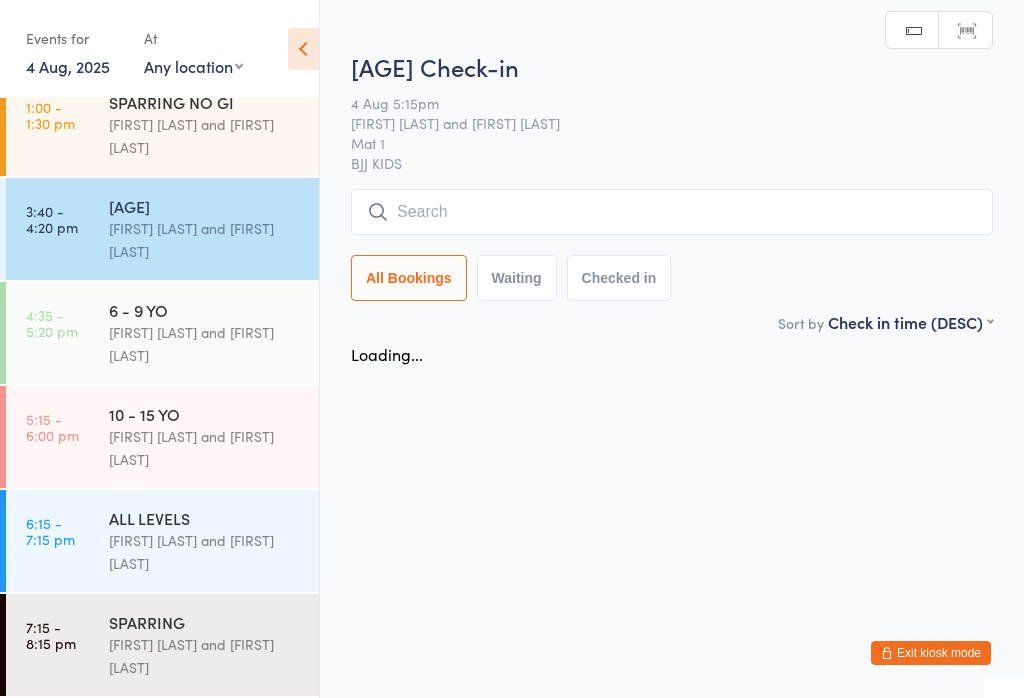 scroll, scrollTop: 0, scrollLeft: 0, axis: both 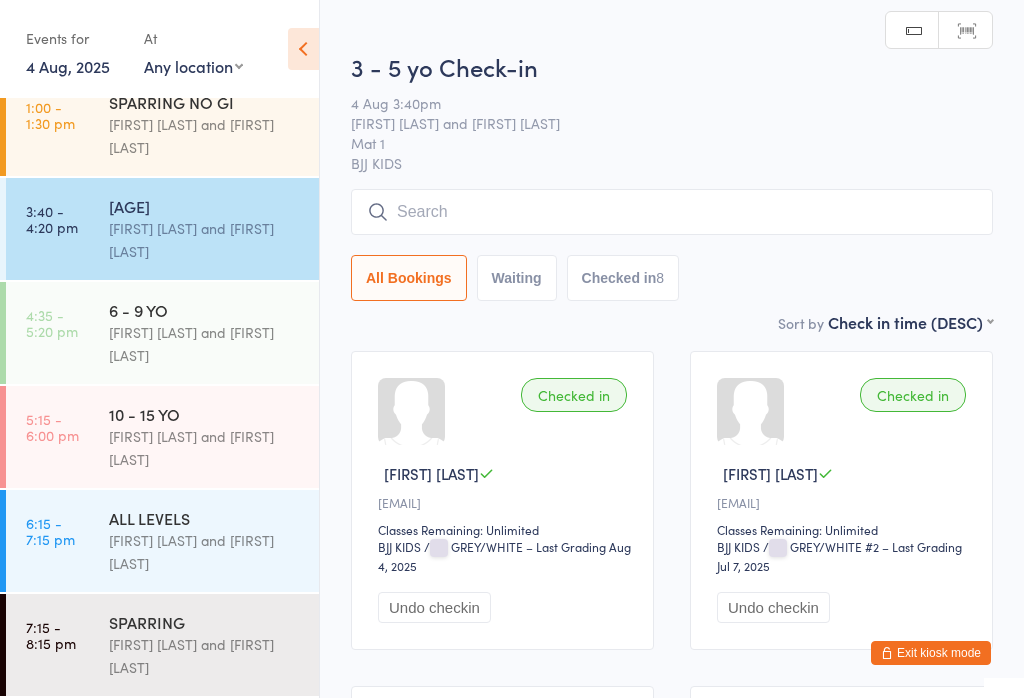 click at bounding box center [672, 212] 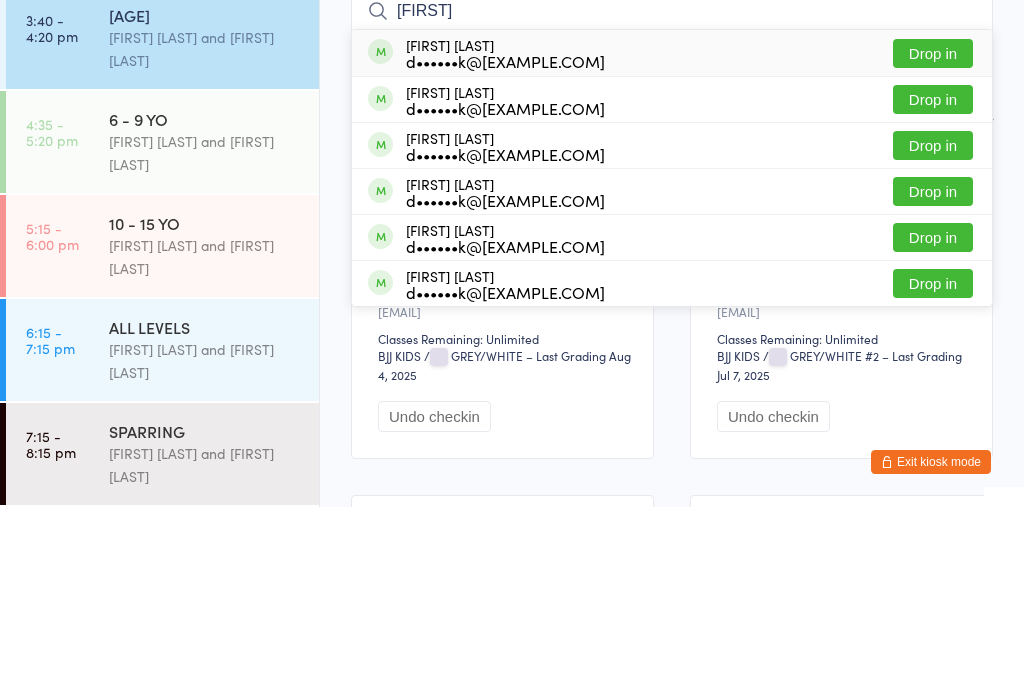 type on "[FIRST]" 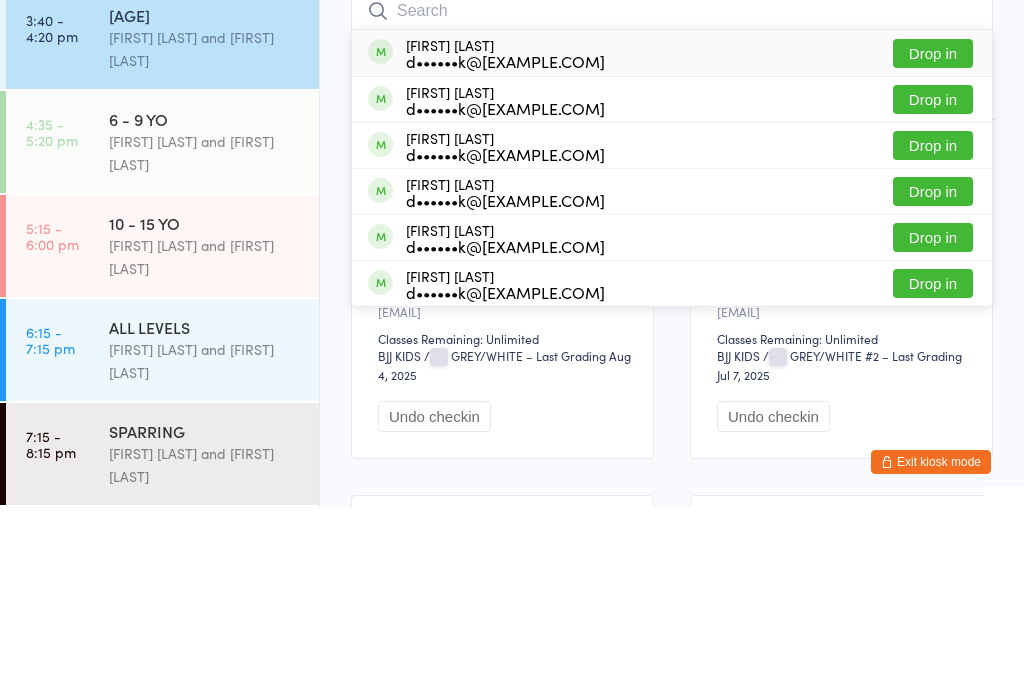scroll, scrollTop: 191, scrollLeft: 0, axis: vertical 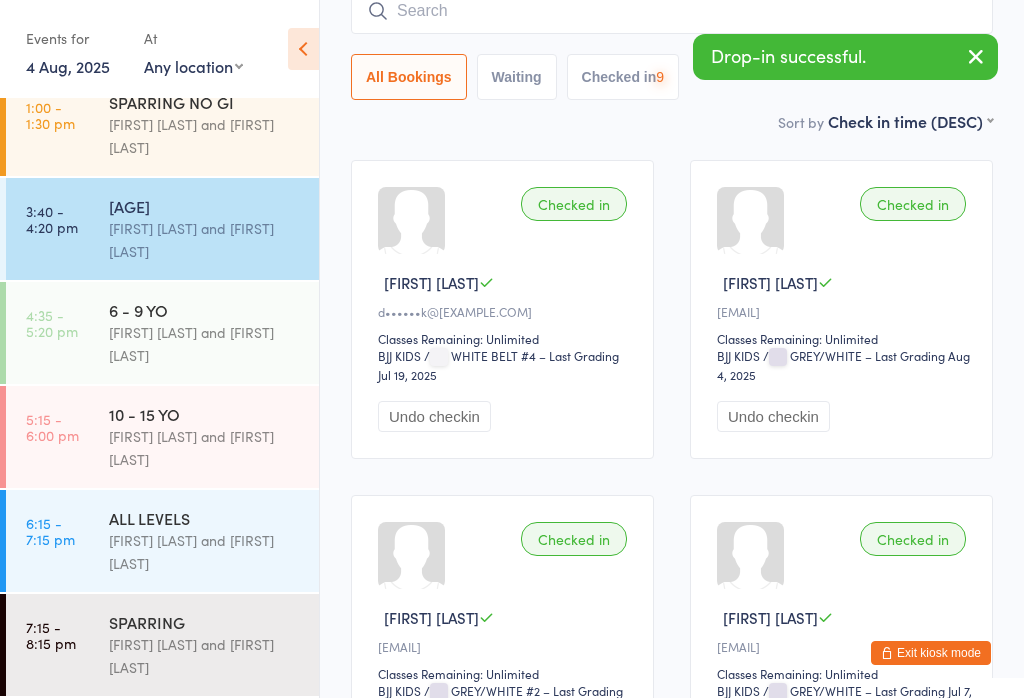 click on "[FIRST] [LAST] and [FIRST] [LAST]" at bounding box center [205, 344] 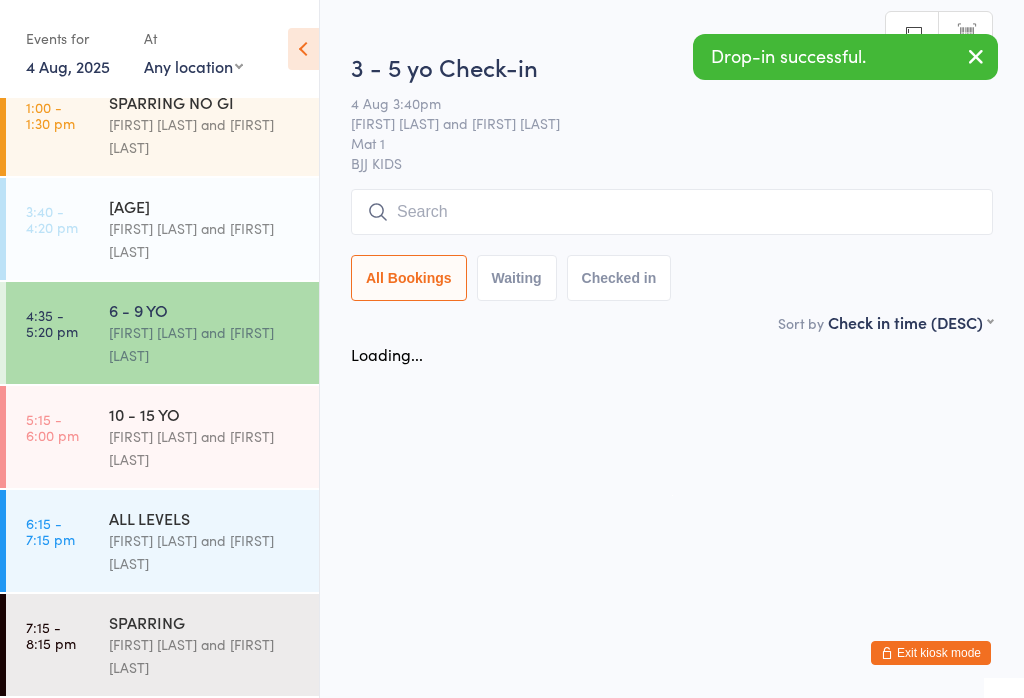 scroll, scrollTop: 0, scrollLeft: 0, axis: both 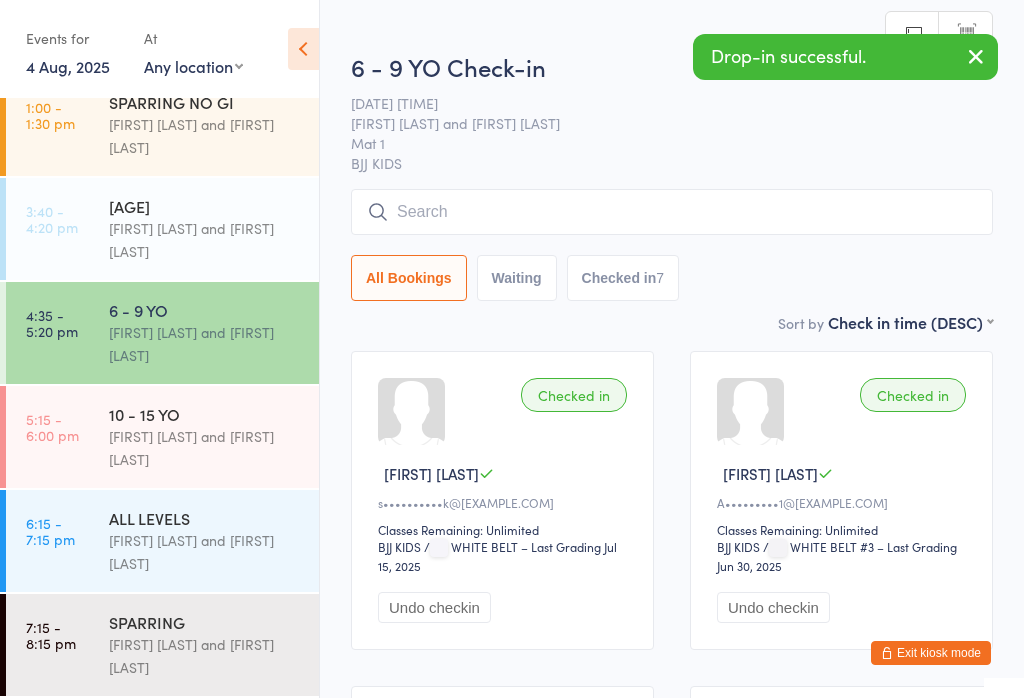 click at bounding box center (672, 212) 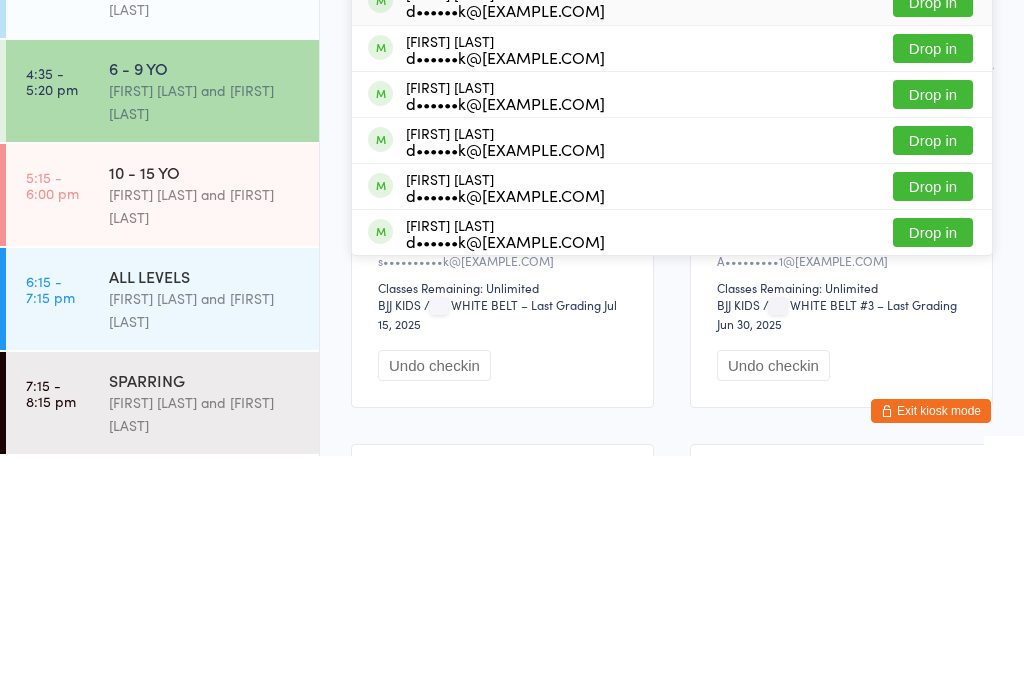 type on "[FIRST]" 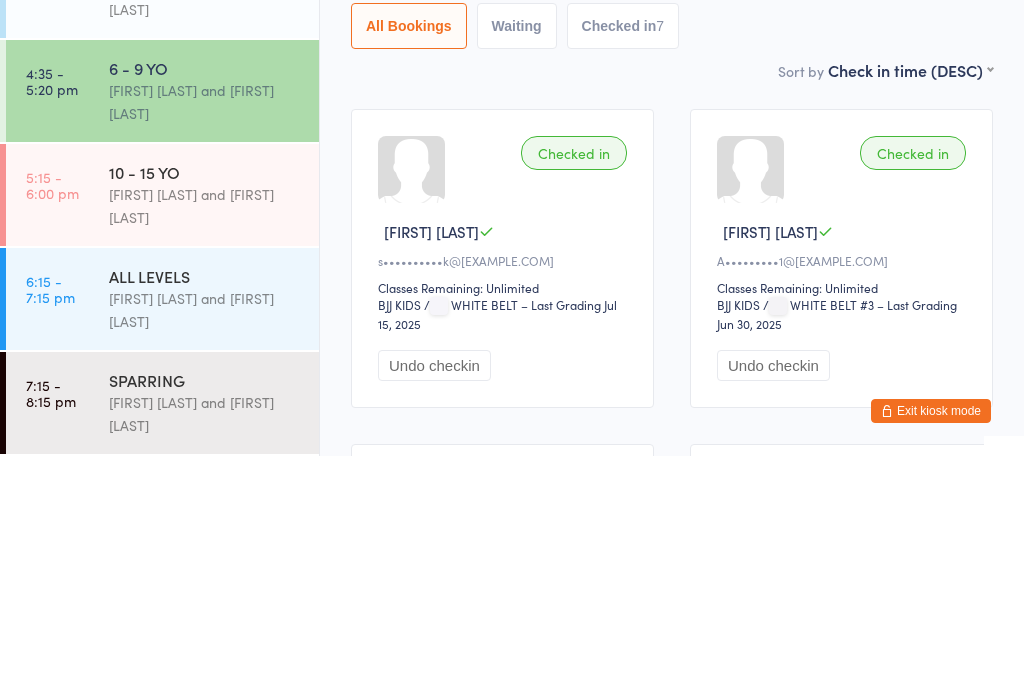 scroll, scrollTop: 242, scrollLeft: 0, axis: vertical 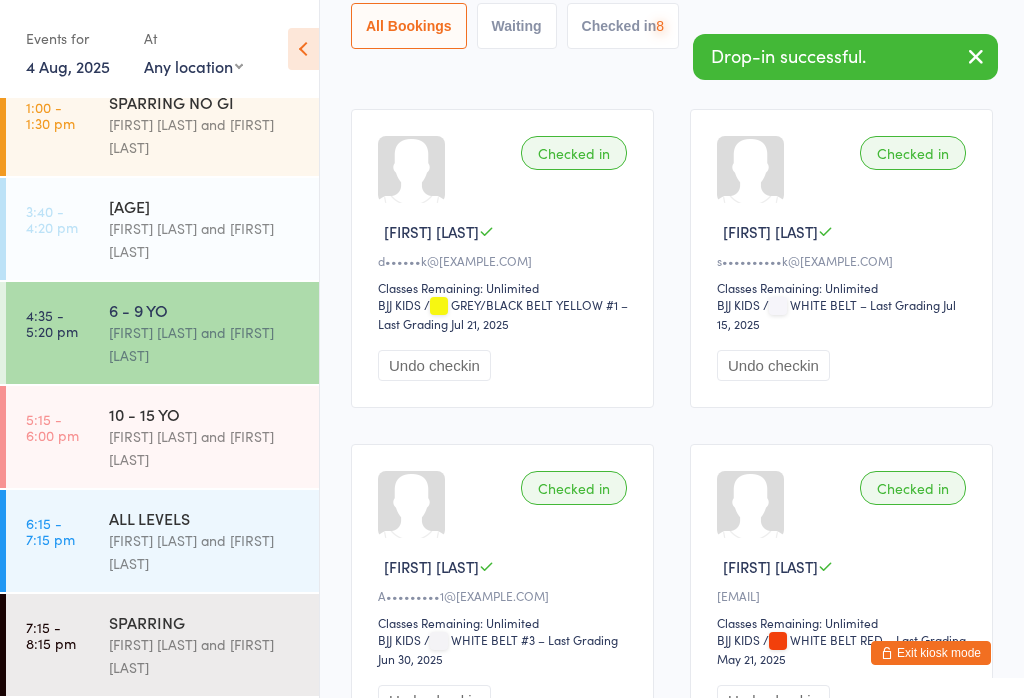 click on "[FIRST] [LAST] and [FIRST] [LAST]" at bounding box center (205, 448) 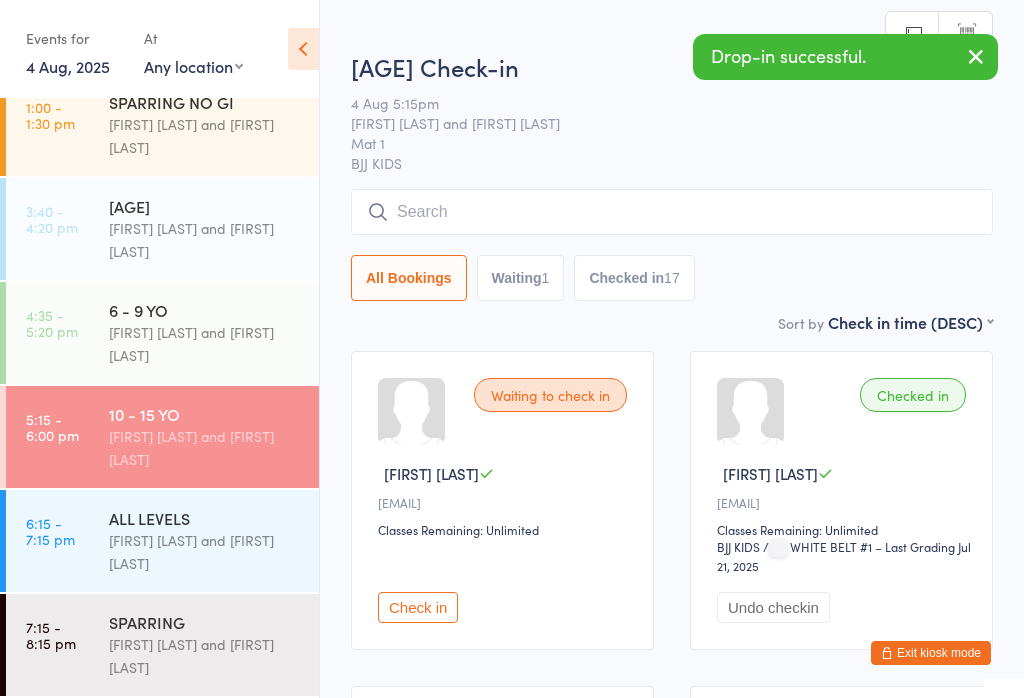 click at bounding box center [672, 212] 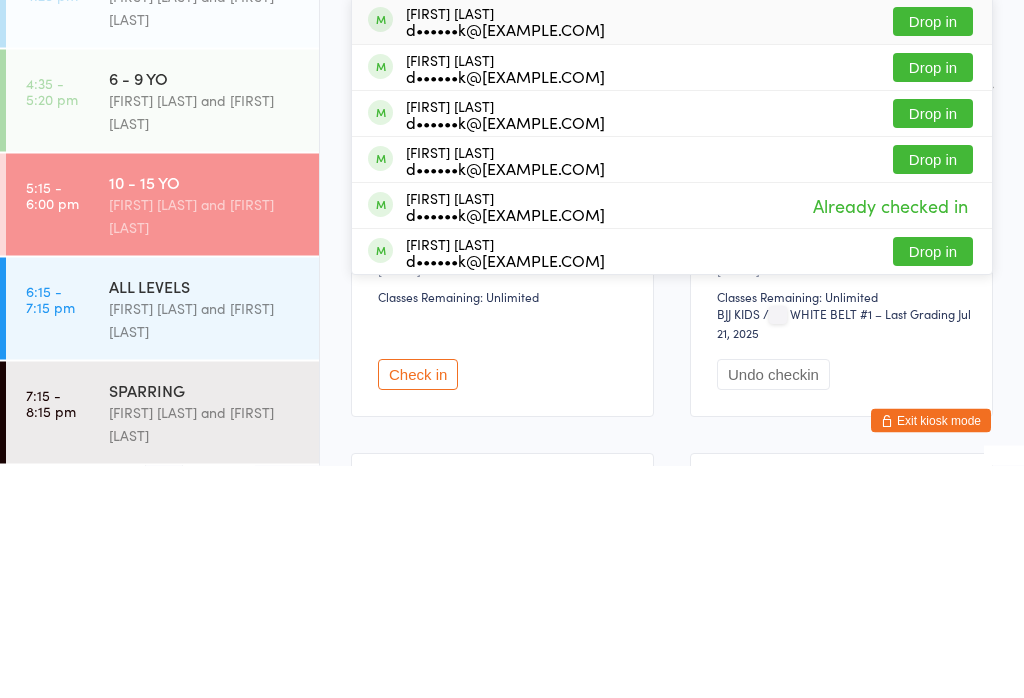 type on "[FIRST]" 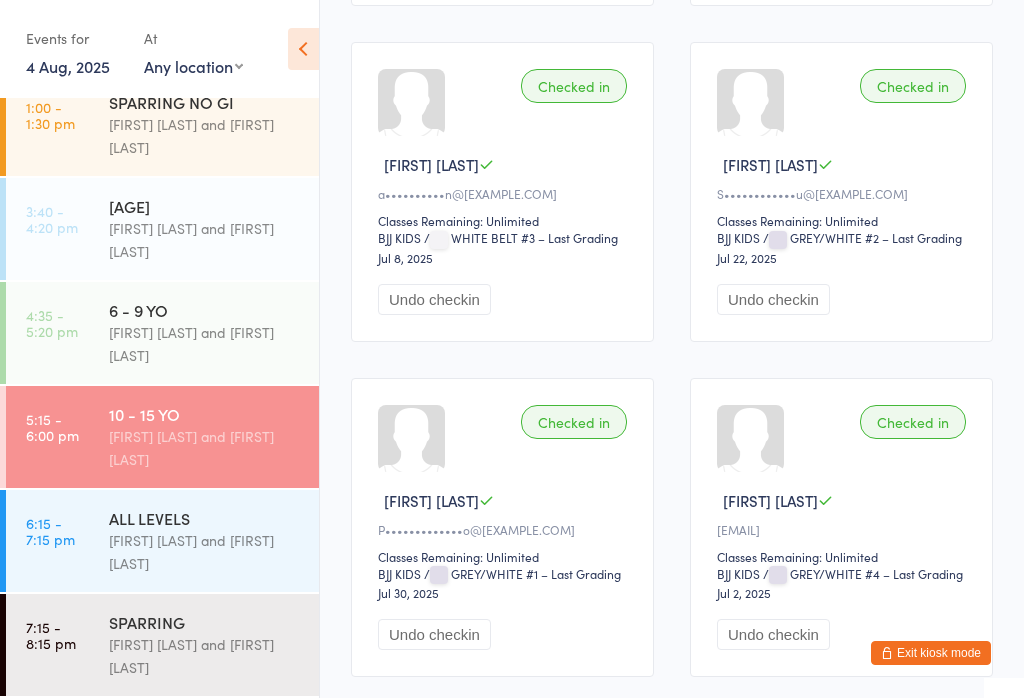 scroll, scrollTop: 1053, scrollLeft: 0, axis: vertical 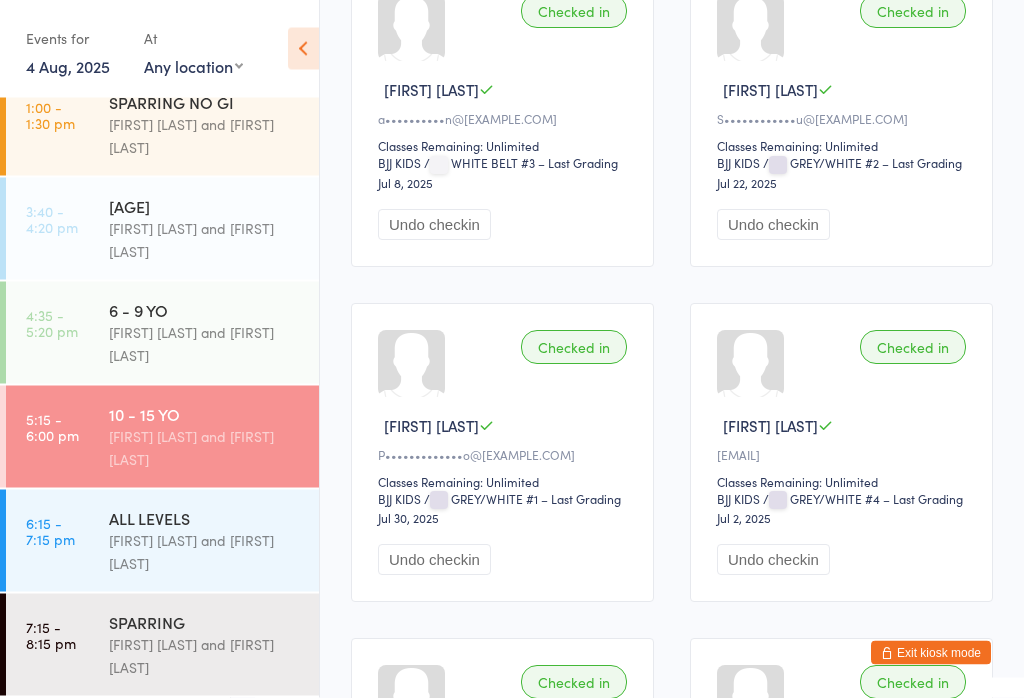 click on "[FIRST] [LAST] and [FIRST] [LAST]" at bounding box center (205, 552) 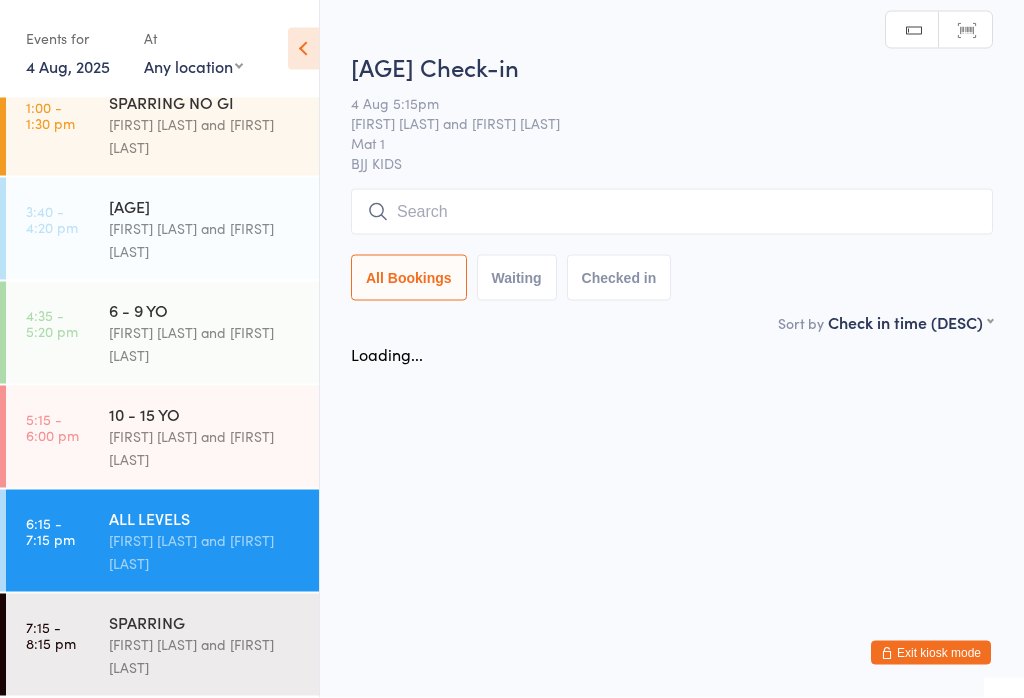 scroll, scrollTop: 0, scrollLeft: 0, axis: both 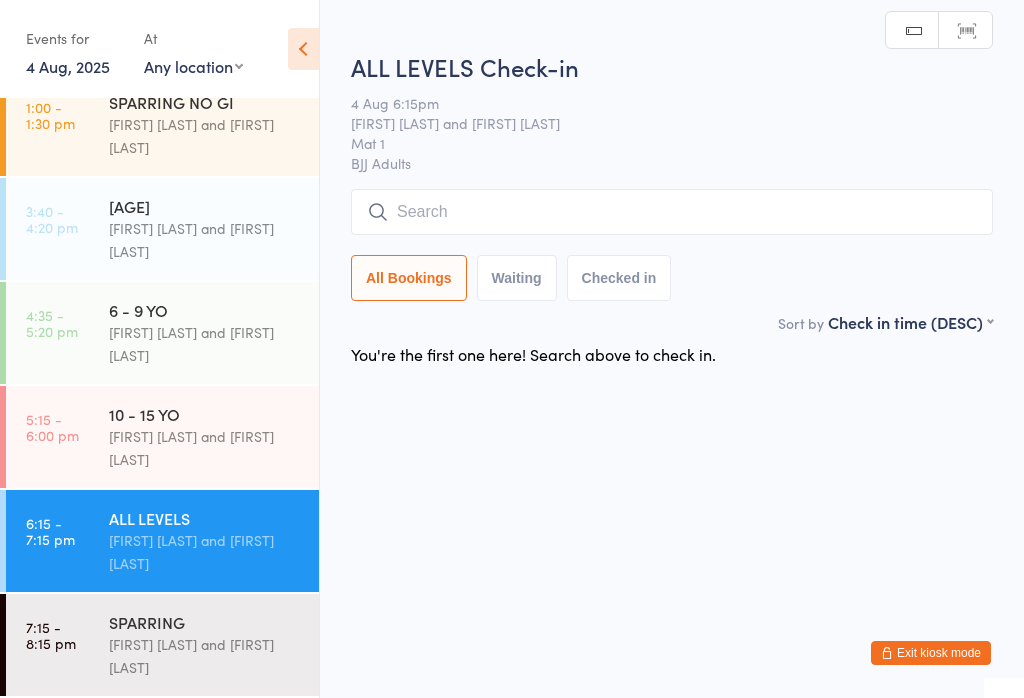 click on "ALL LEVELS" at bounding box center [205, 518] 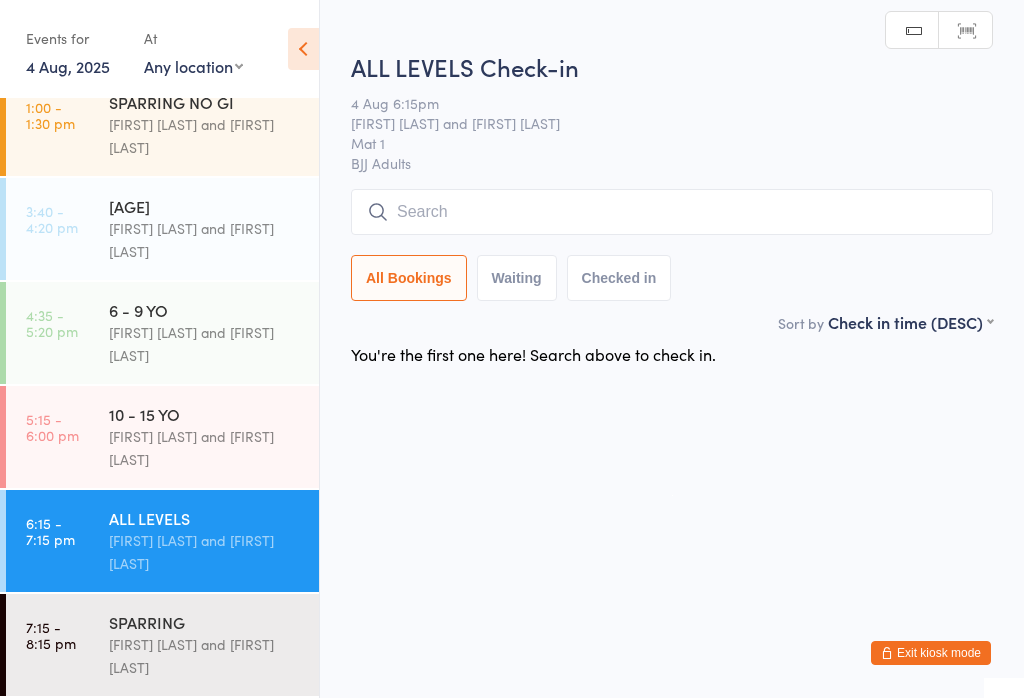 click at bounding box center [672, 212] 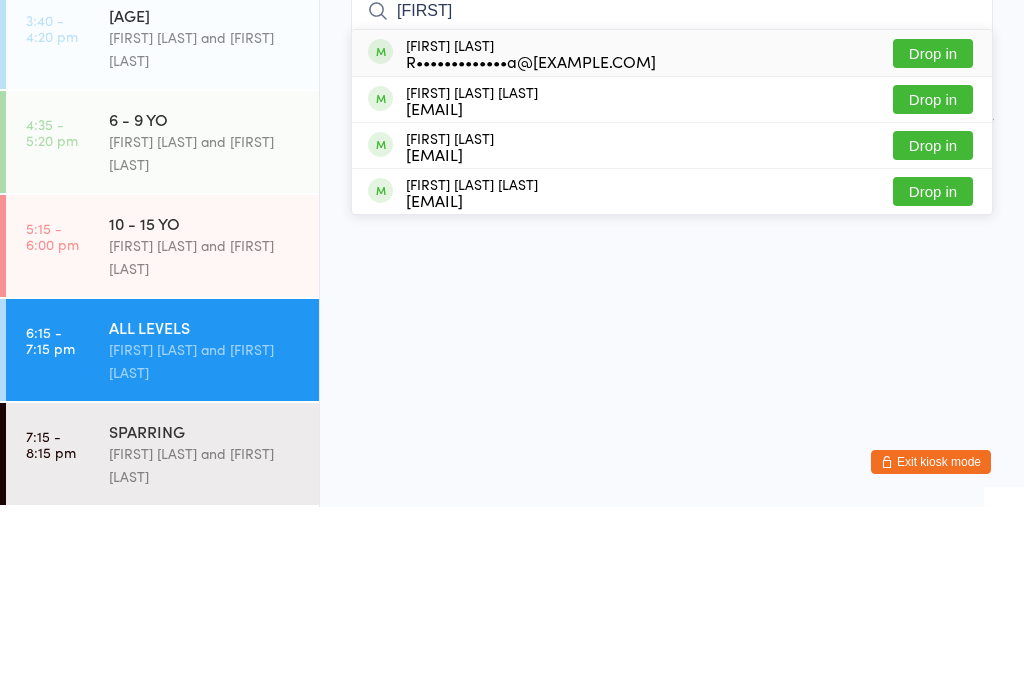 type on "[FIRST]" 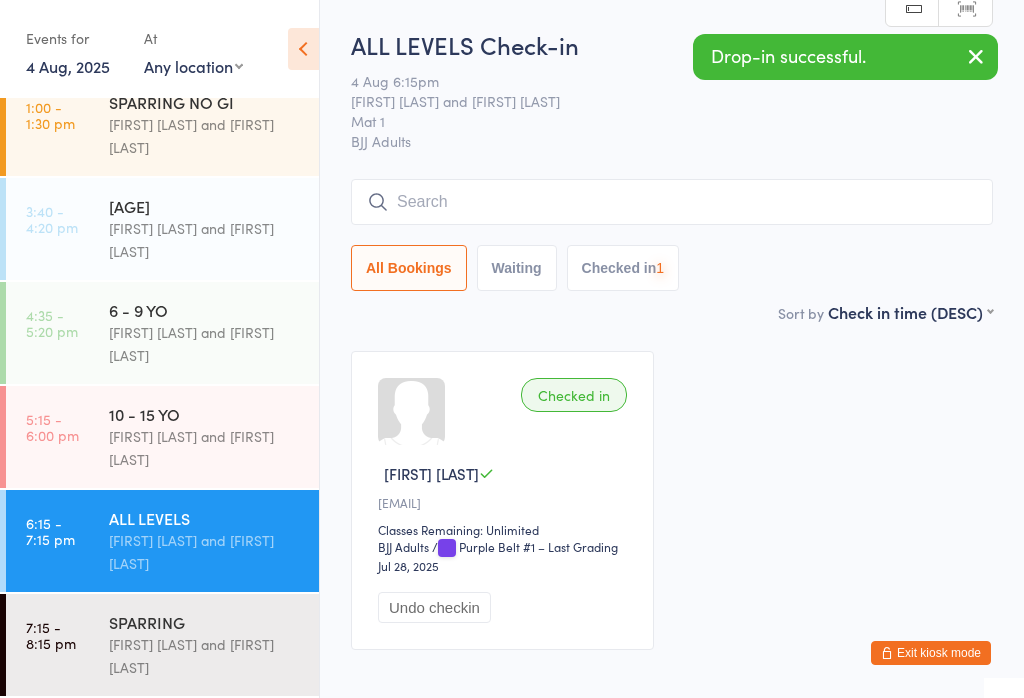 click at bounding box center (672, 202) 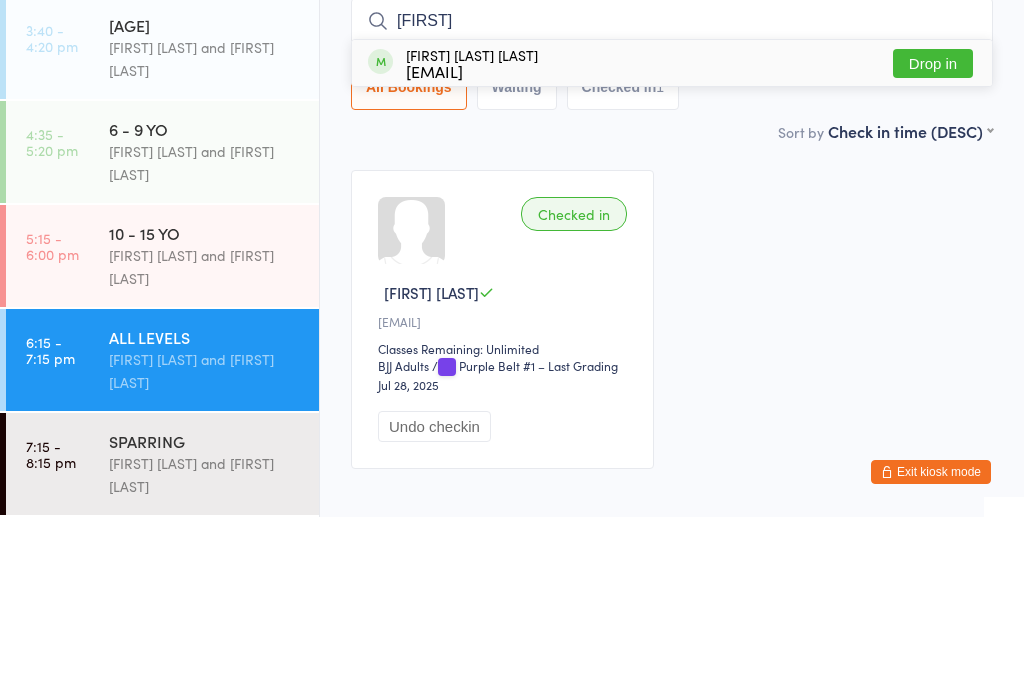 type on "[FIRST]" 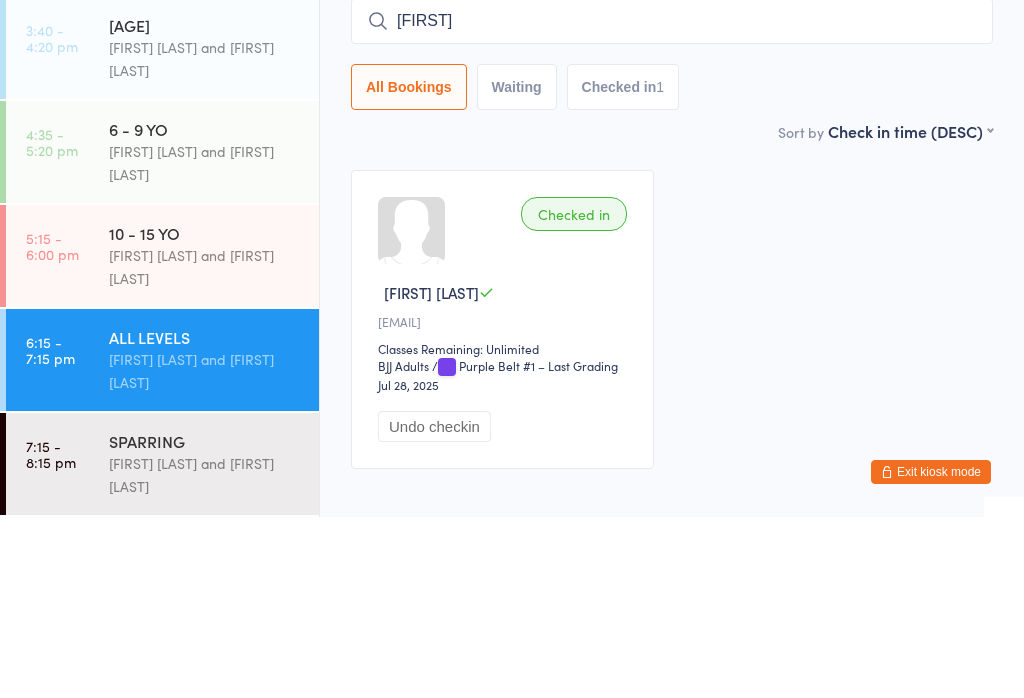 type 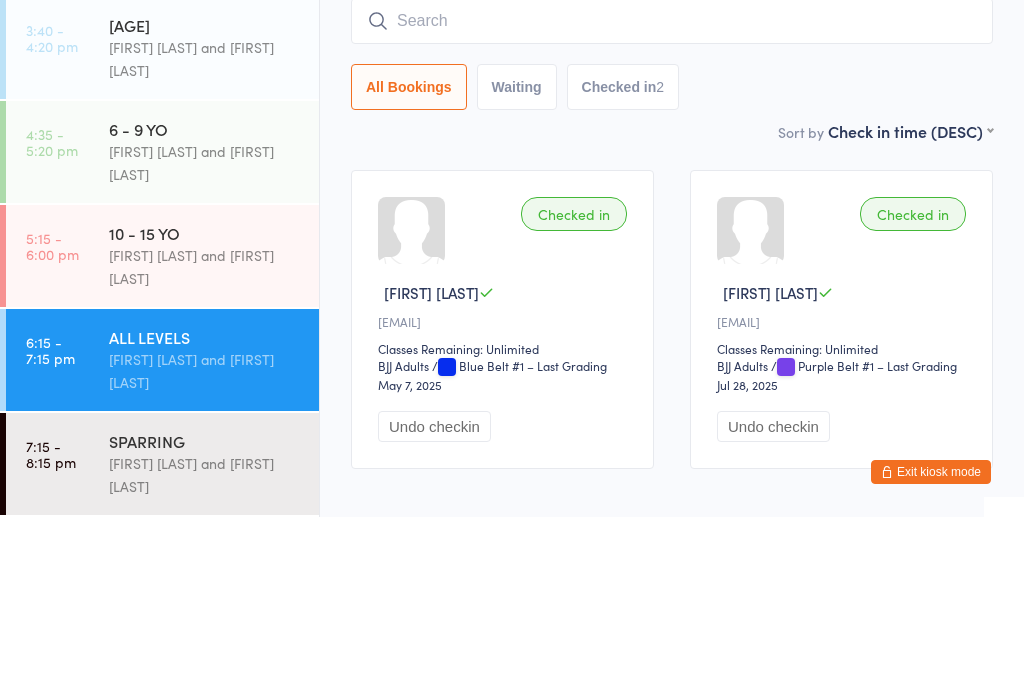 click on "Checked in [FIRST] [LAST]  p•••••••••••z@[EXAMPLE.COM] Classes Remaining: Unlimited BJJ Adults  BJJ Adults   /  [BELT] #1 – Last Grading [DATE]   Undo checkin Checked in [FIRST] [LAST]  r••••••••••••••3@[EXAMPLE.COM] Classes Remaining: Unlimited BJJ Adults  BJJ Adults   /  [BELT] #1 – Last Grading [DATE]   Undo checkin" at bounding box center (672, 500) 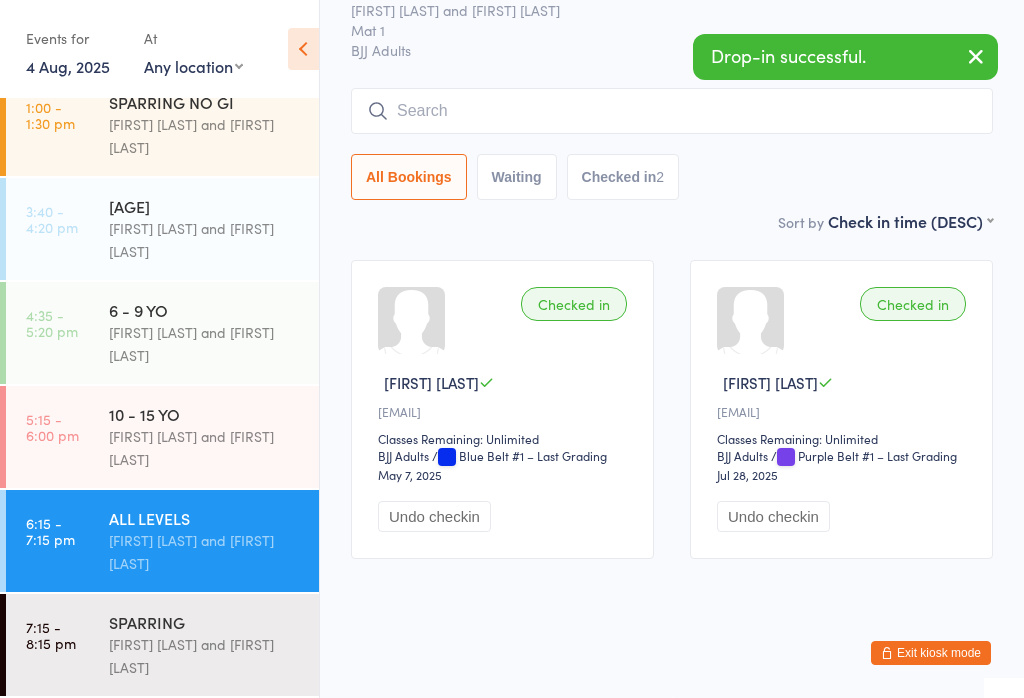 click on "SPARRING" at bounding box center [205, 622] 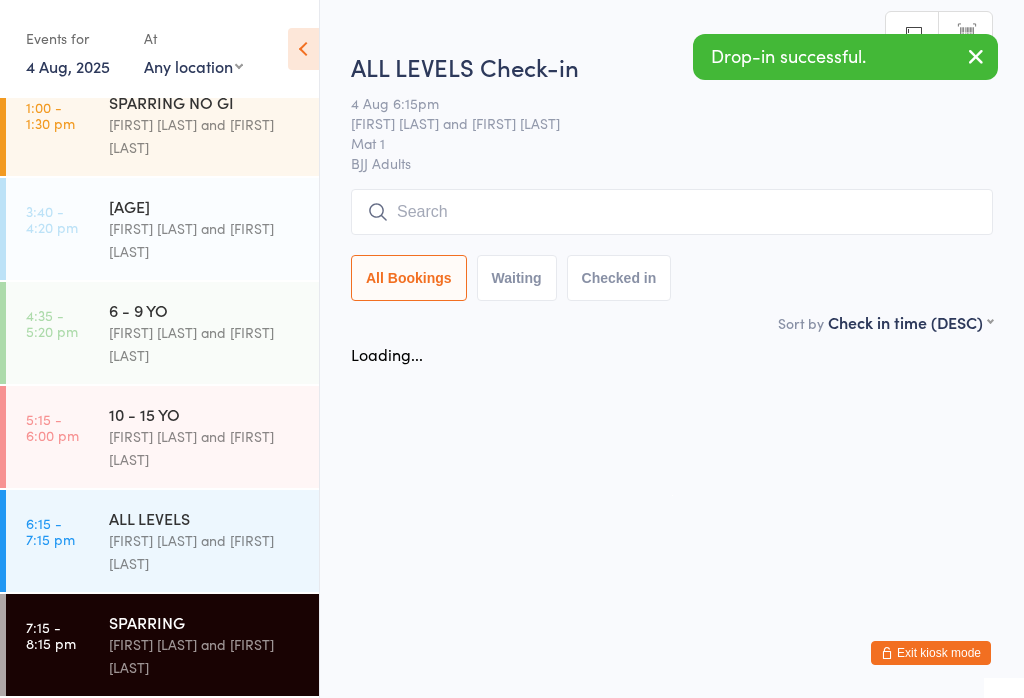 scroll, scrollTop: 0, scrollLeft: 0, axis: both 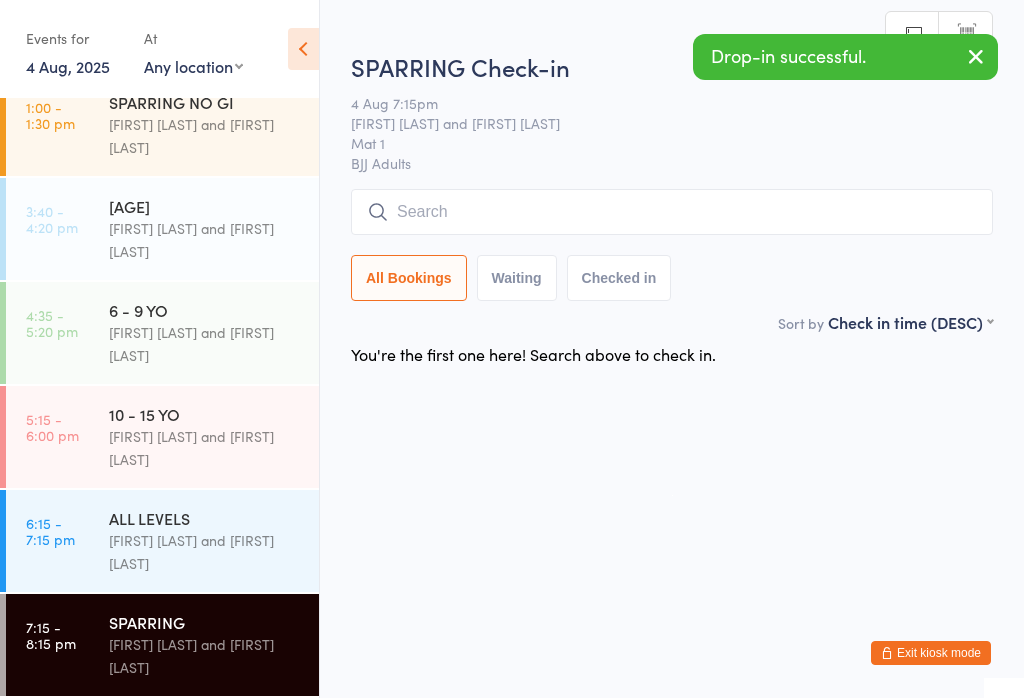 click at bounding box center [672, 212] 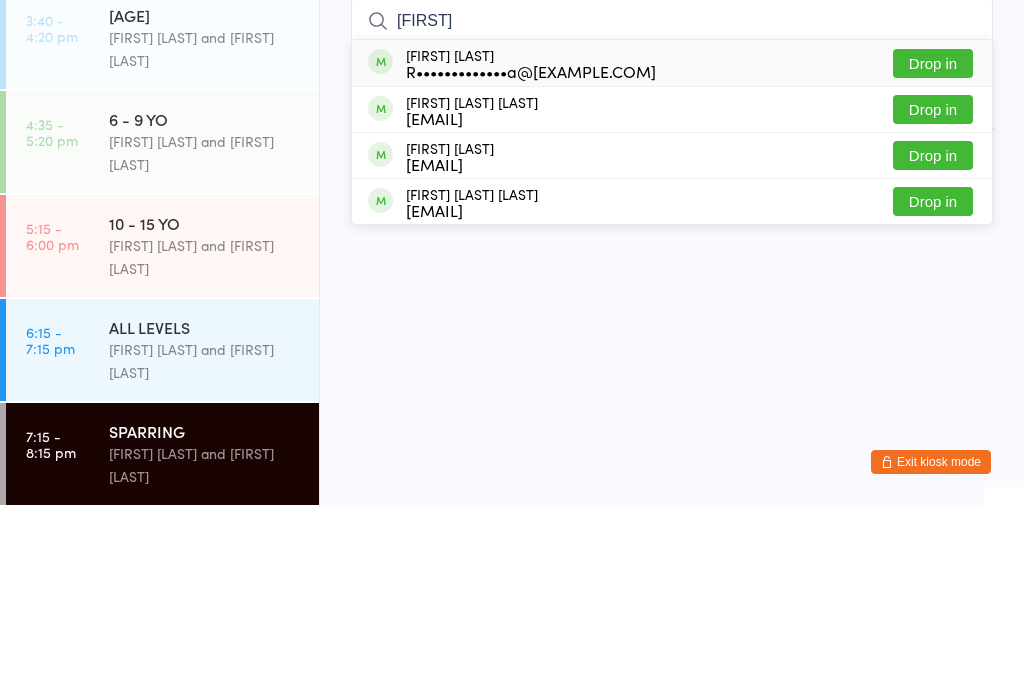 type on "[FIRST]" 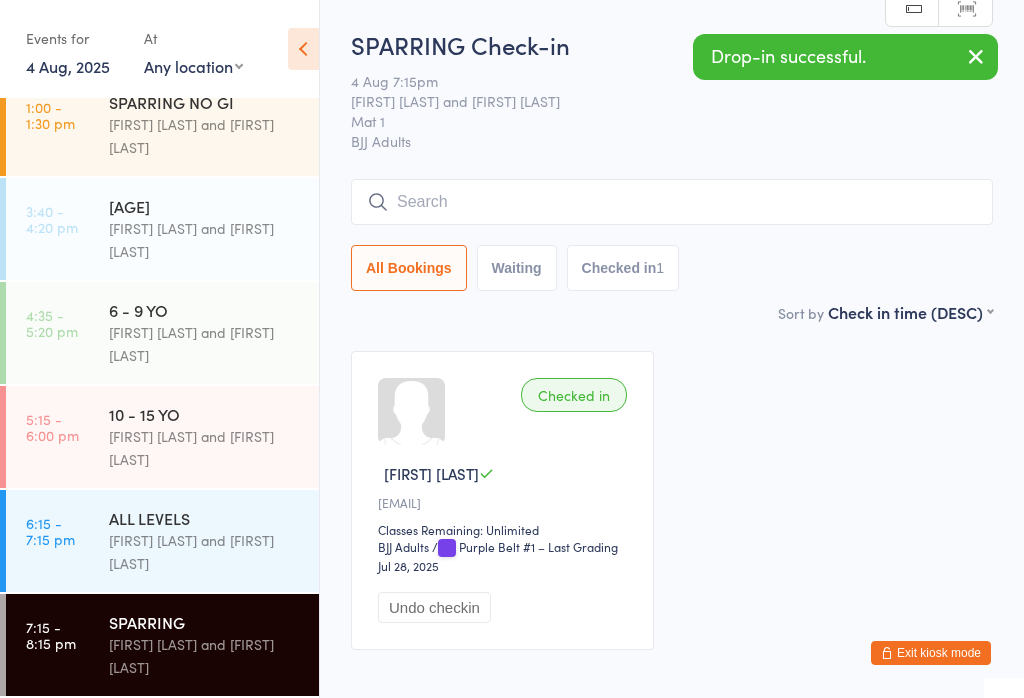 click on "[FIRST] [LAST] and [FIRST] [LAST]" at bounding box center (205, 656) 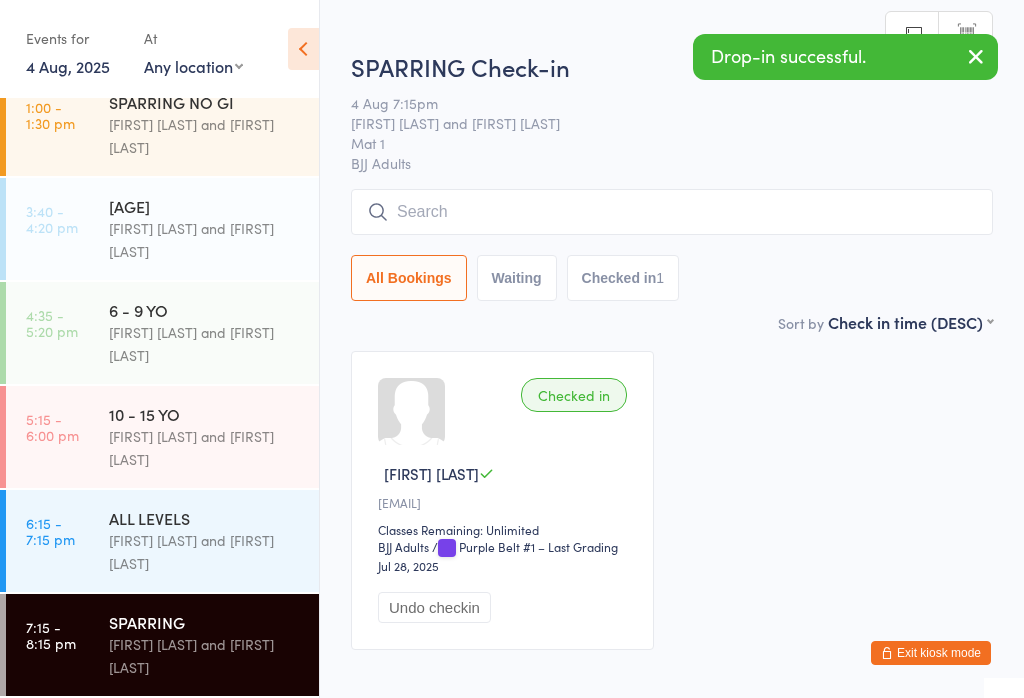 click at bounding box center [672, 212] 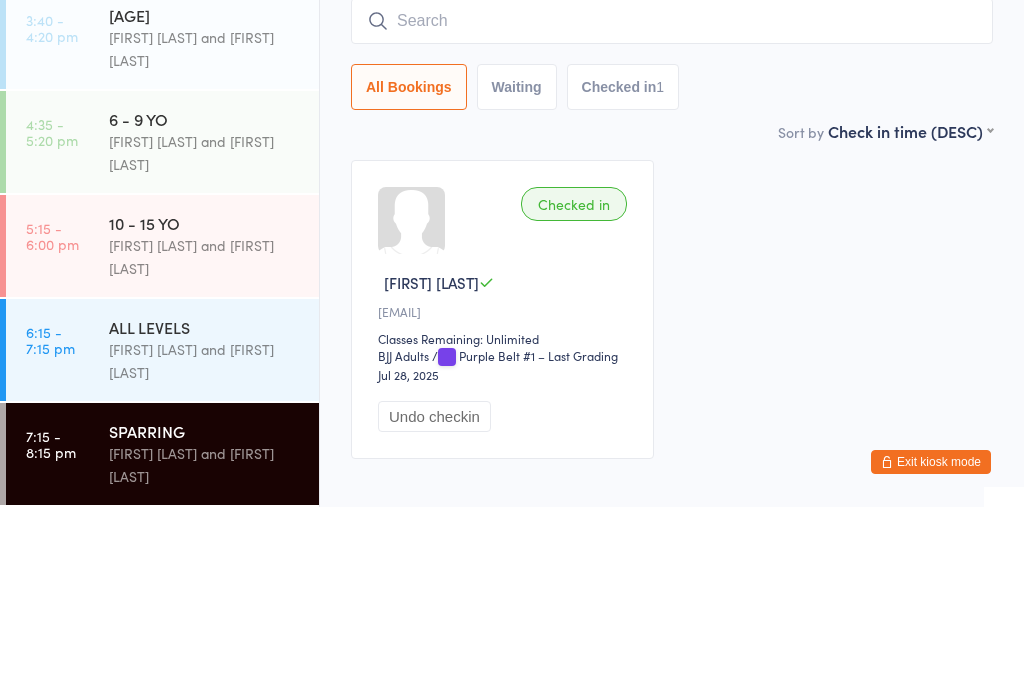 type on "O" 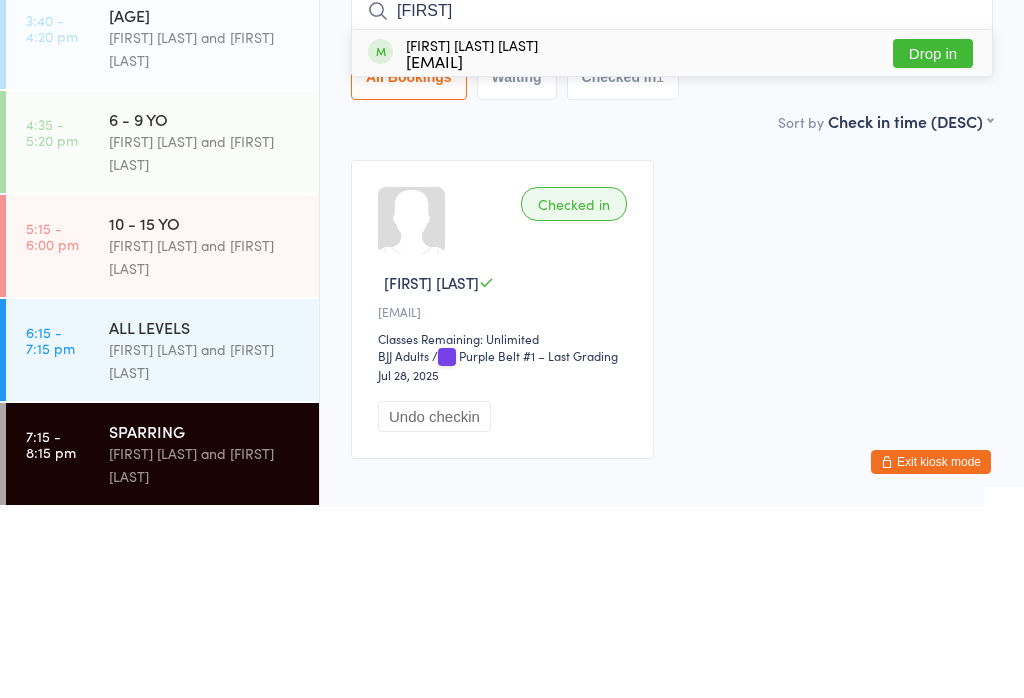 type on "[FIRST]" 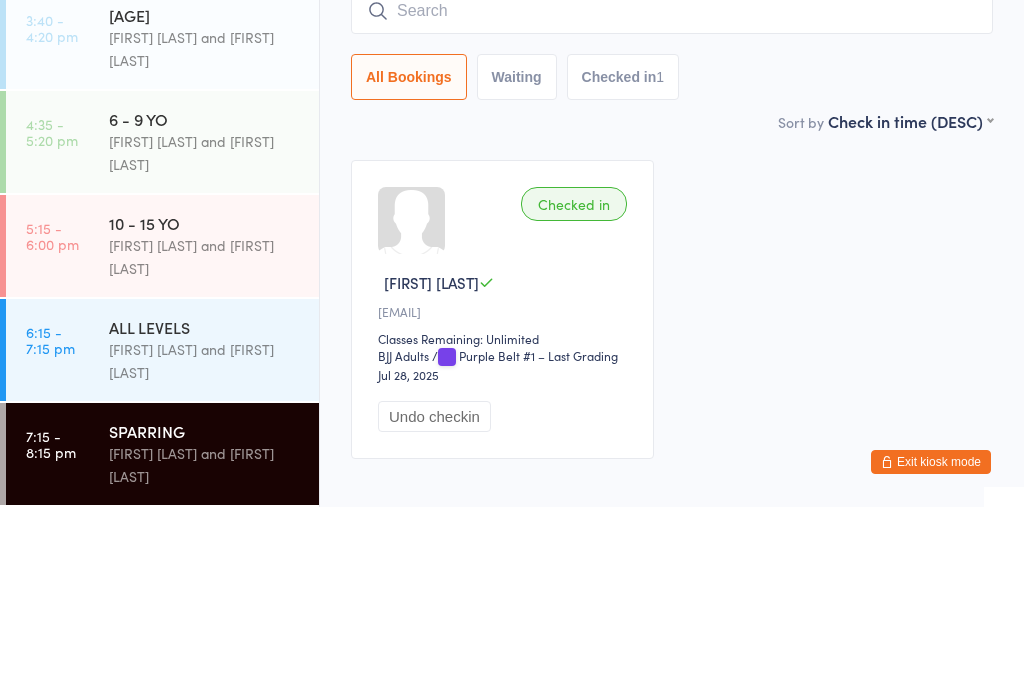 scroll, scrollTop: 117, scrollLeft: 0, axis: vertical 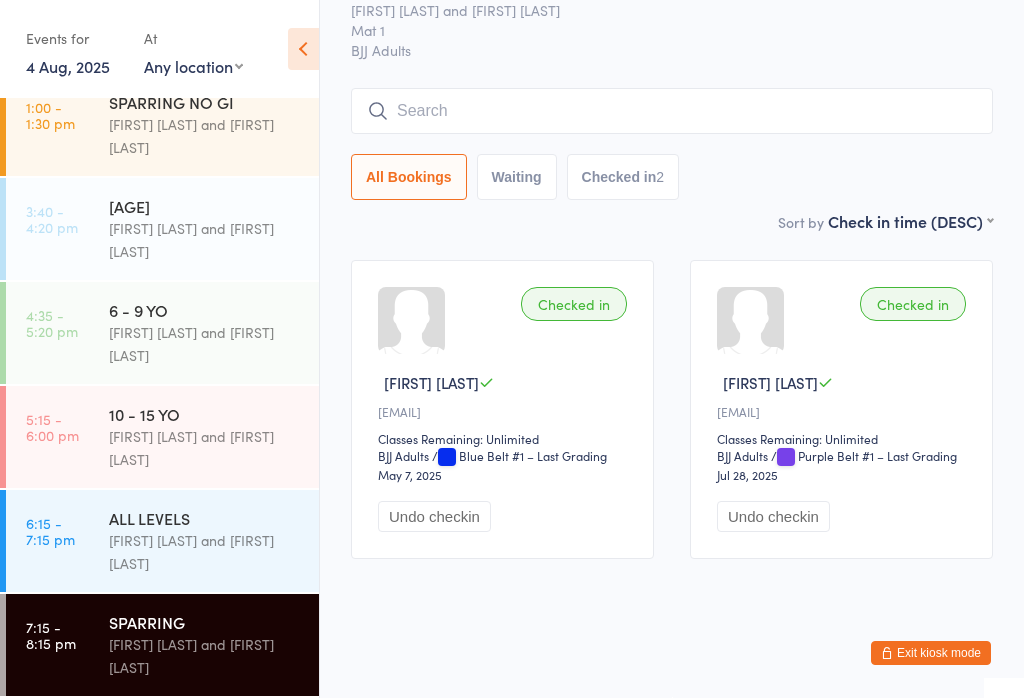 click at bounding box center [672, 111] 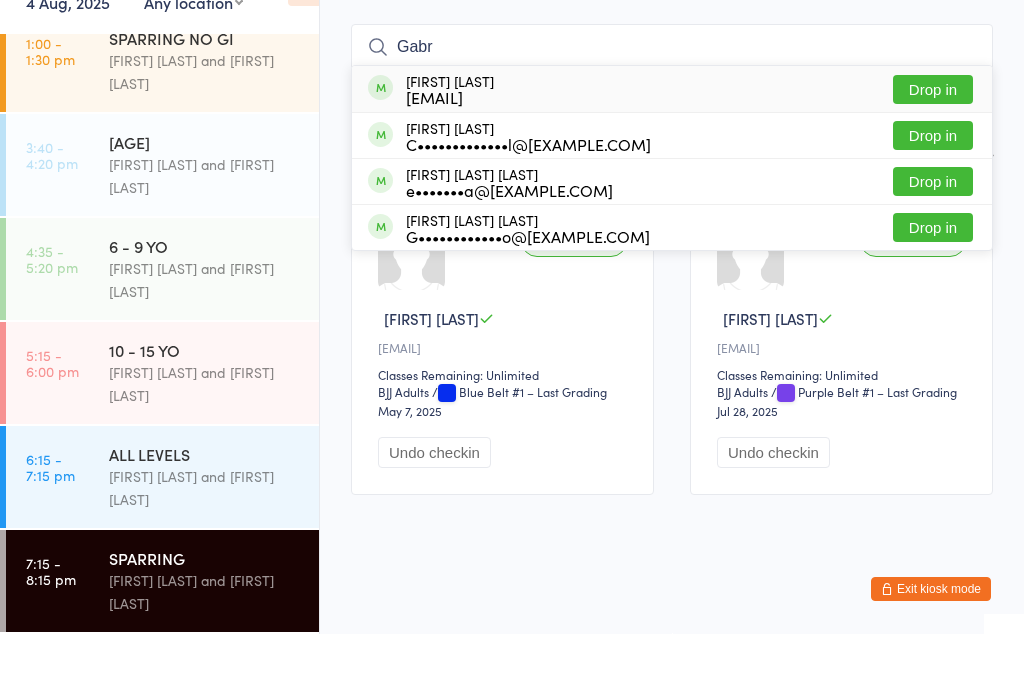 type on "Gabr" 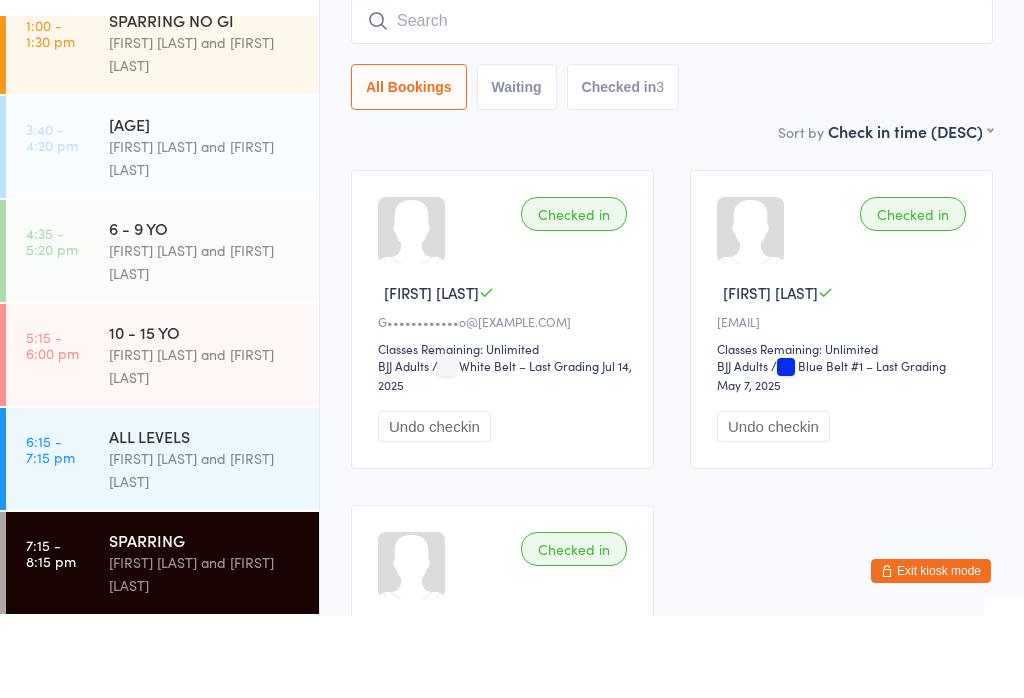 scroll, scrollTop: 98, scrollLeft: 0, axis: vertical 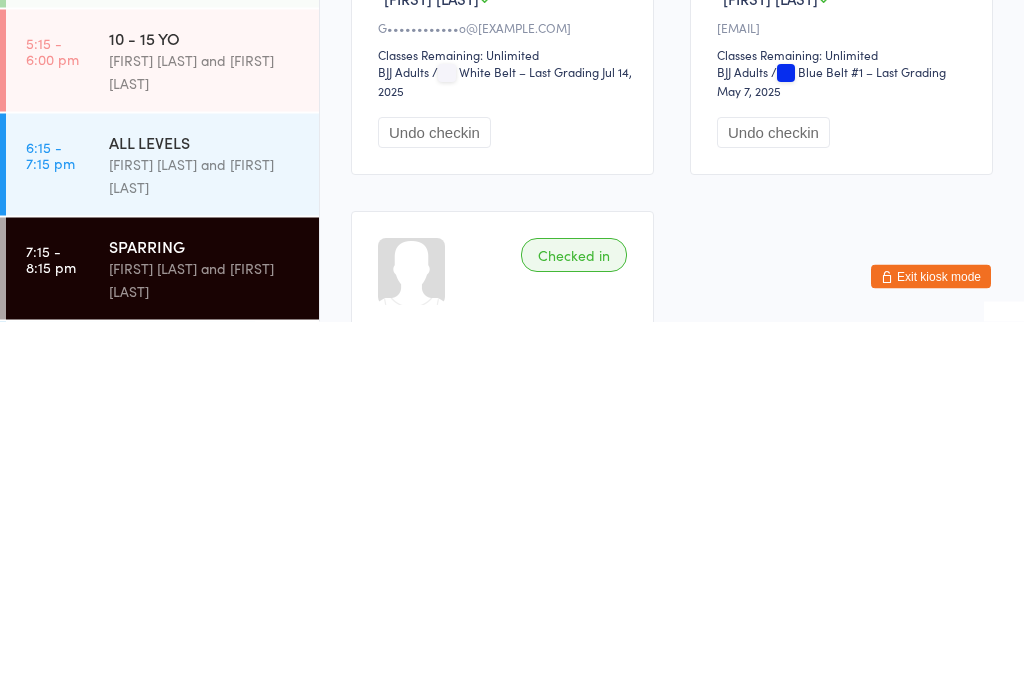 click on "ALL LEVELS" at bounding box center [205, 518] 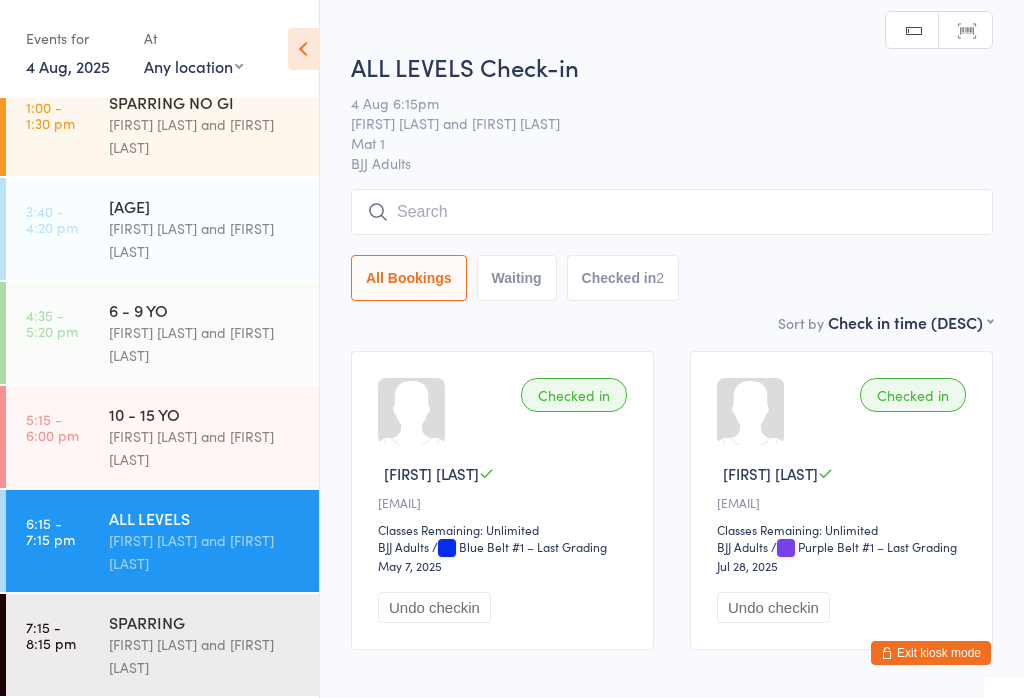 click at bounding box center [672, 212] 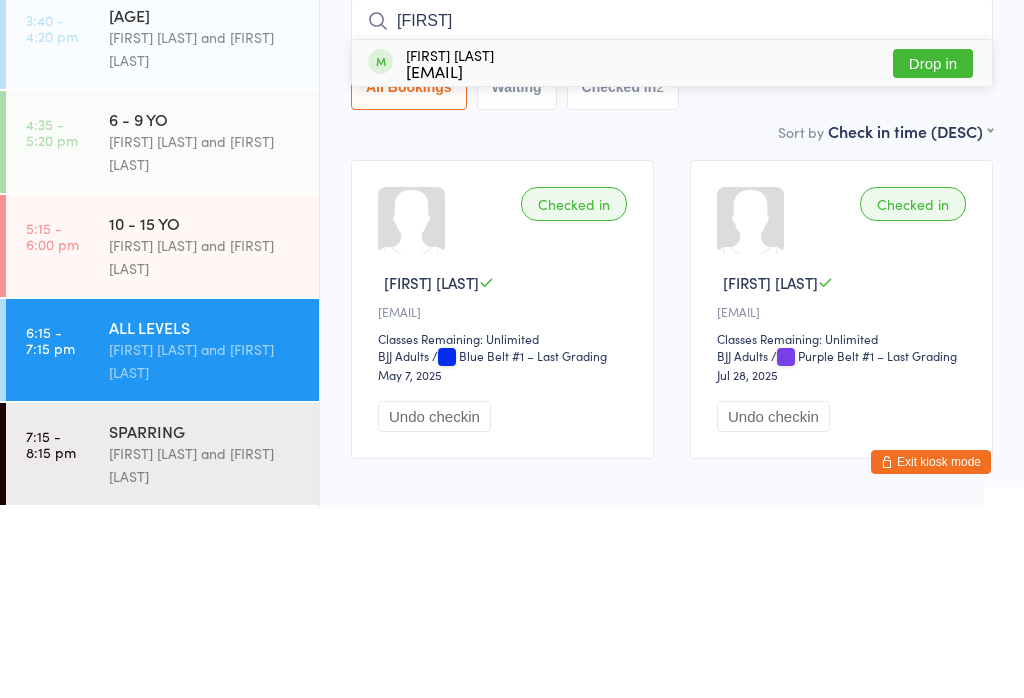 type on "[FIRST]" 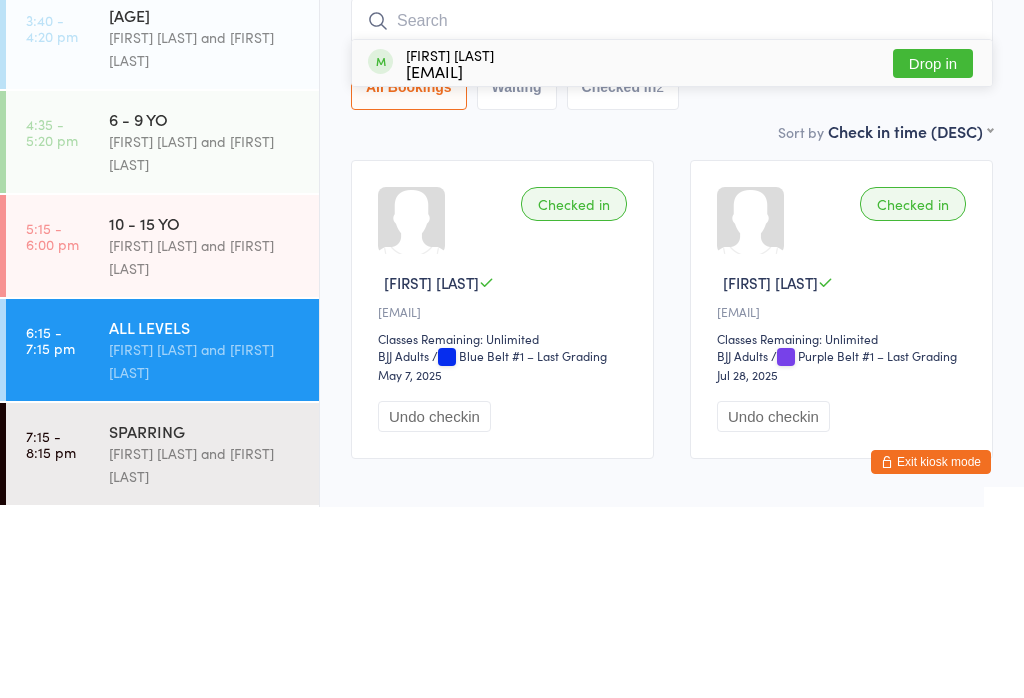 scroll, scrollTop: 117, scrollLeft: 0, axis: vertical 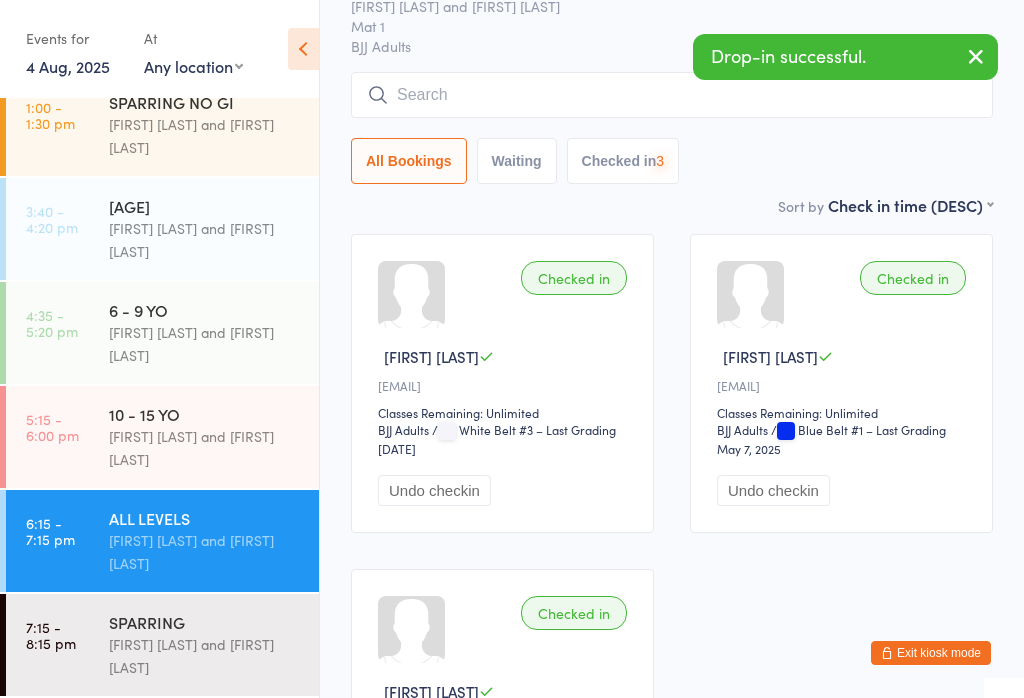 click on "SPARRING" at bounding box center (205, 622) 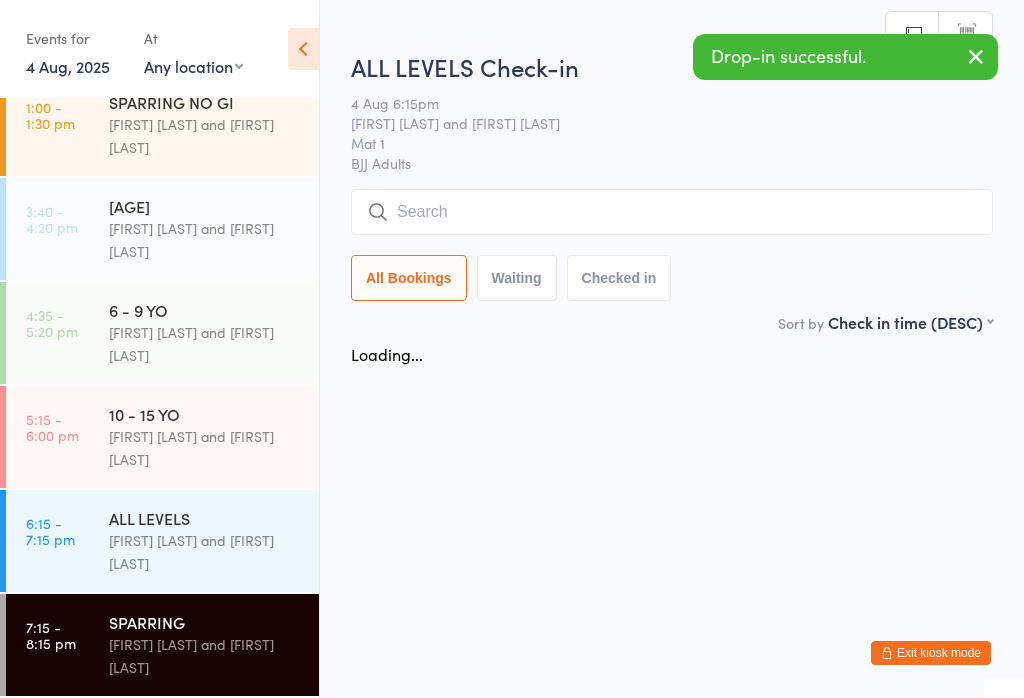 scroll, scrollTop: 0, scrollLeft: 0, axis: both 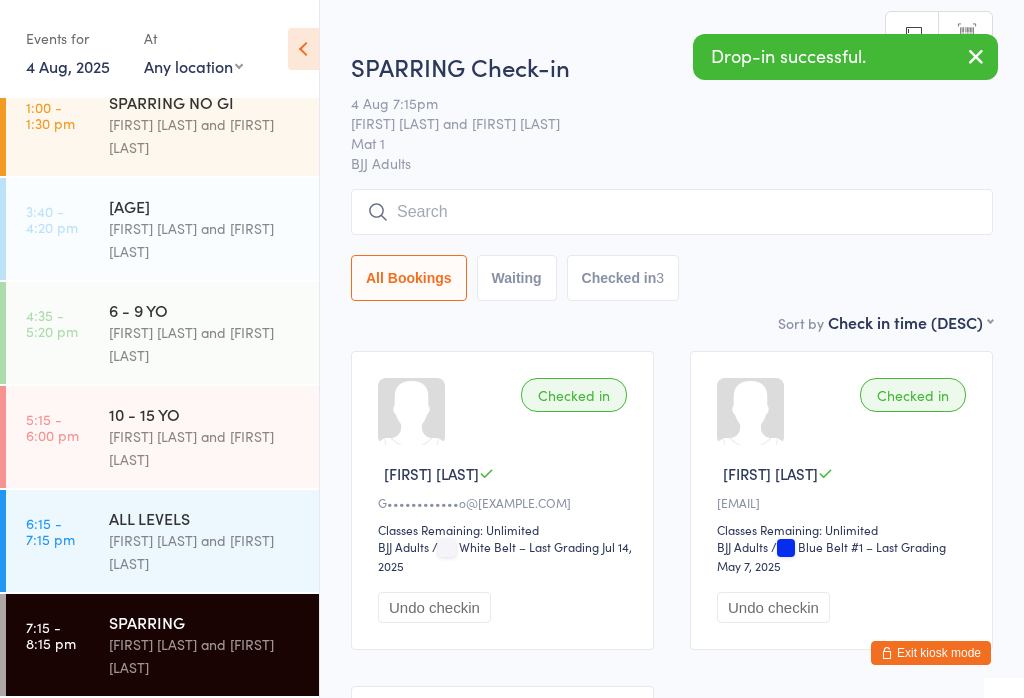 click at bounding box center [672, 212] 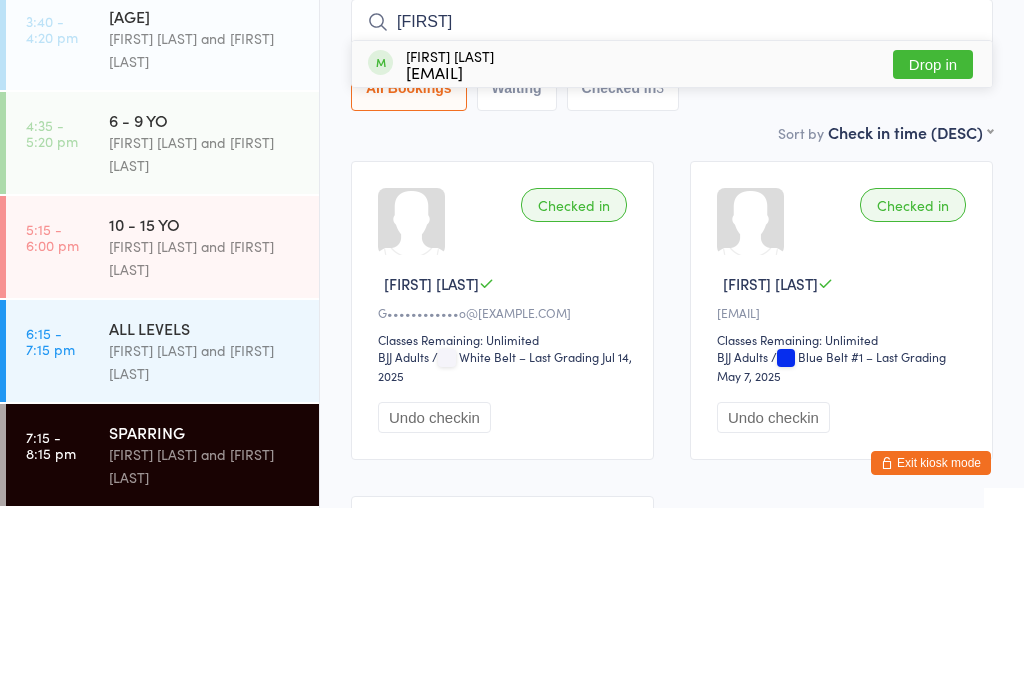 type on "[FIRST]" 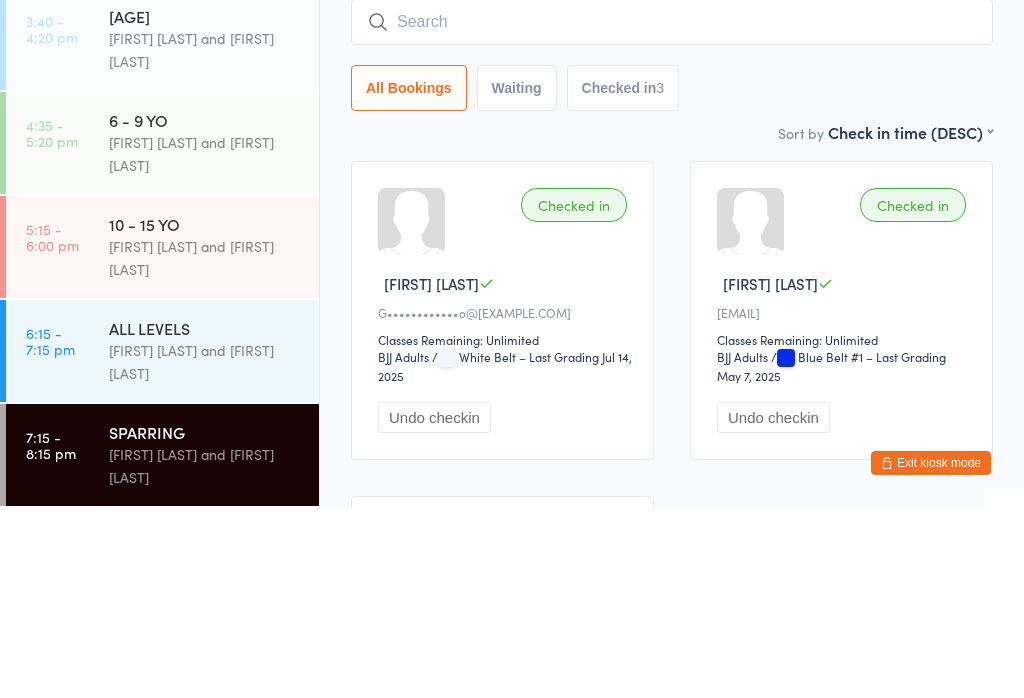 scroll, scrollTop: 190, scrollLeft: 0, axis: vertical 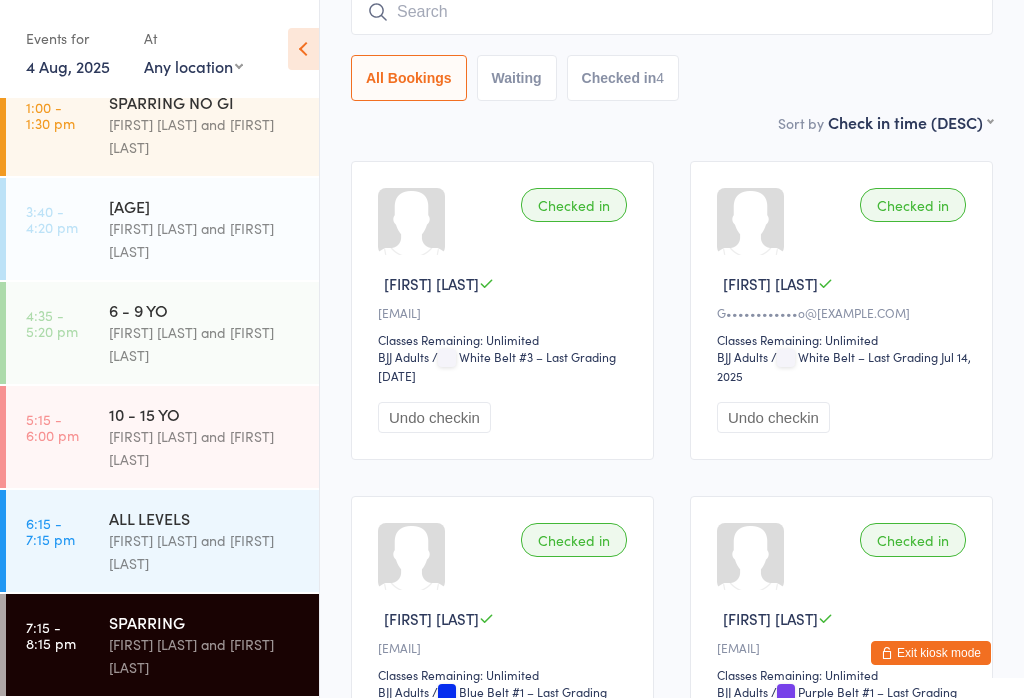 click at bounding box center [672, 12] 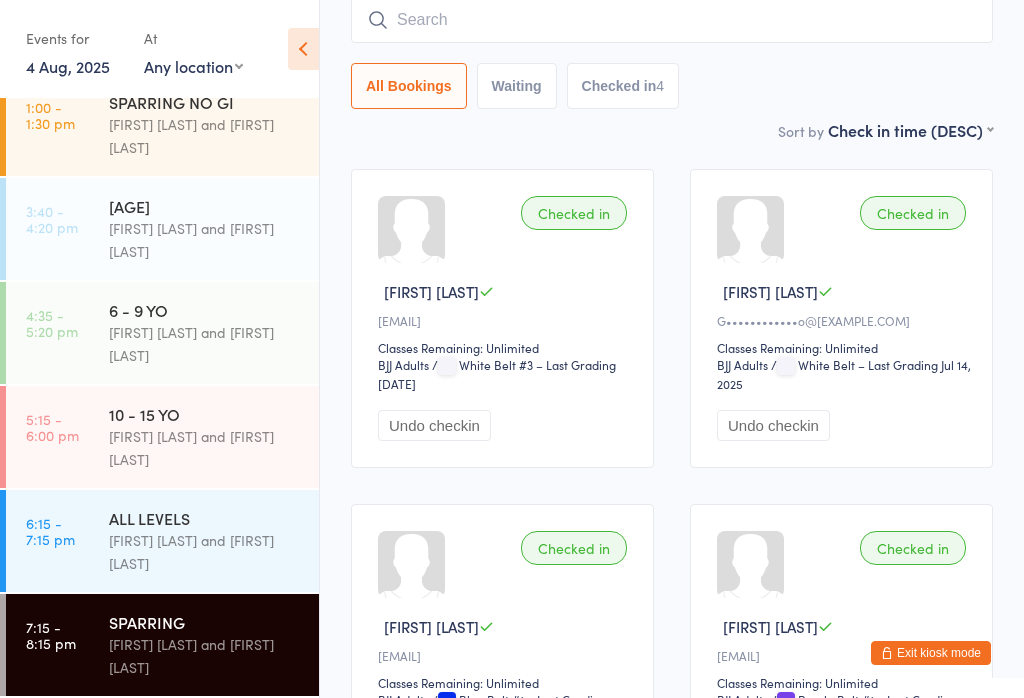 scroll, scrollTop: 181, scrollLeft: 0, axis: vertical 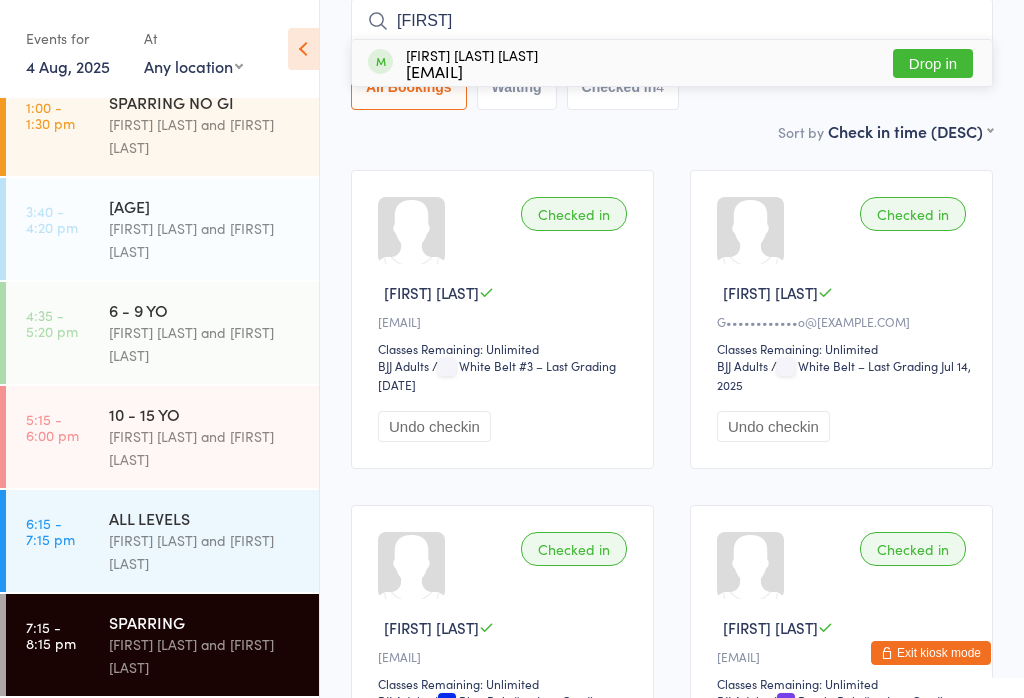 type on "[FIRST]" 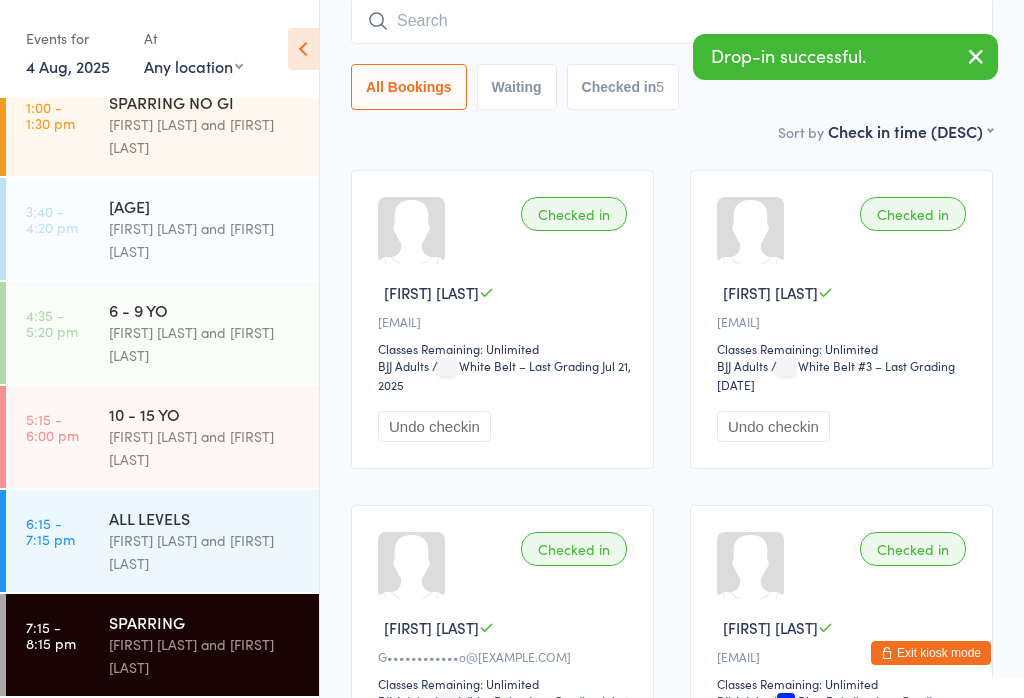 click at bounding box center [672, 21] 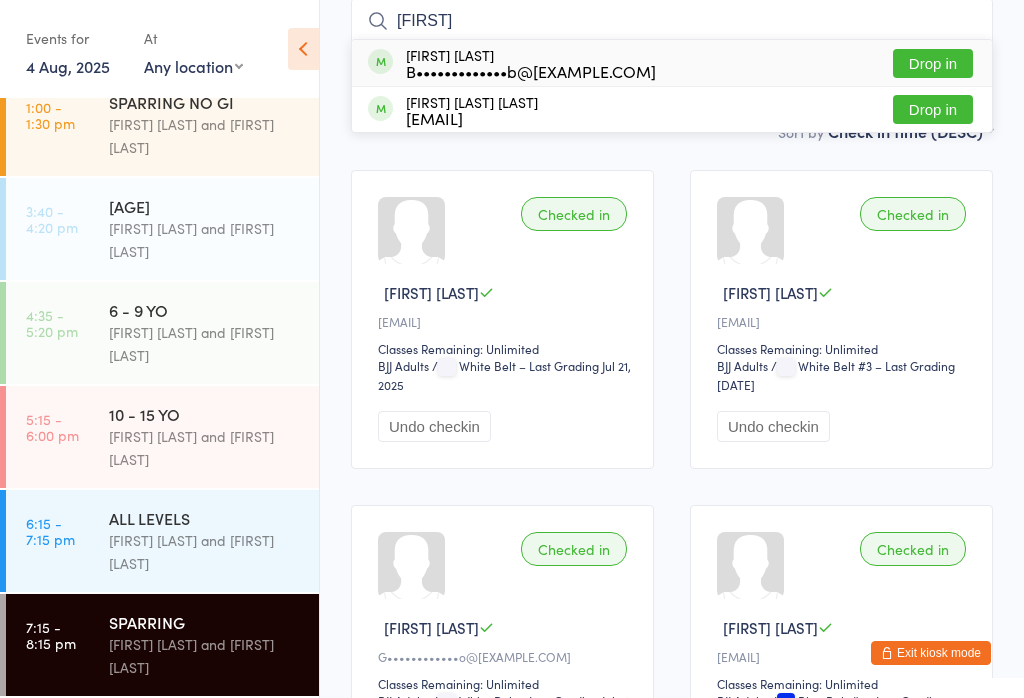 type on "[FIRST]" 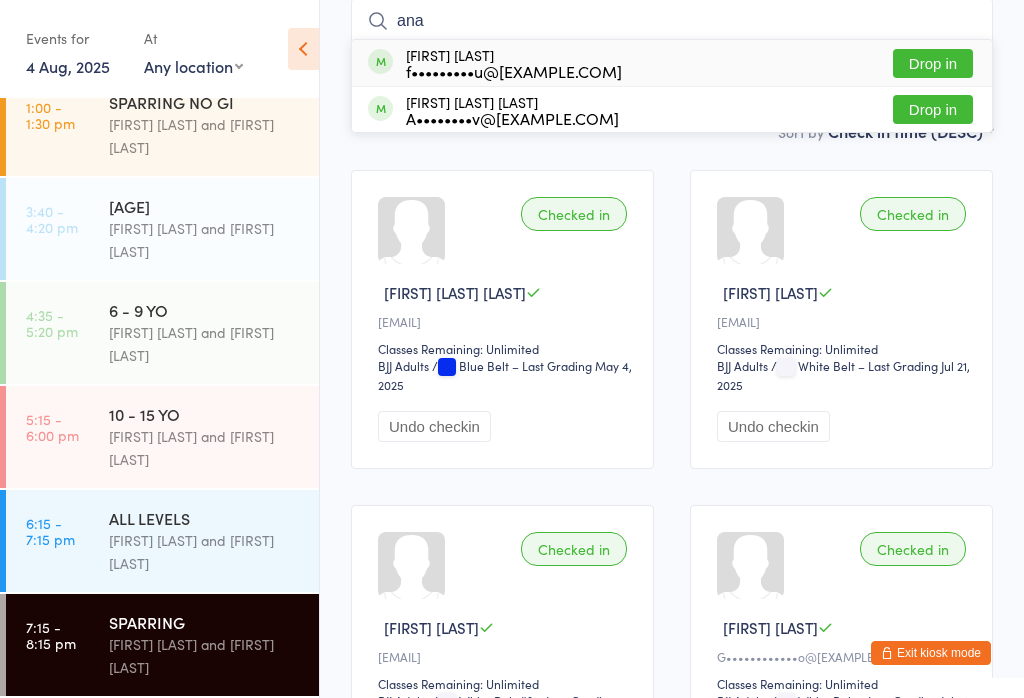 type on "ana" 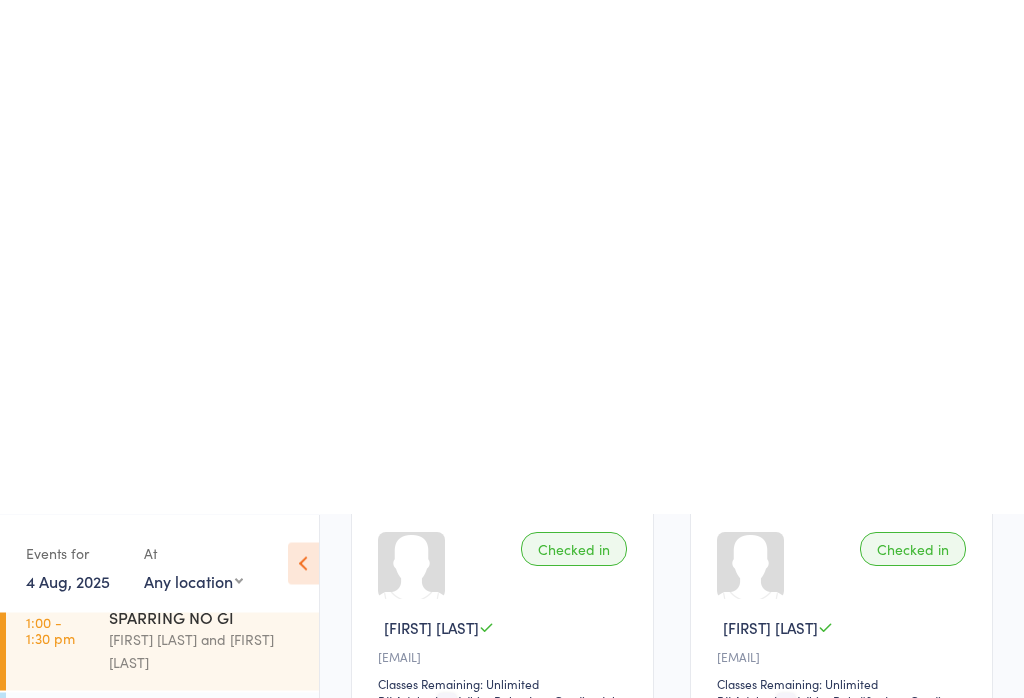 scroll, scrollTop: 696, scrollLeft: 0, axis: vertical 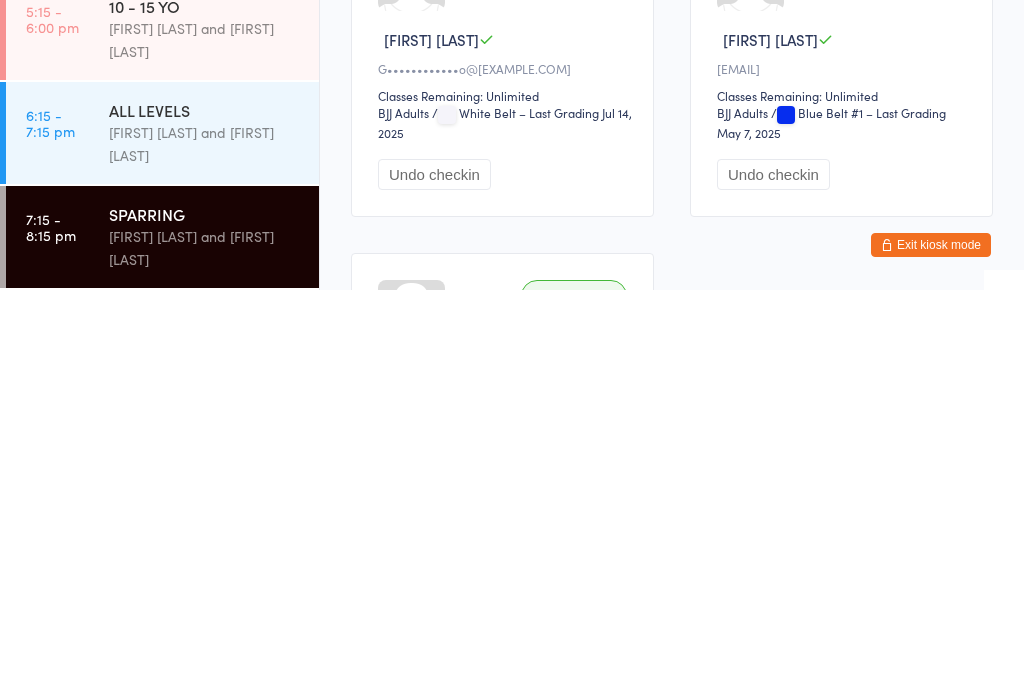 click on "[FIRST] [LAST] and [FIRST] [LAST]" at bounding box center [205, 552] 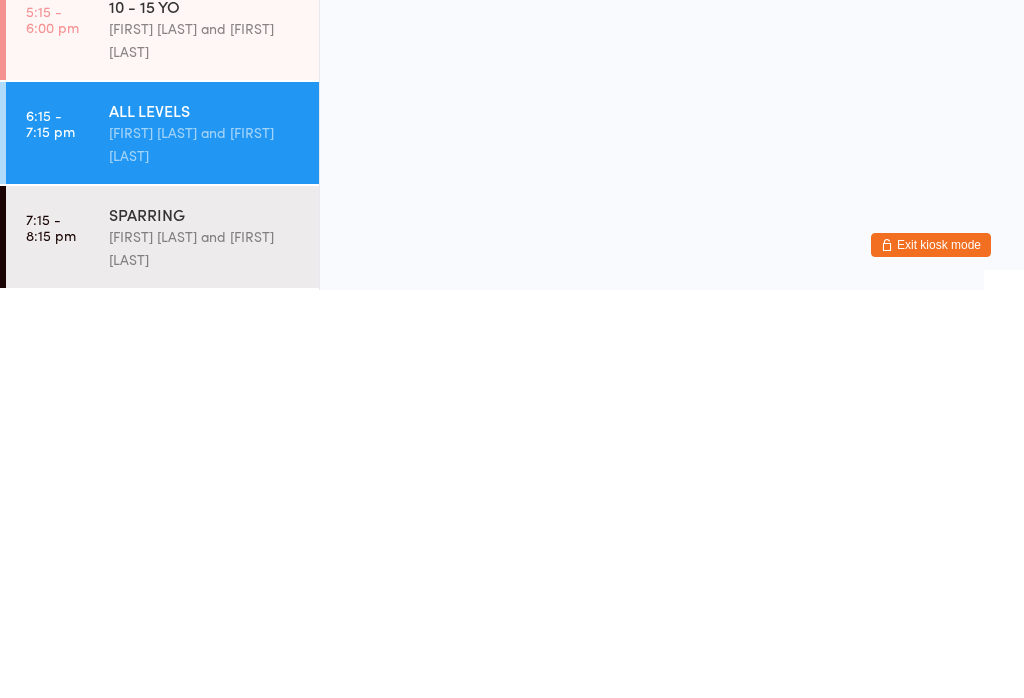 scroll, scrollTop: 0, scrollLeft: 0, axis: both 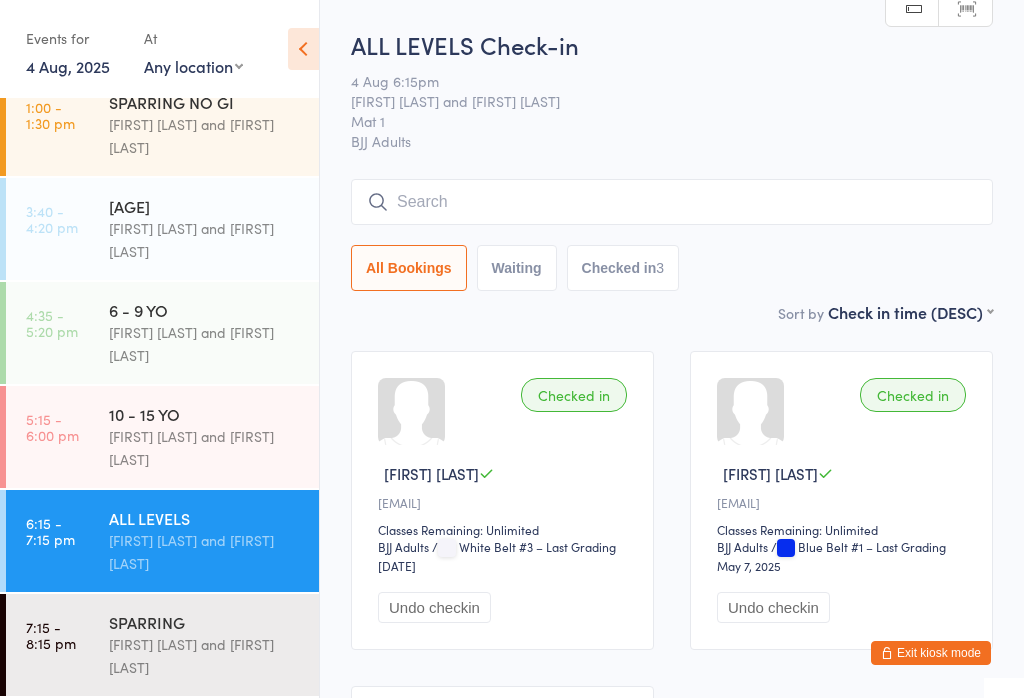 click at bounding box center (672, 202) 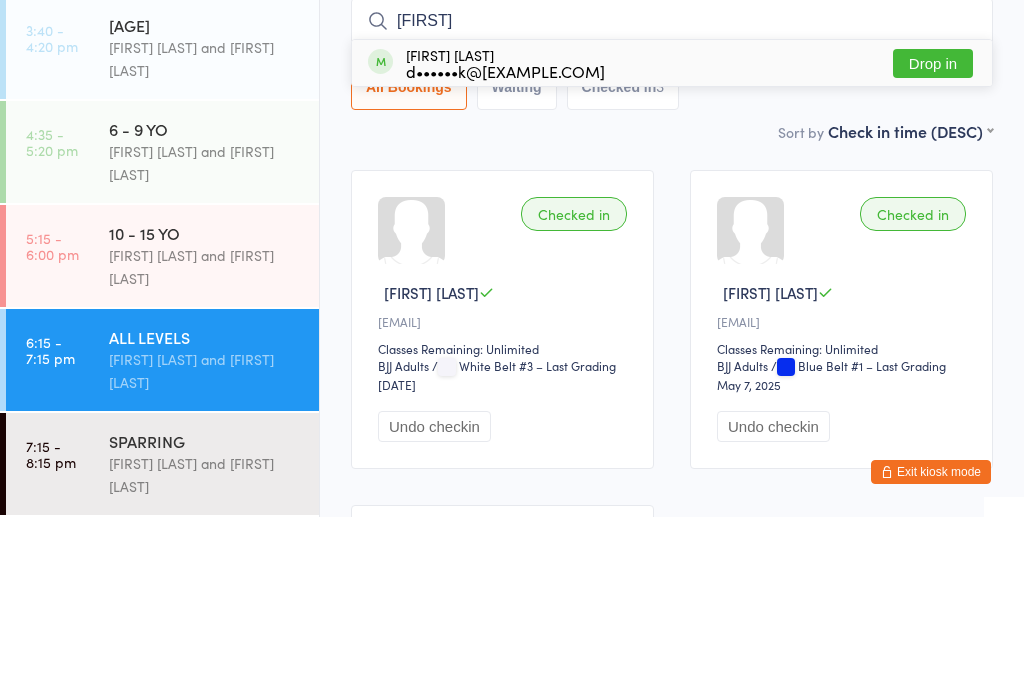 type on "[FIRST]" 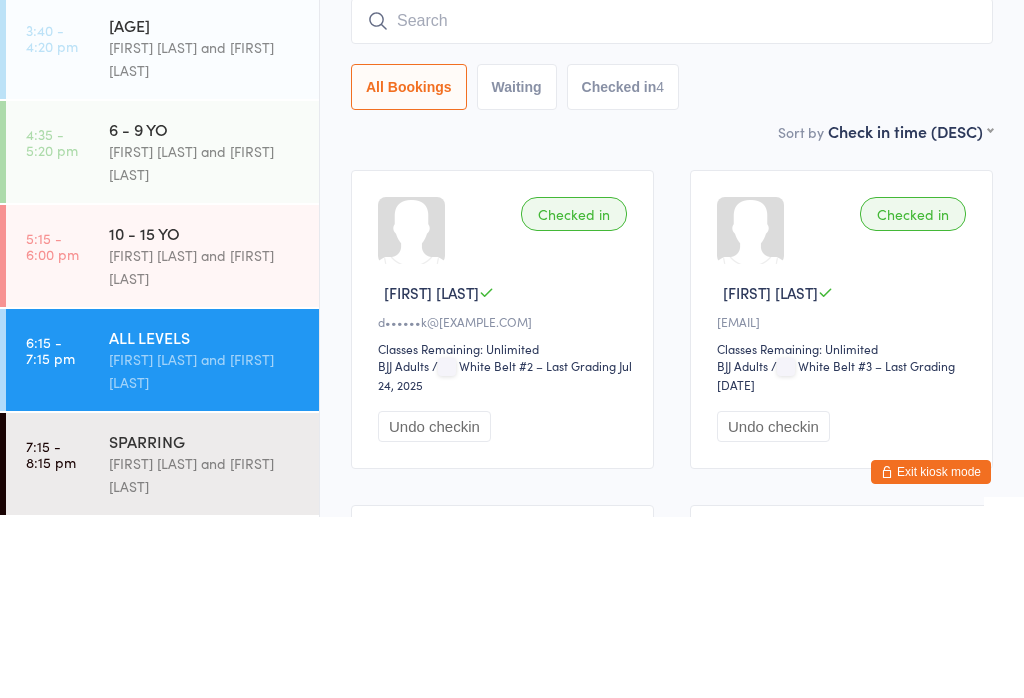 scroll, scrollTop: 240, scrollLeft: 0, axis: vertical 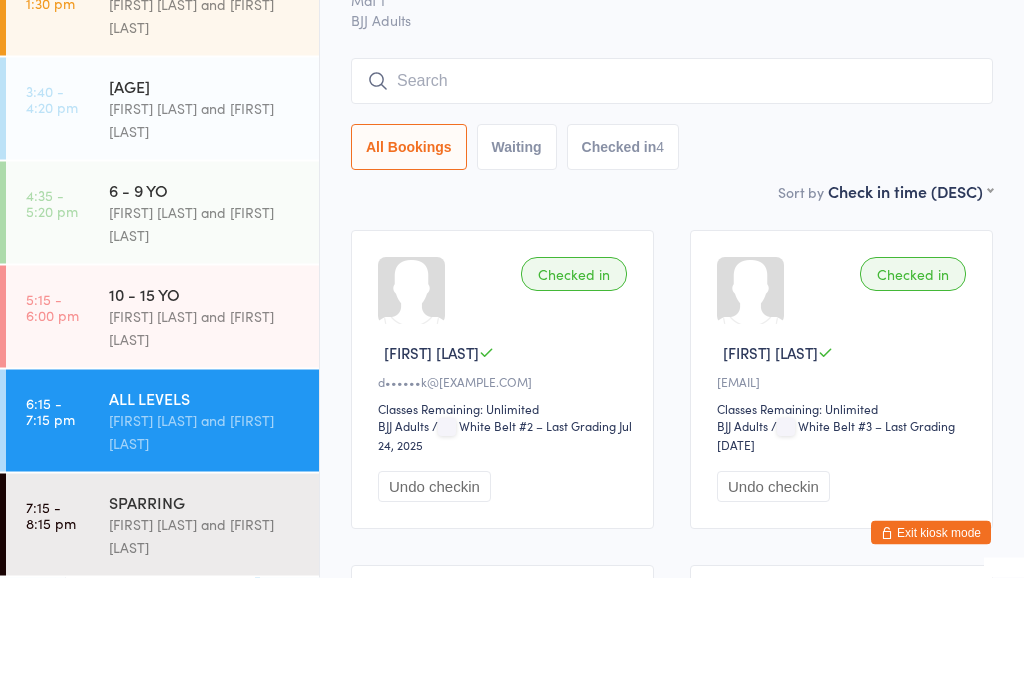 click at bounding box center [672, 202] 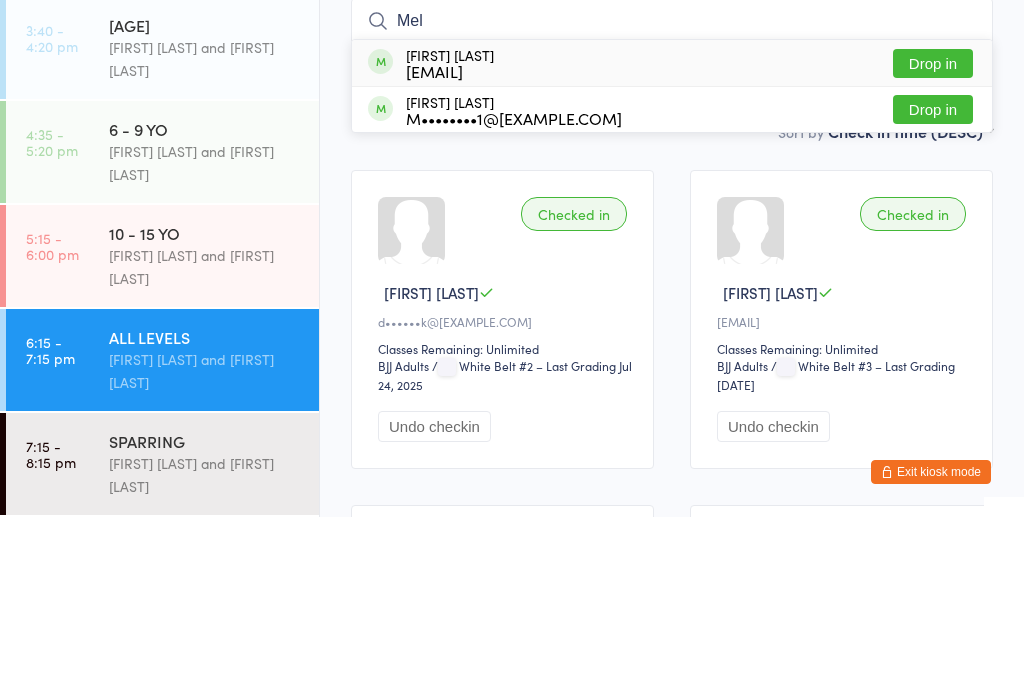 type on "Mel" 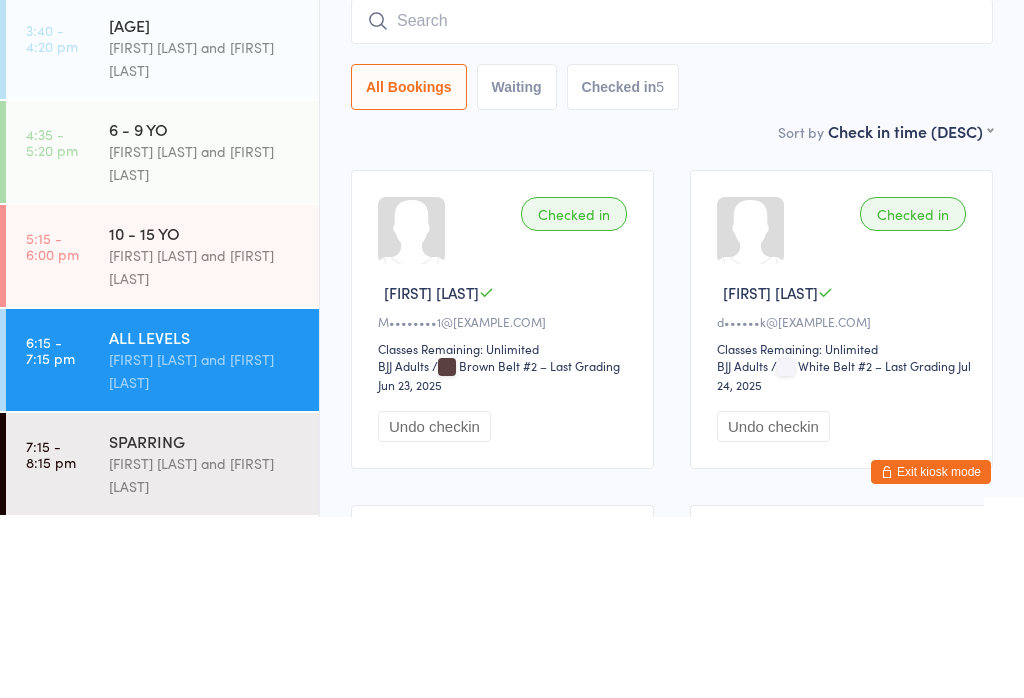 click at bounding box center [672, 202] 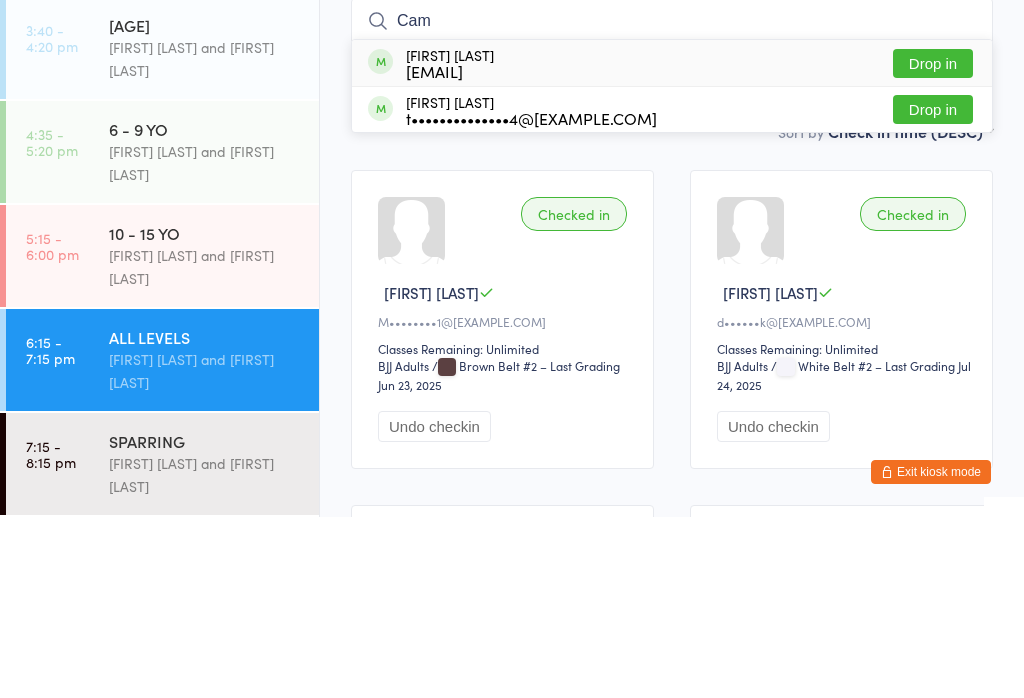 type on "Cam" 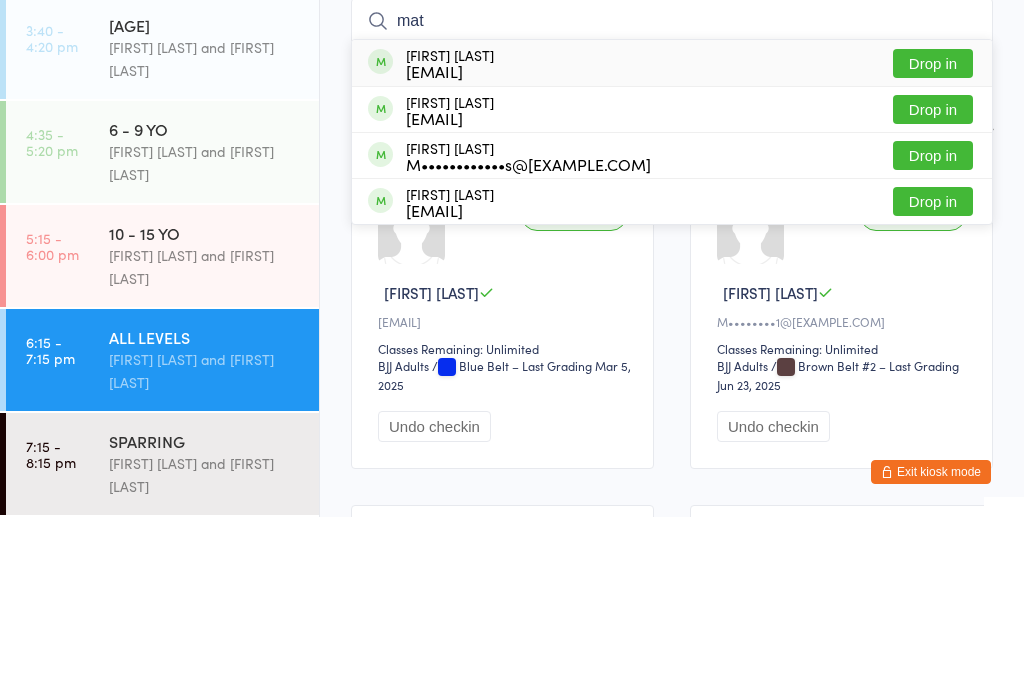 type on "mat" 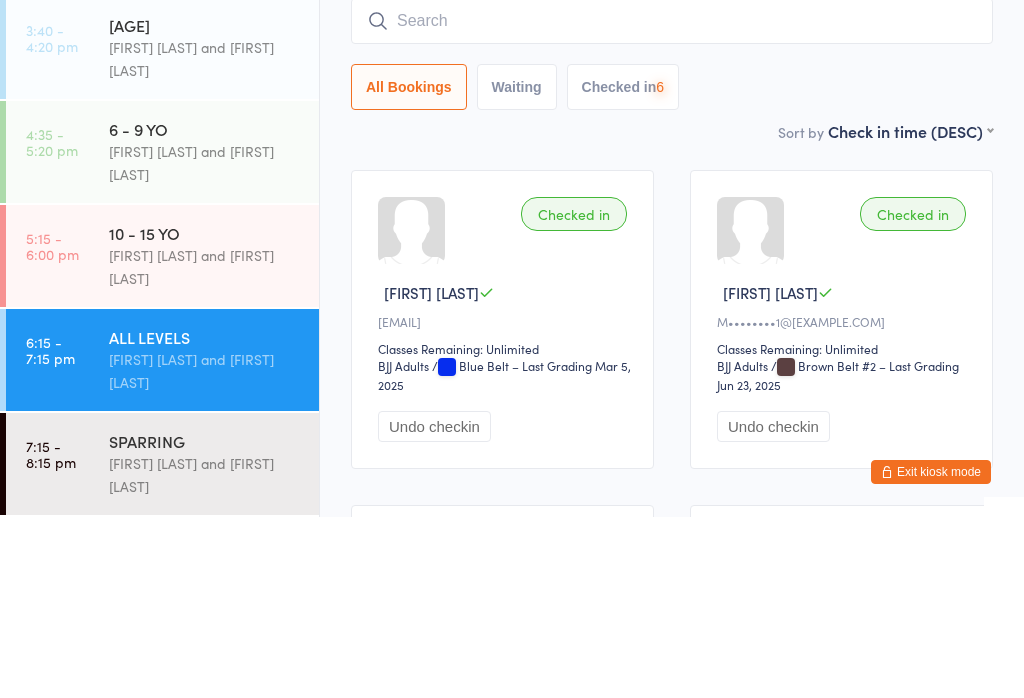 click on "All Bookings Waiting  Checked in  6" at bounding box center (672, 268) 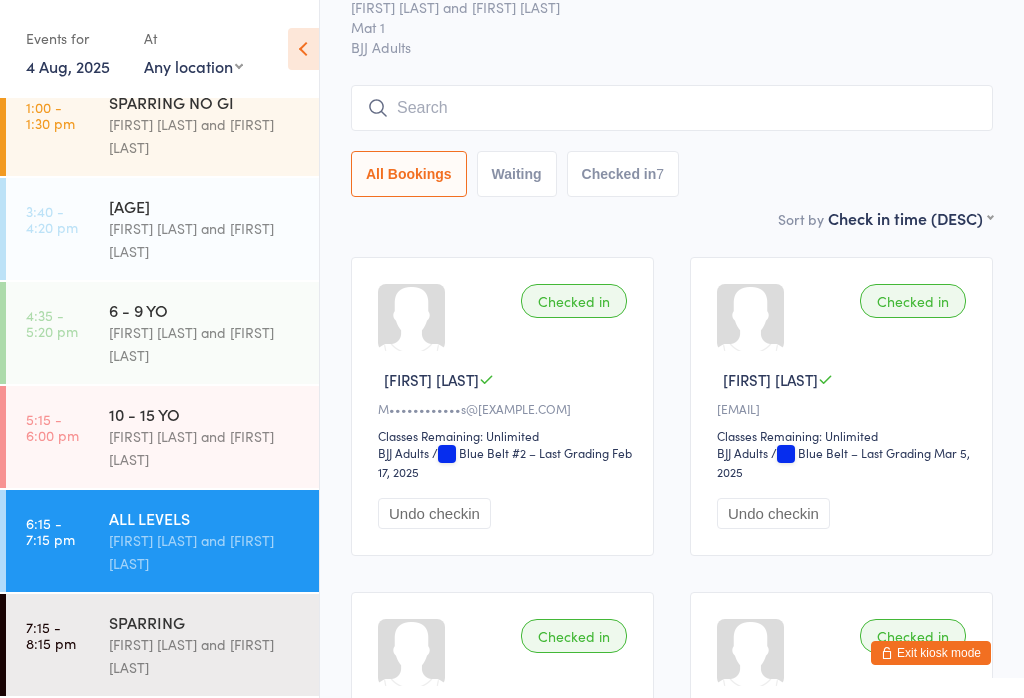 scroll, scrollTop: 91, scrollLeft: 0, axis: vertical 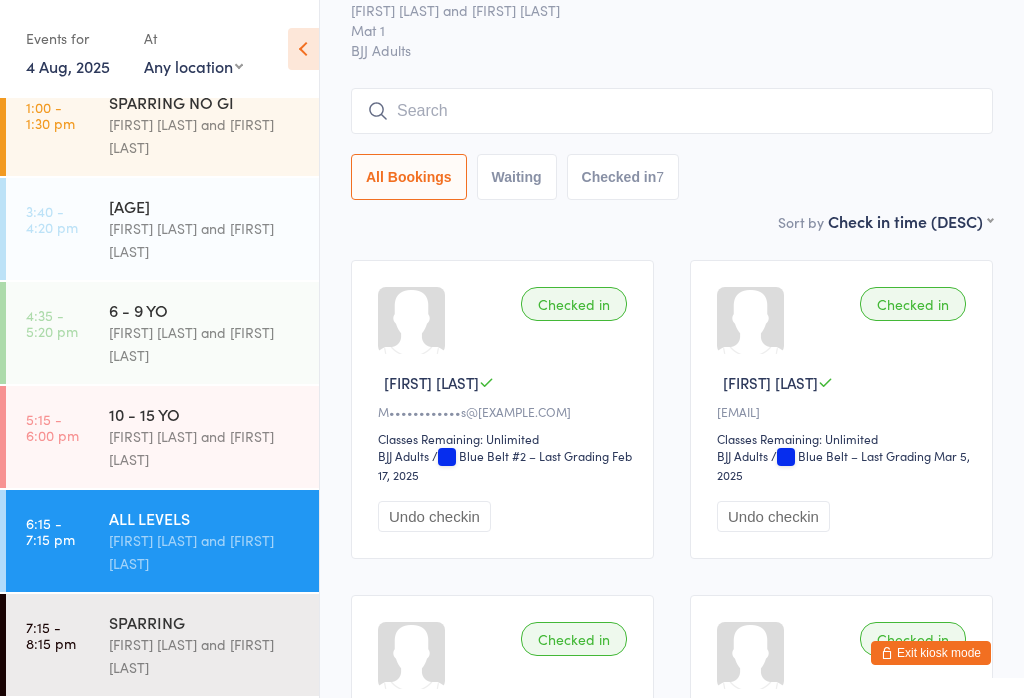 click at bounding box center (672, 111) 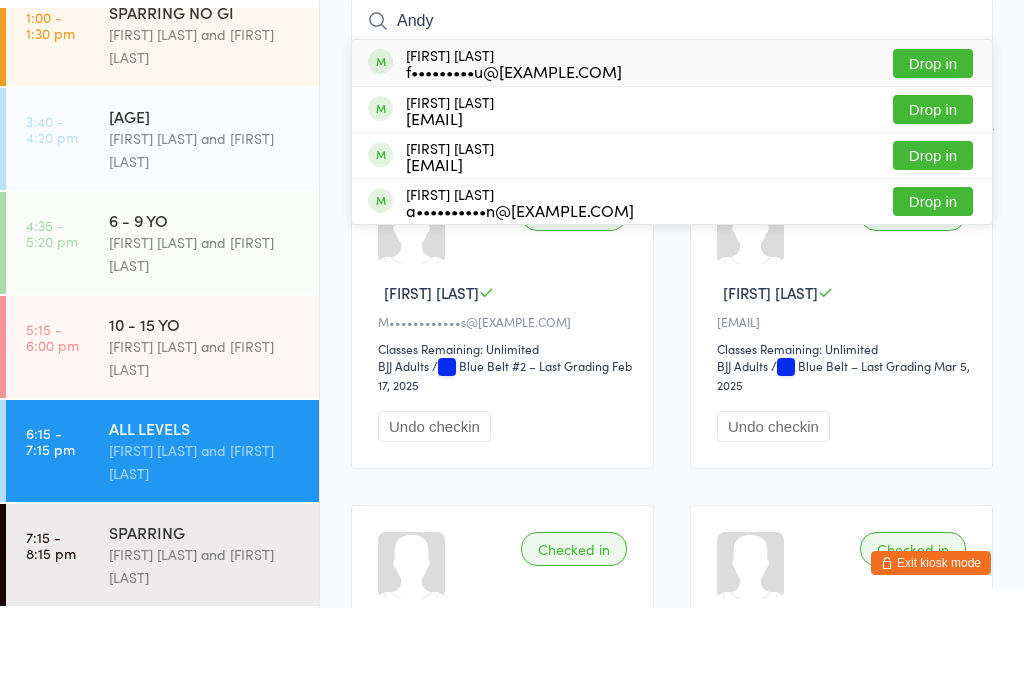 type on "Andy" 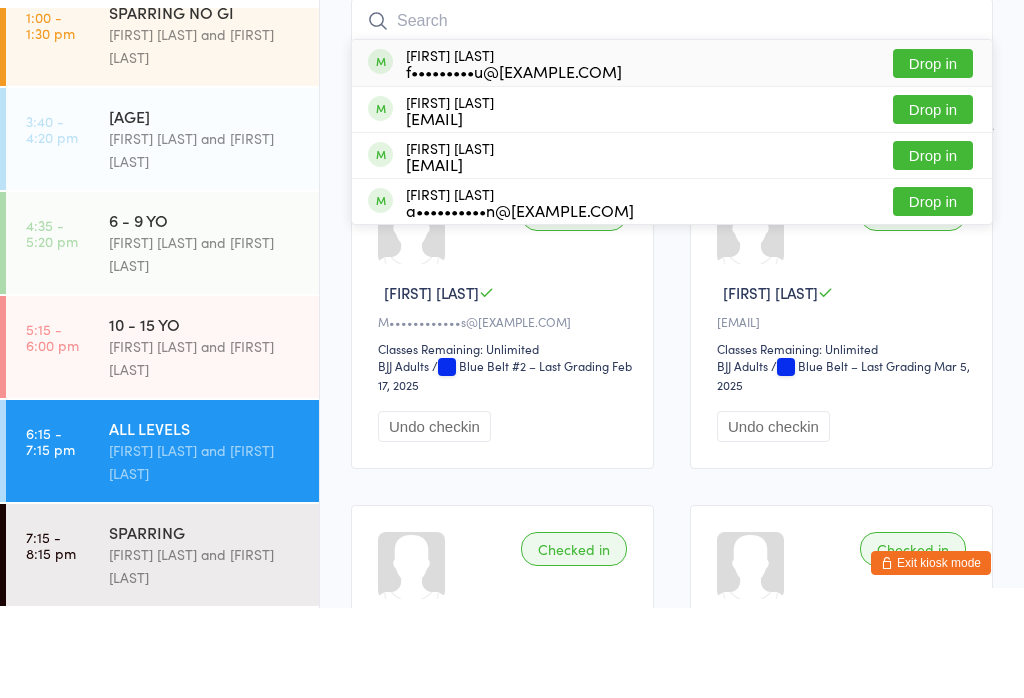 scroll, scrollTop: 181, scrollLeft: 0, axis: vertical 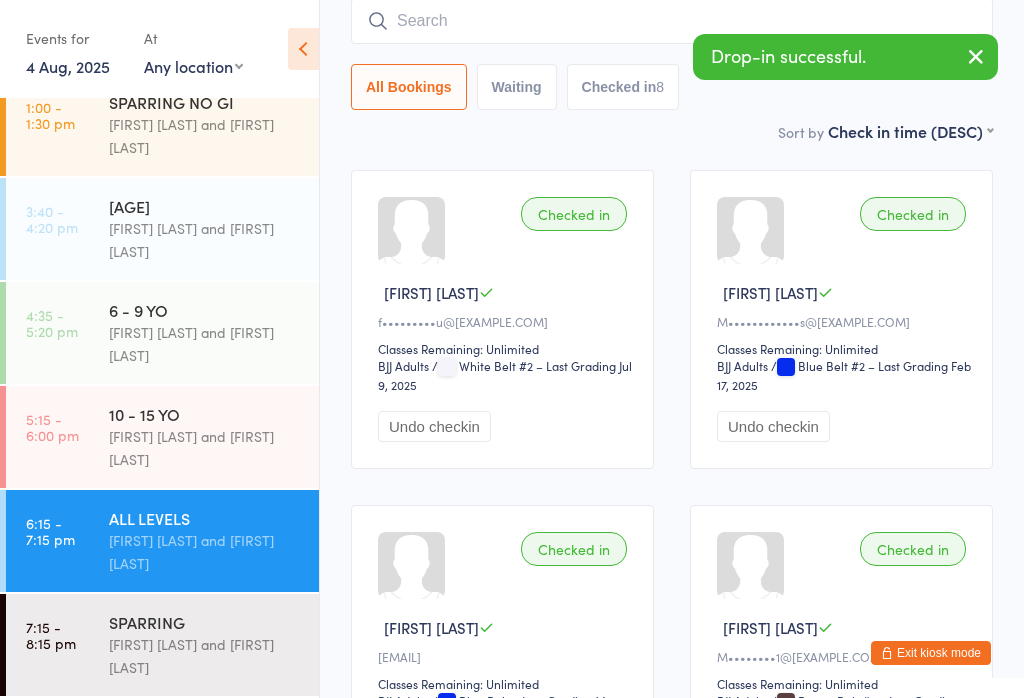 click on "Waiting" at bounding box center [517, 87] 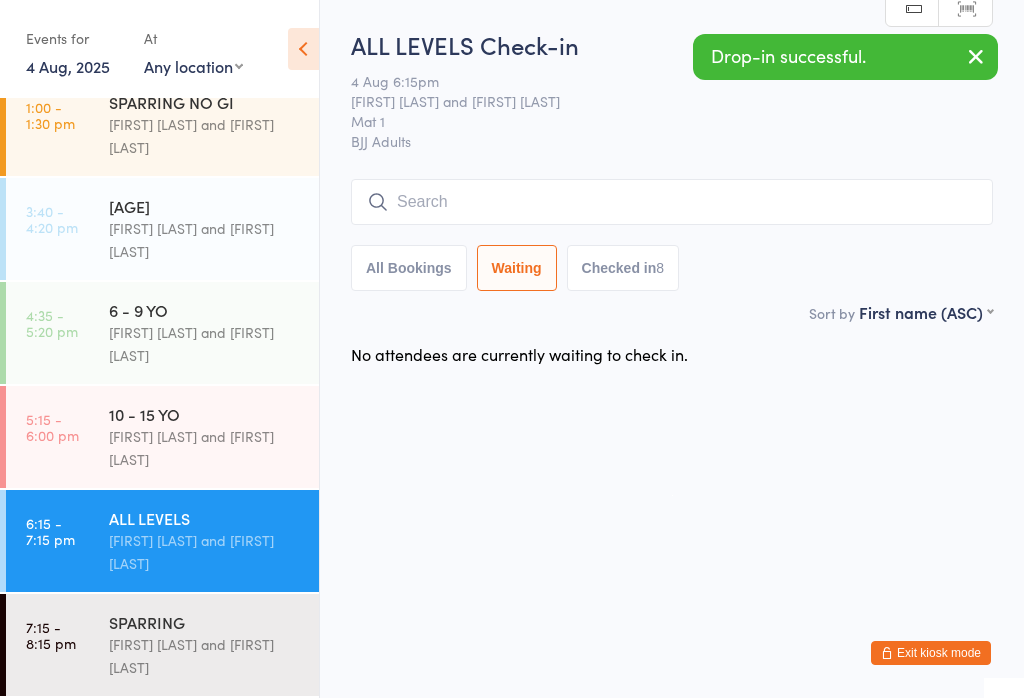 click on "All Bookings" at bounding box center [409, 268] 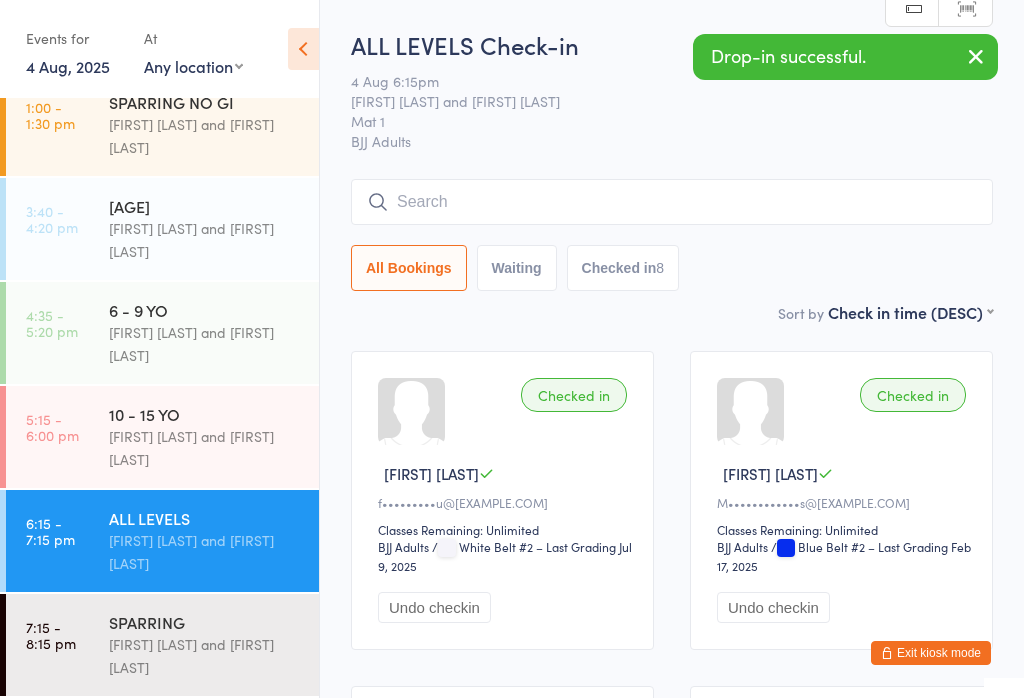 click at bounding box center (672, 202) 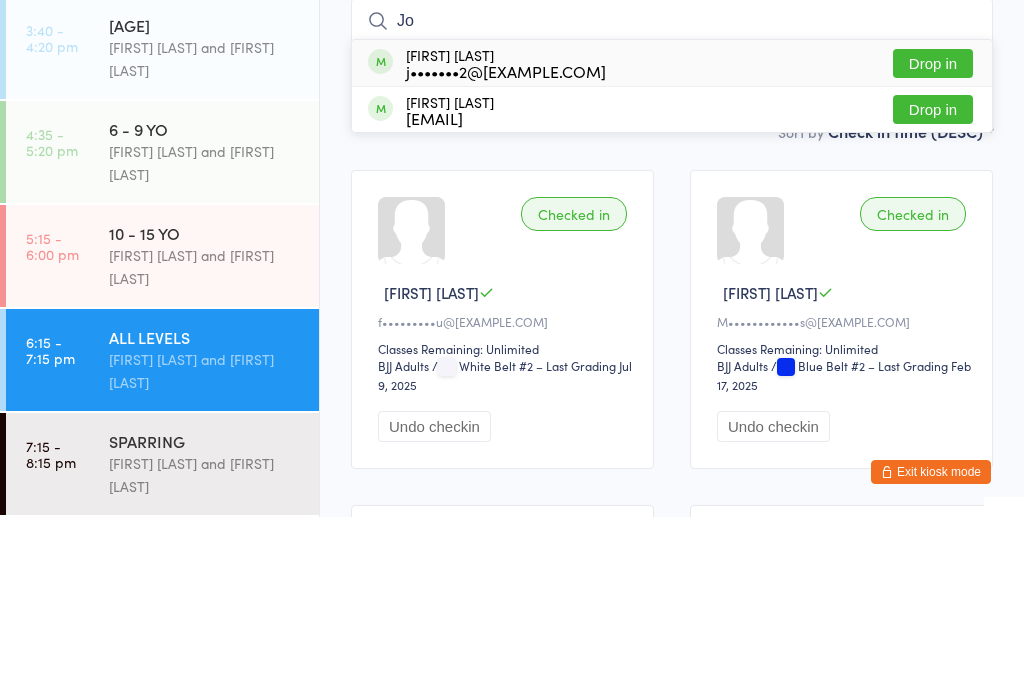 type on "Jo" 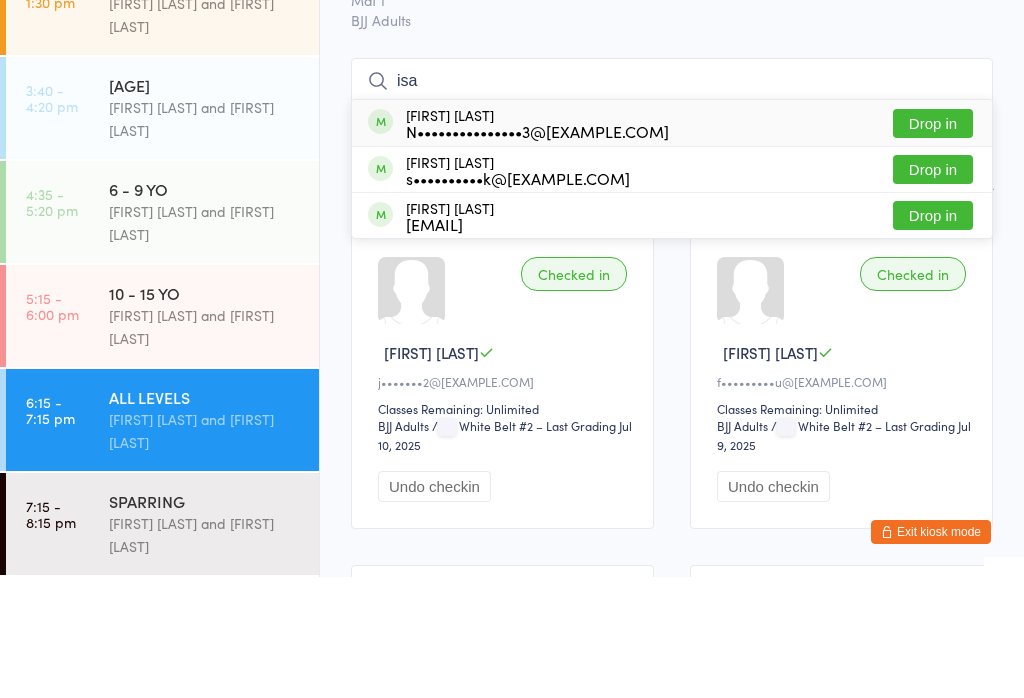 type on "isa" 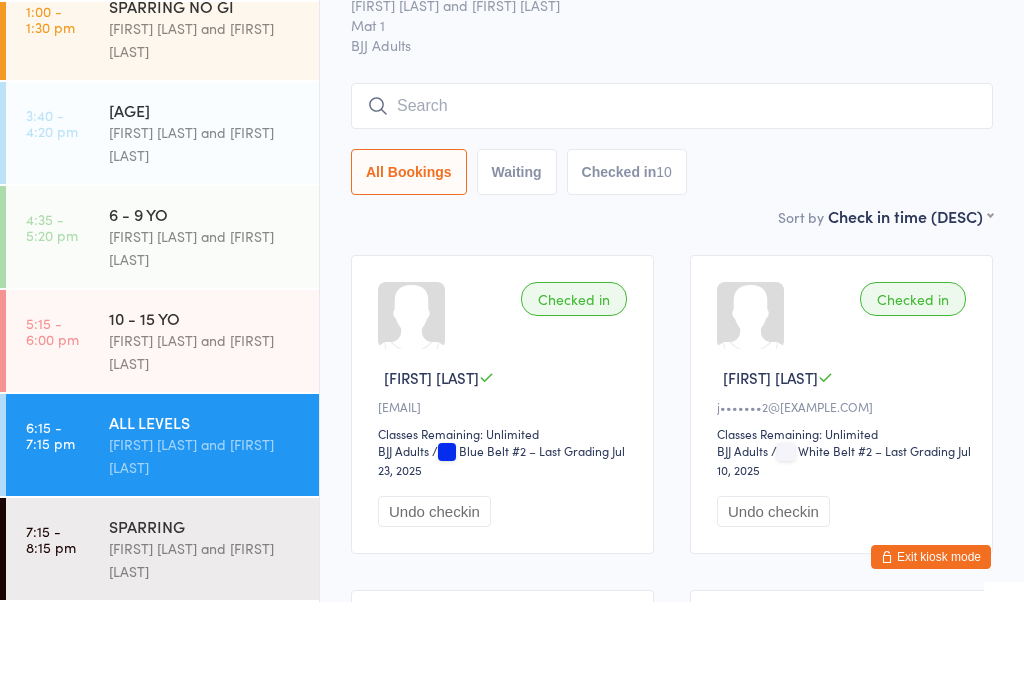 scroll, scrollTop: 240, scrollLeft: 0, axis: vertical 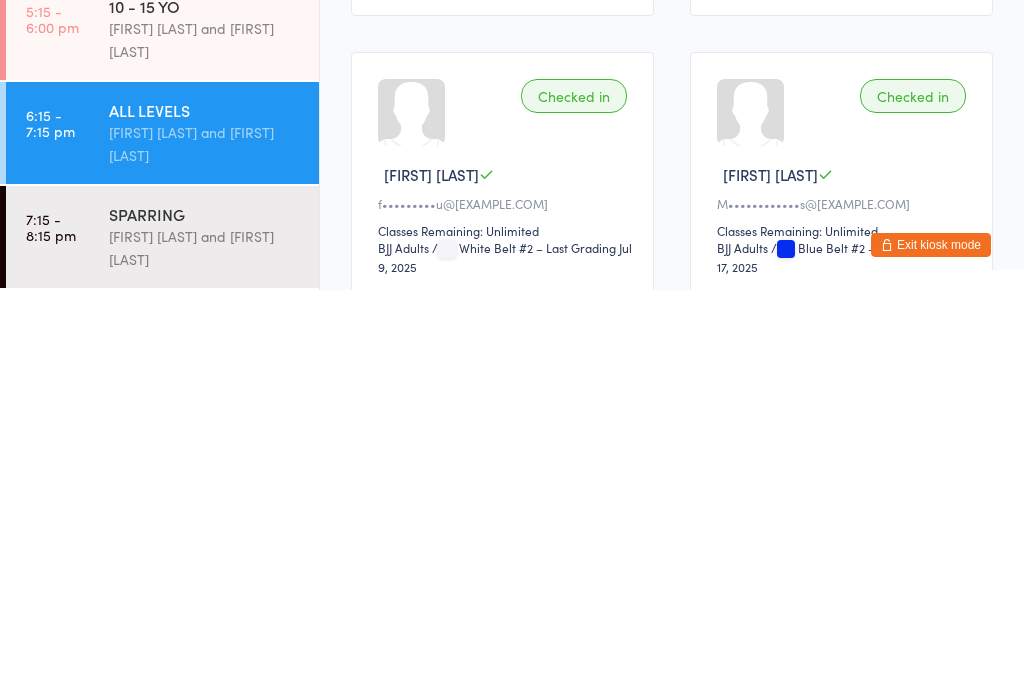 click on "[FIRST] [LAST] and [FIRST] [LAST]" at bounding box center [205, 552] 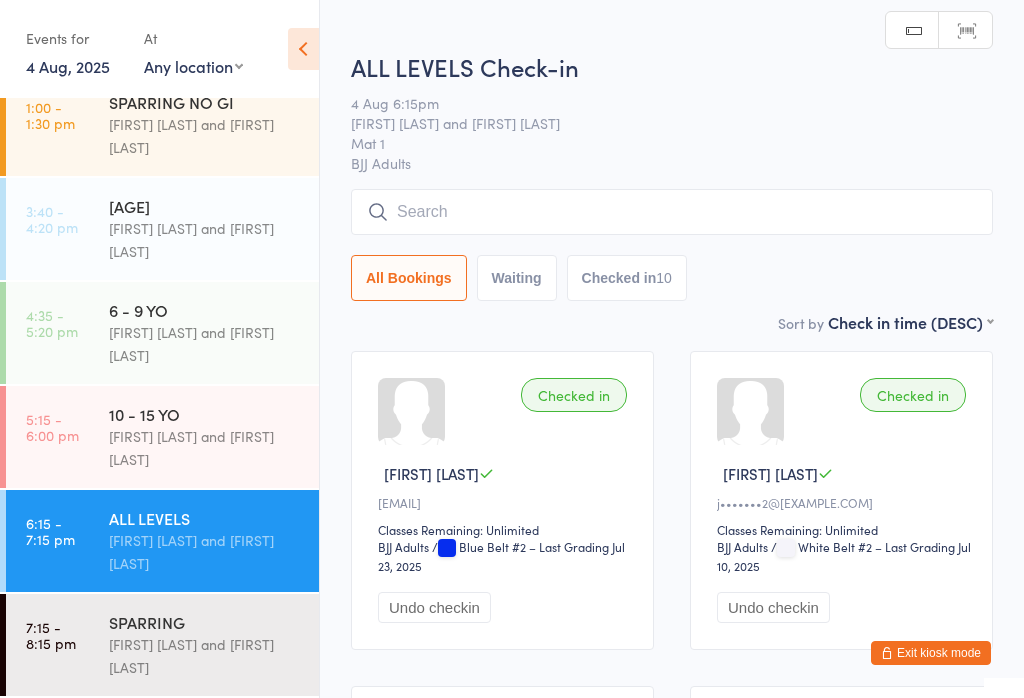 click at bounding box center [672, 212] 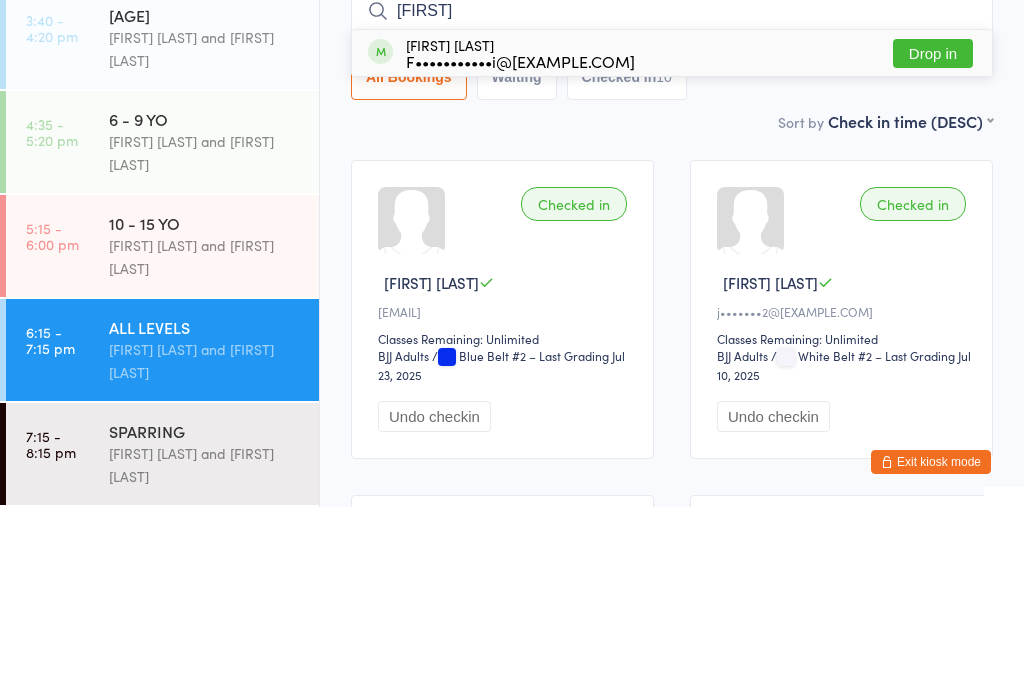 type on "[FIRST]" 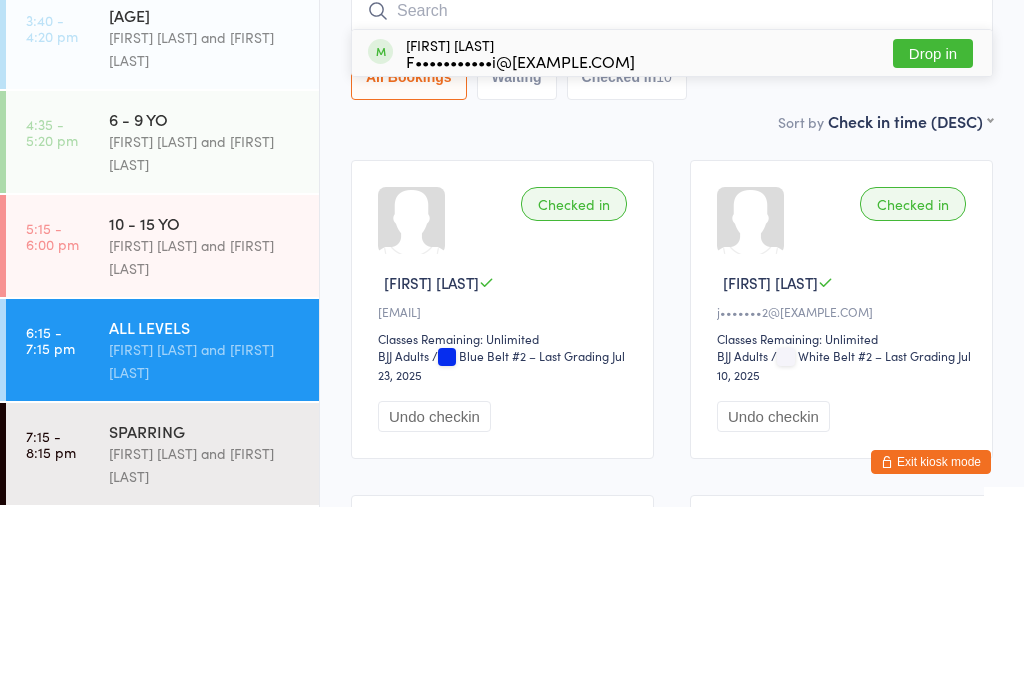 scroll, scrollTop: 191, scrollLeft: 0, axis: vertical 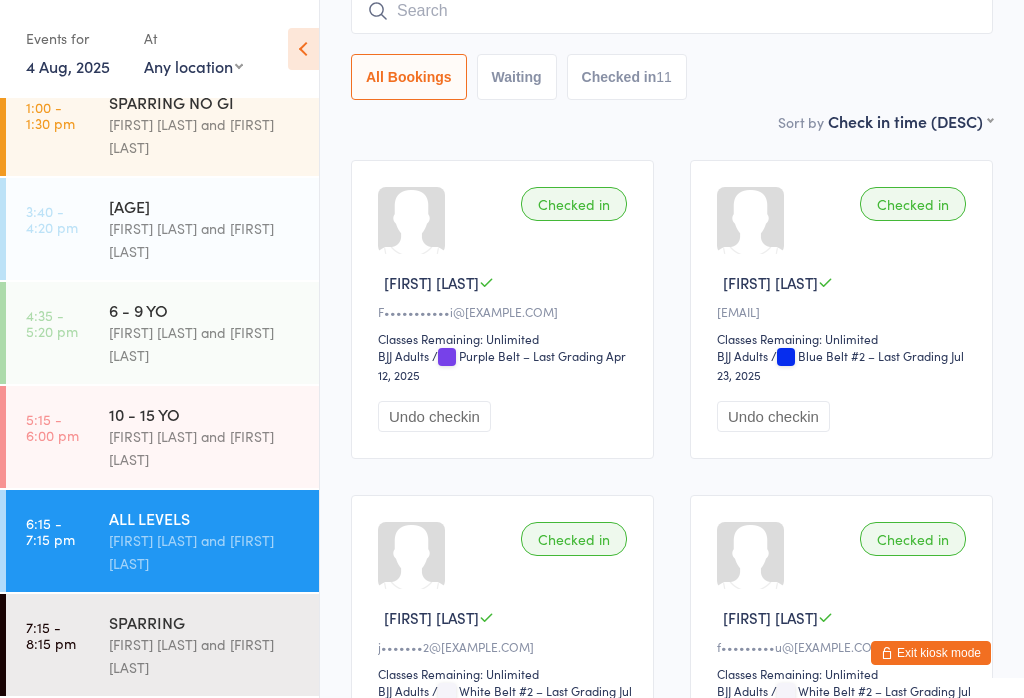click on "SPARRING" at bounding box center (205, 622) 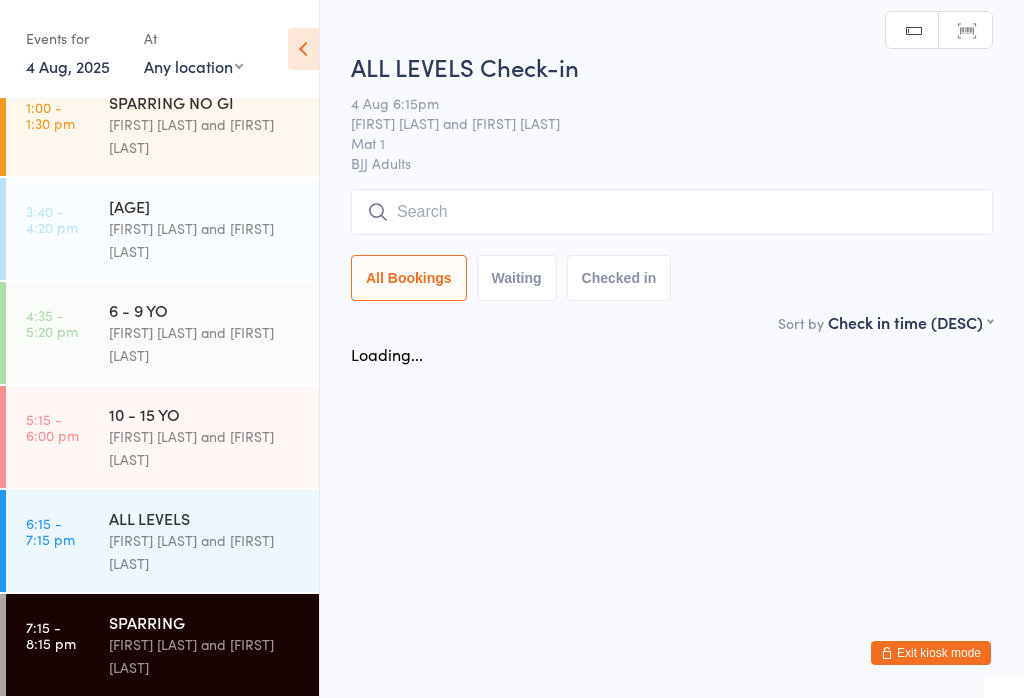 scroll, scrollTop: 0, scrollLeft: 0, axis: both 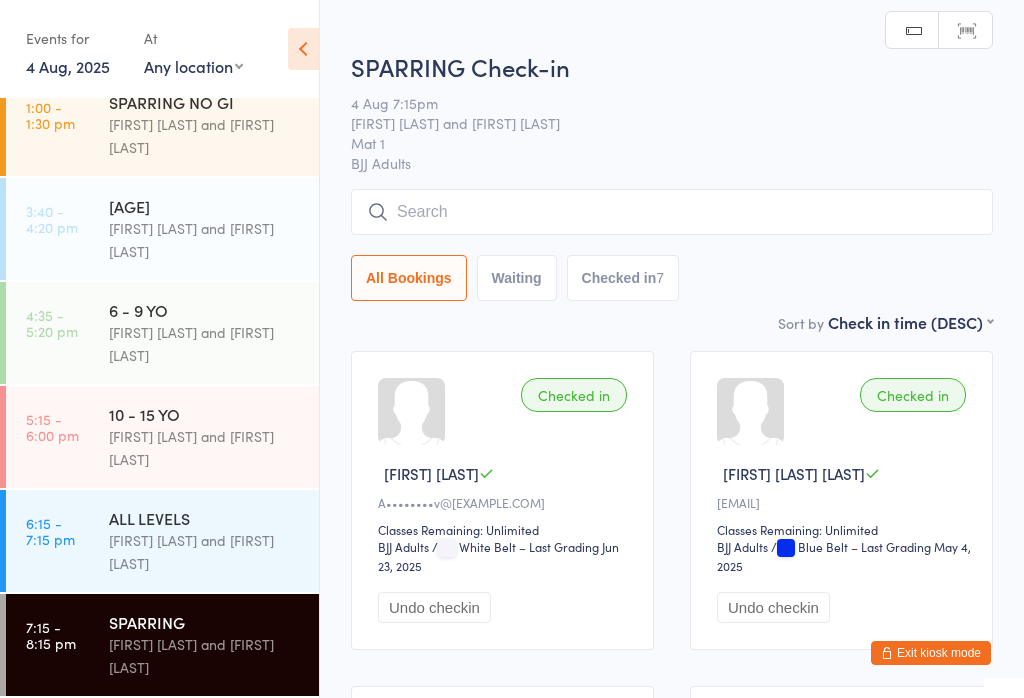 click at bounding box center [672, 212] 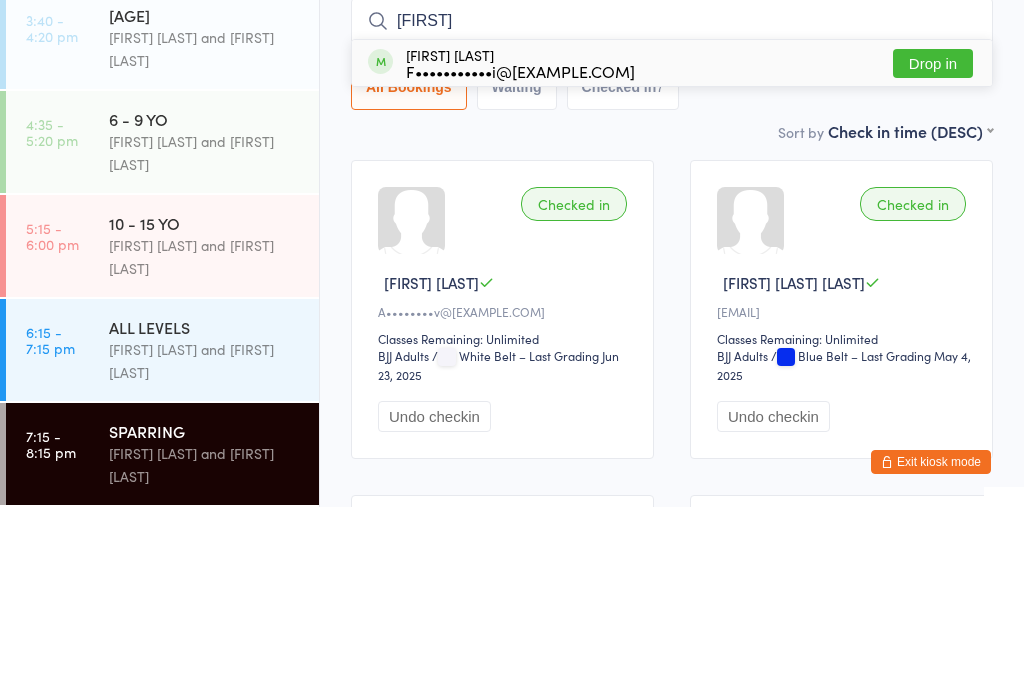 type on "[FIRST]" 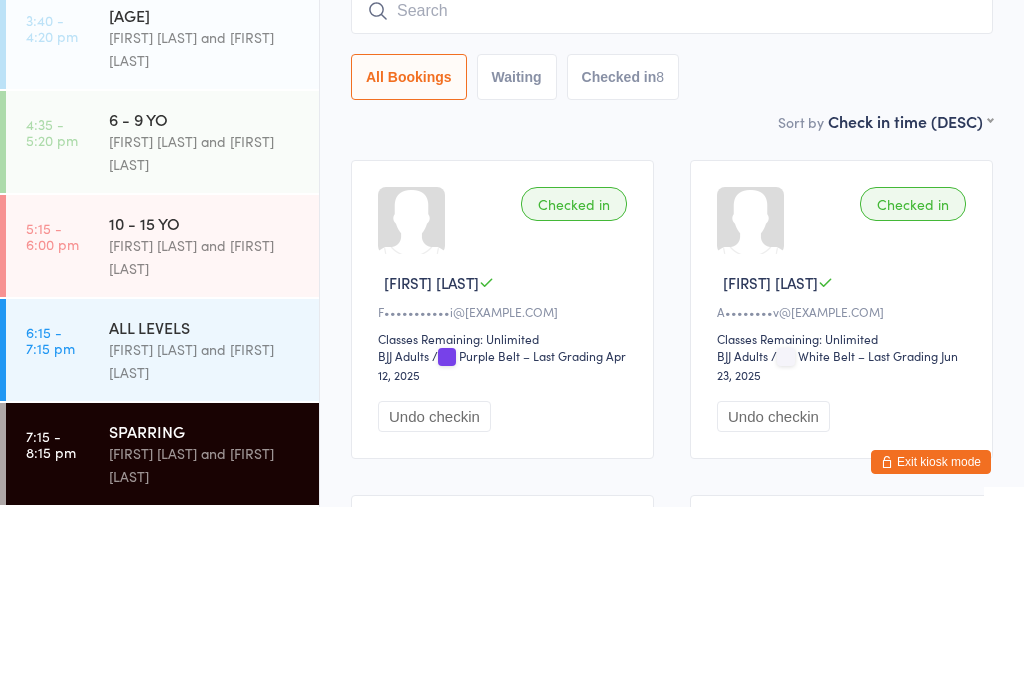 scroll, scrollTop: 240, scrollLeft: 0, axis: vertical 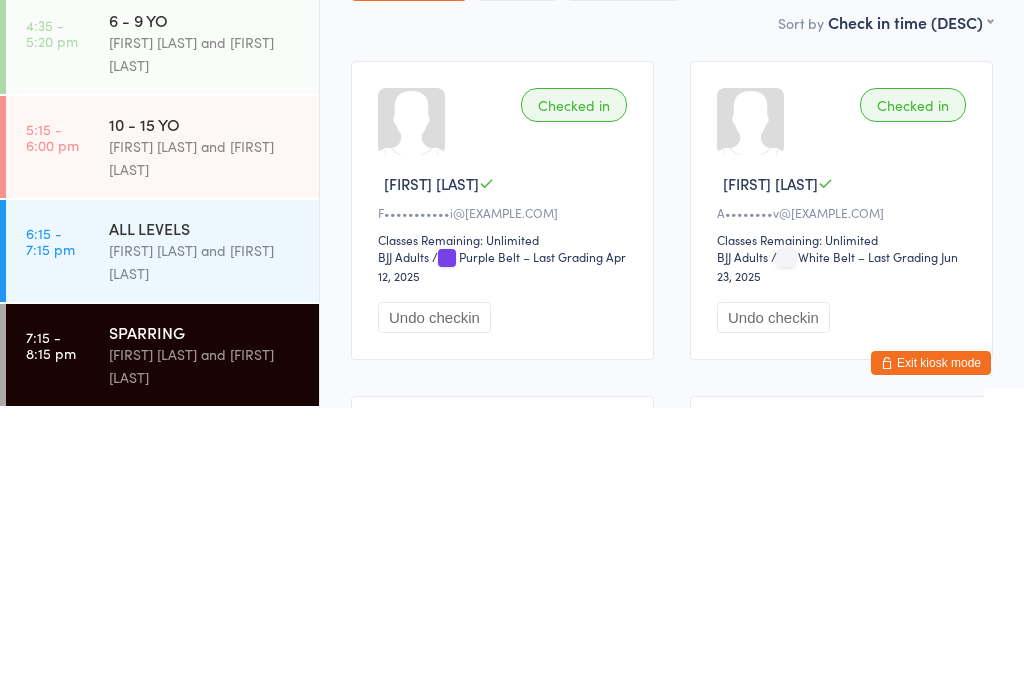 click on "ALL LEVELS" at bounding box center (205, 518) 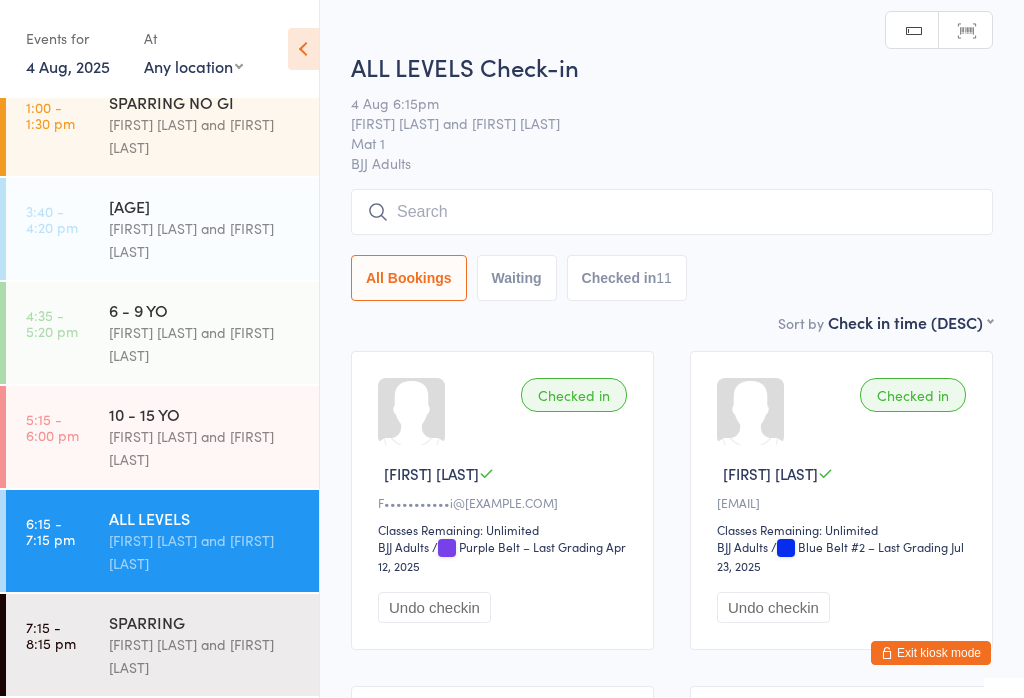 click at bounding box center [672, 212] 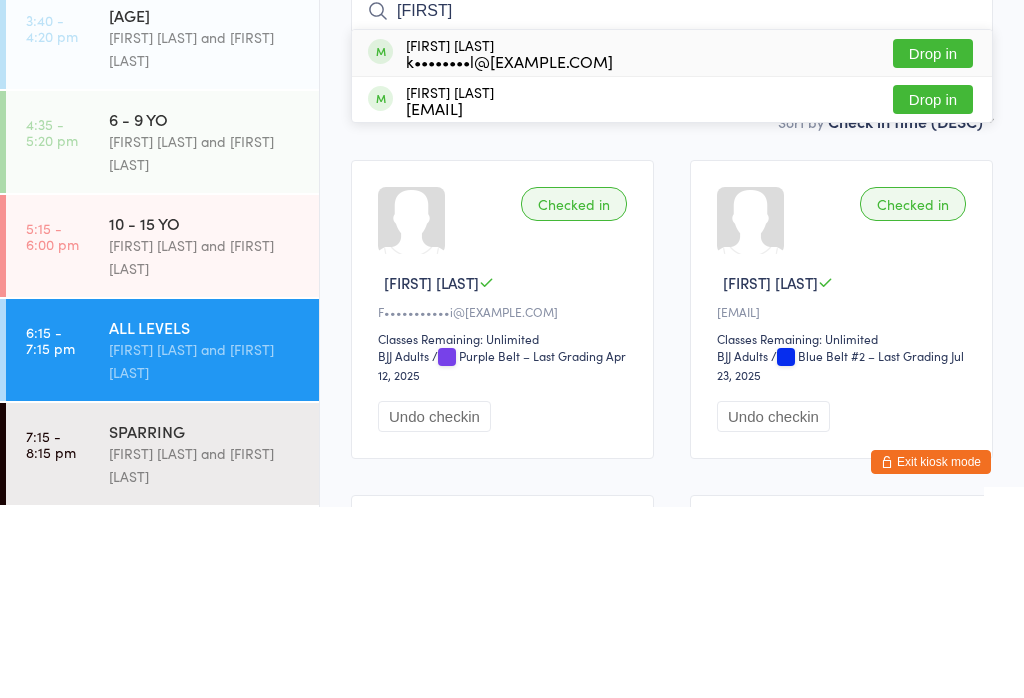 type on "[FIRST]" 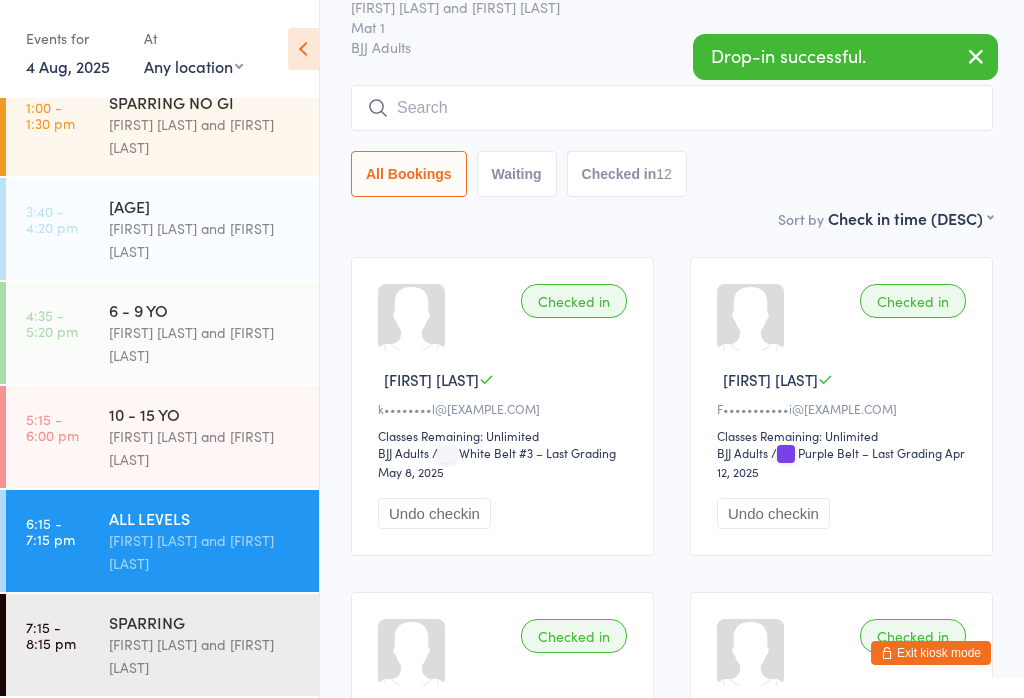 scroll, scrollTop: 96, scrollLeft: 0, axis: vertical 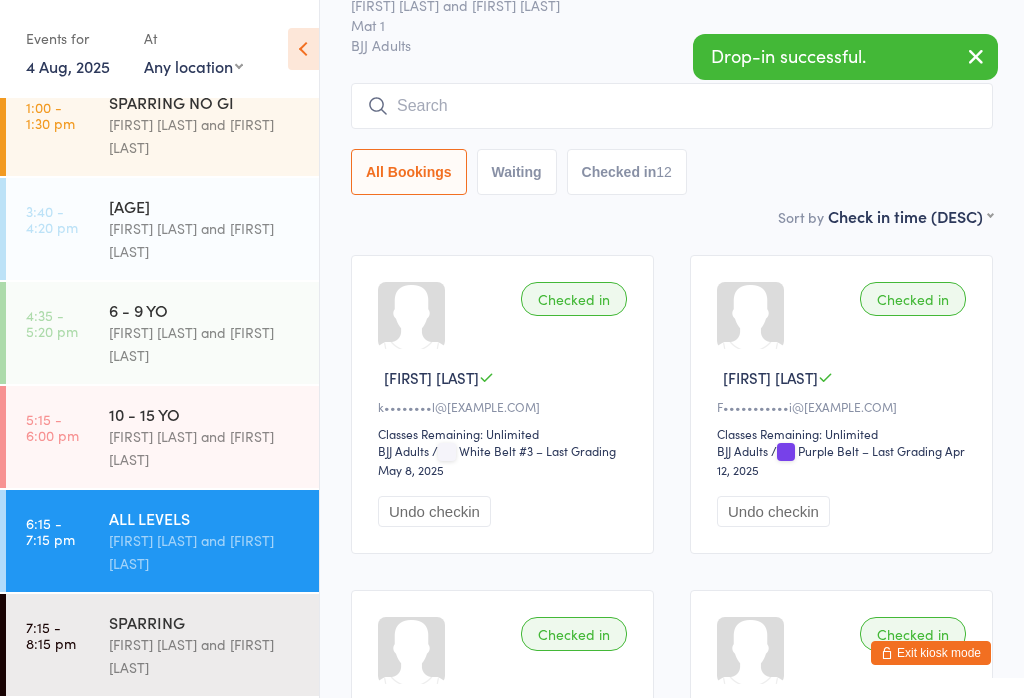 click at bounding box center (672, 106) 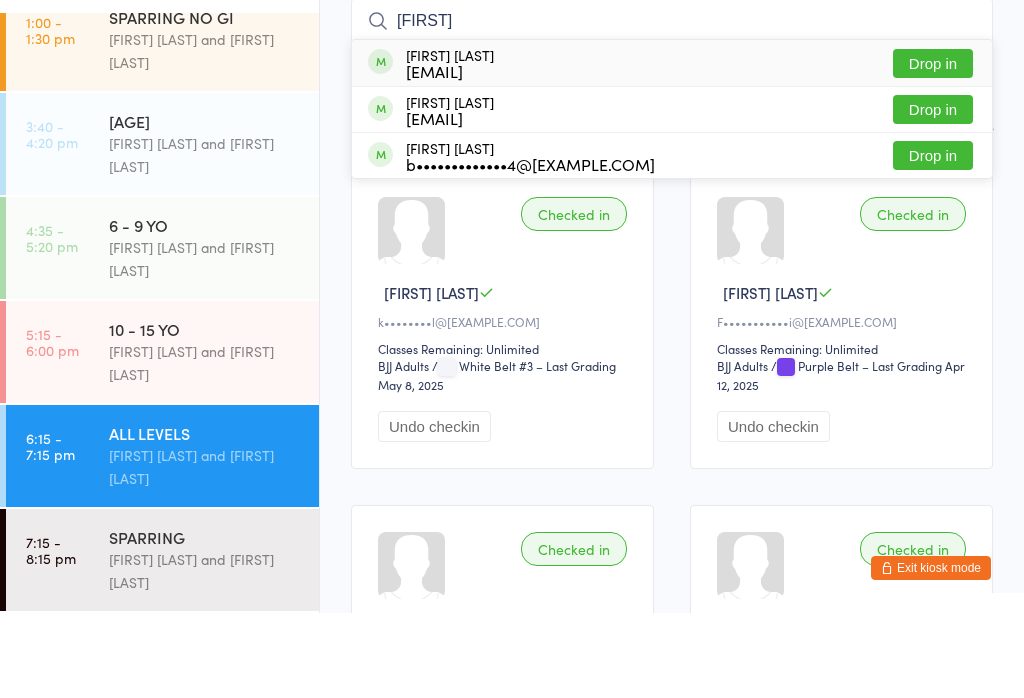type on "[FIRST]" 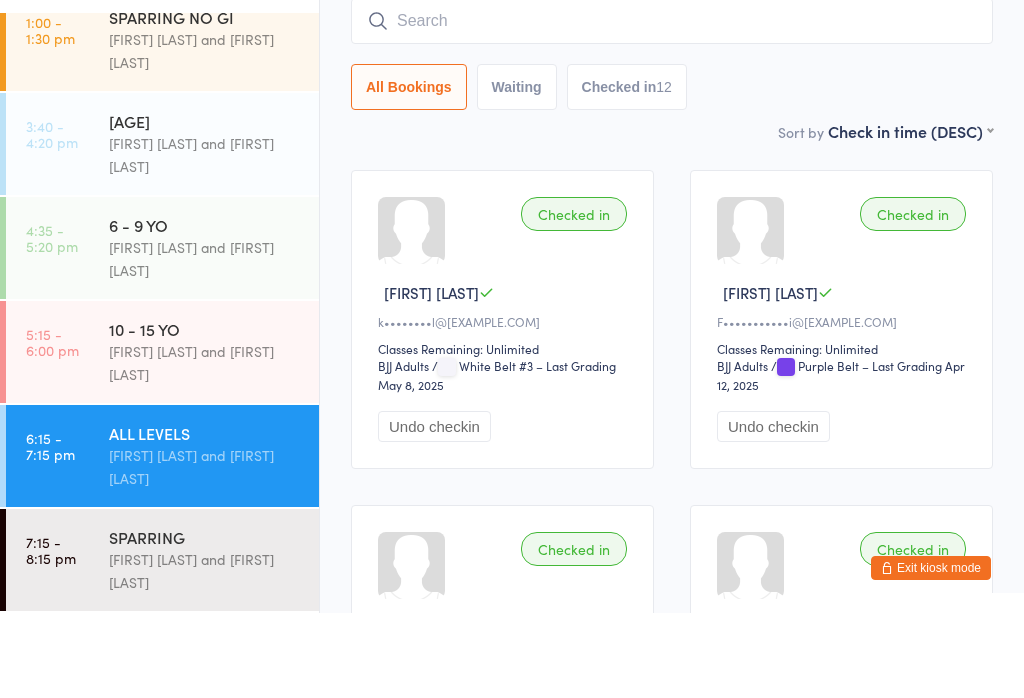 scroll, scrollTop: 181, scrollLeft: 0, axis: vertical 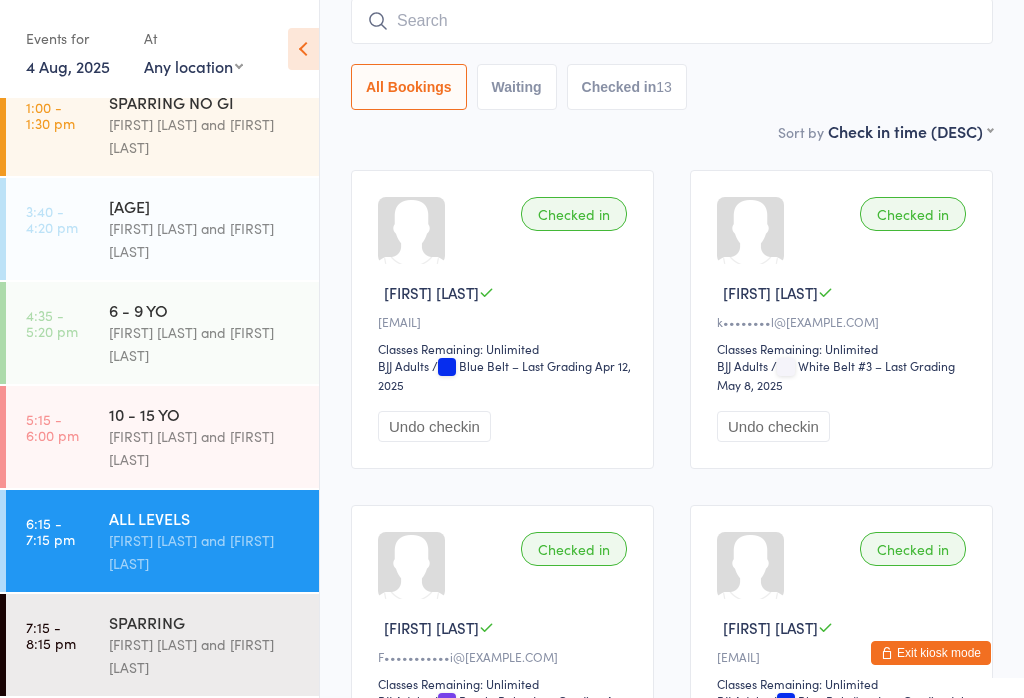 click at bounding box center (672, 21) 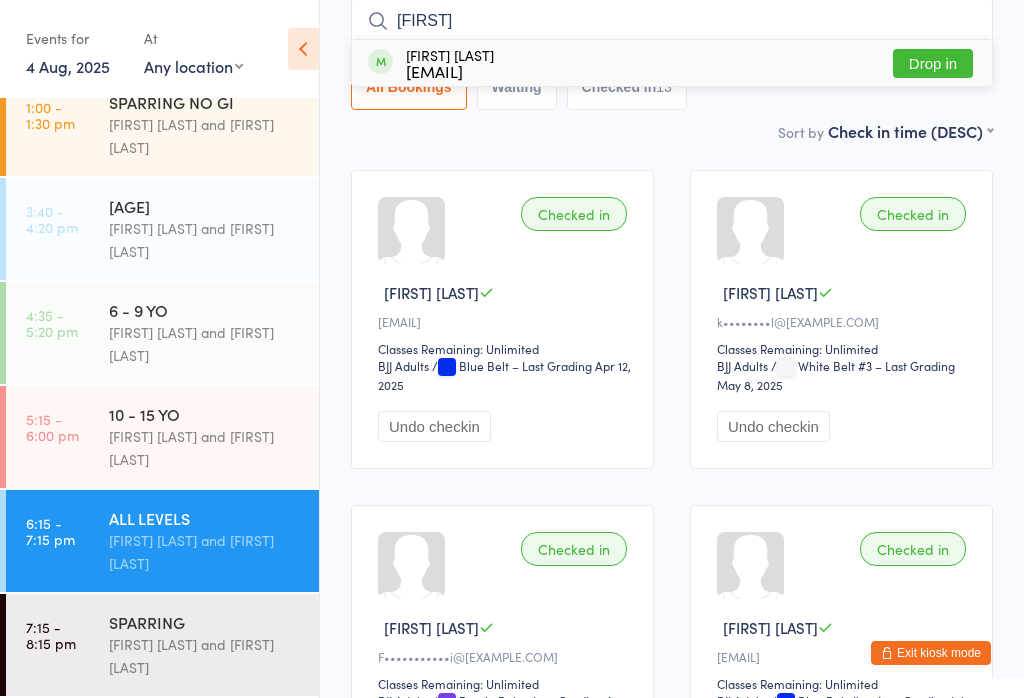 type on "[FIRST]" 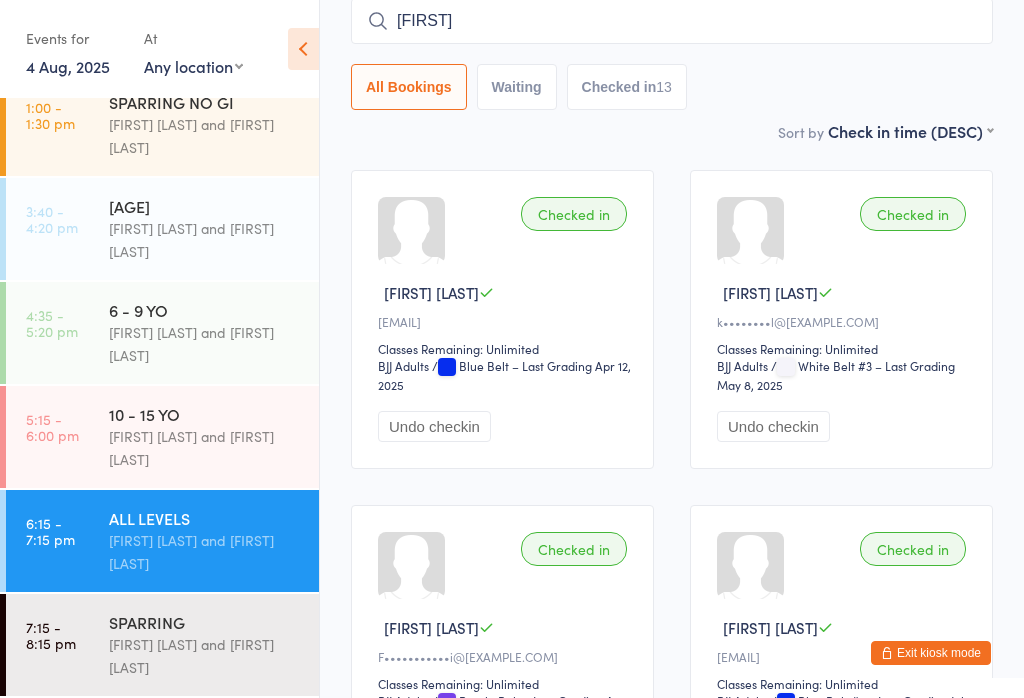type 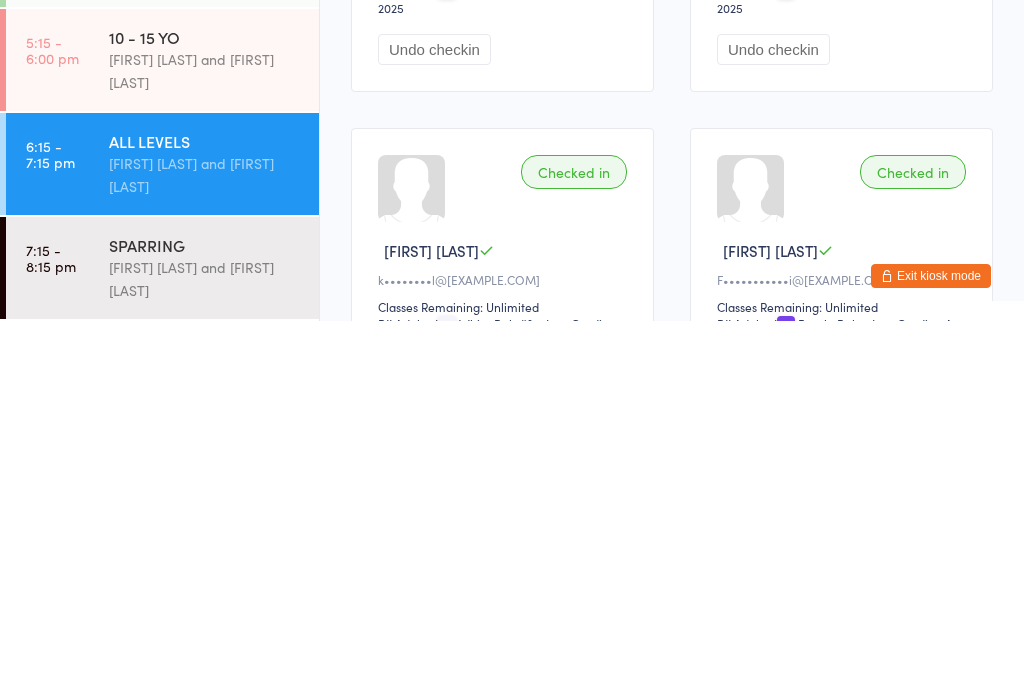 click on "[FIRST] [LAST] and [FIRST] [LAST]" at bounding box center [205, 552] 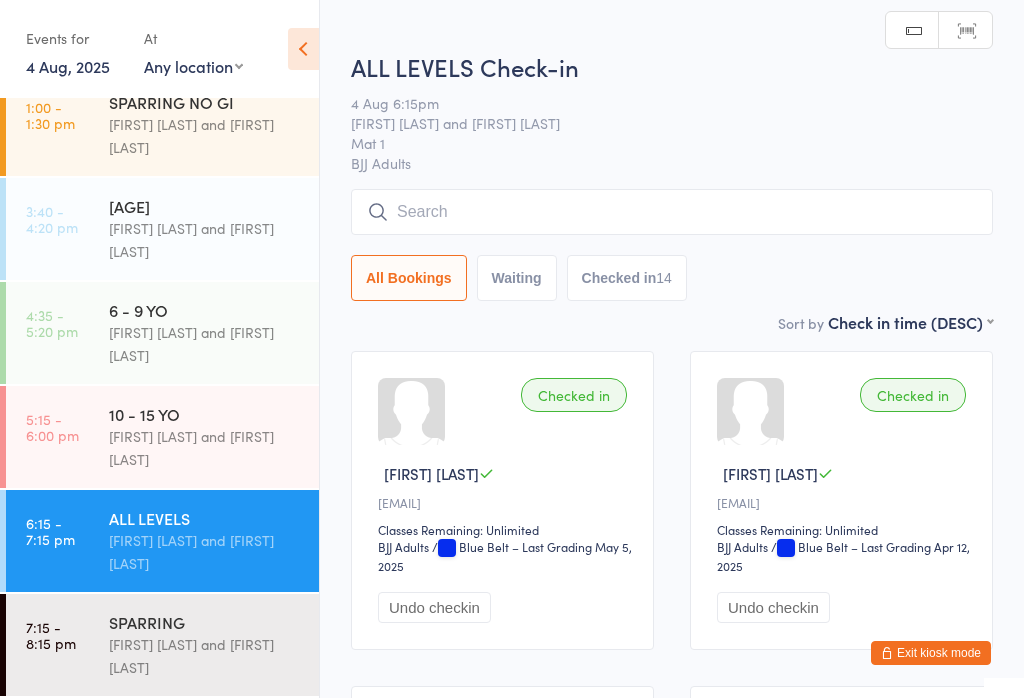 click at bounding box center [672, 212] 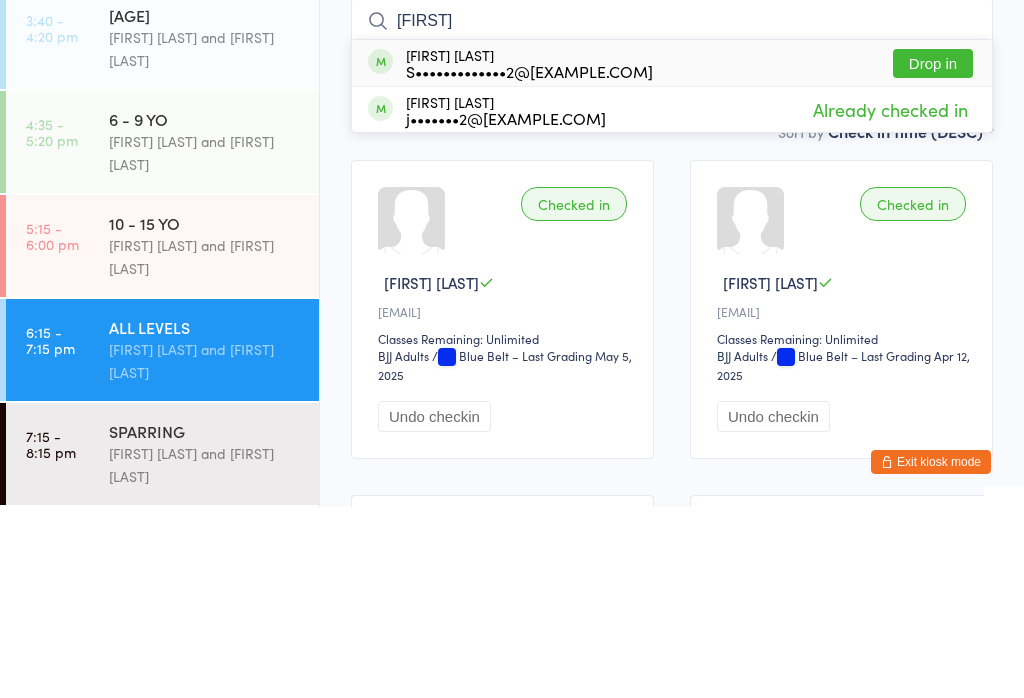 type on "[FIRST]" 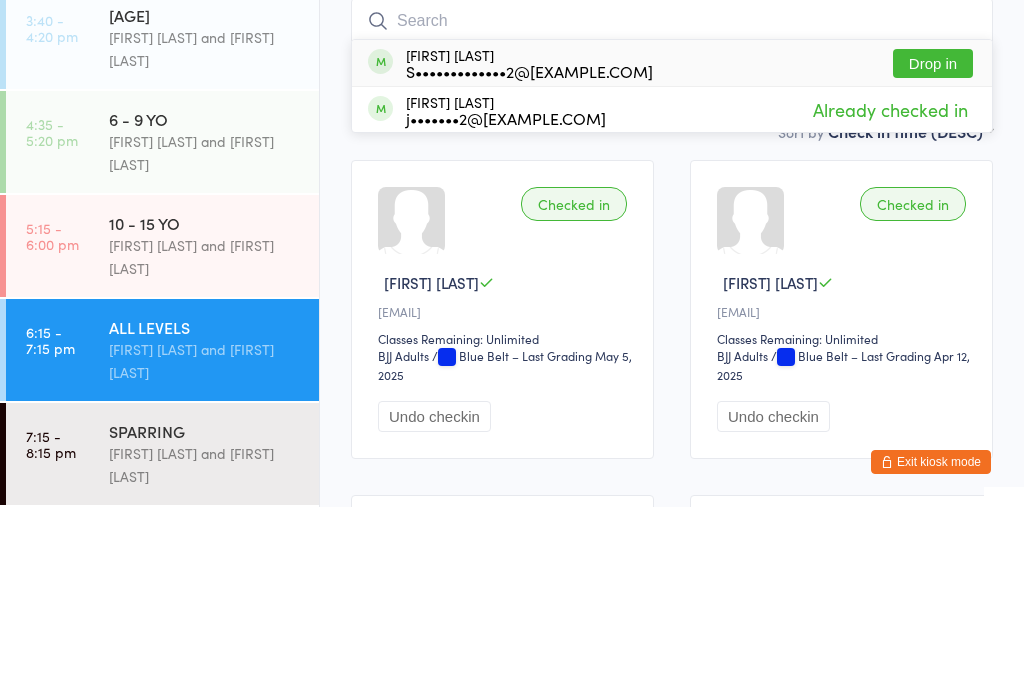 scroll, scrollTop: 191, scrollLeft: 0, axis: vertical 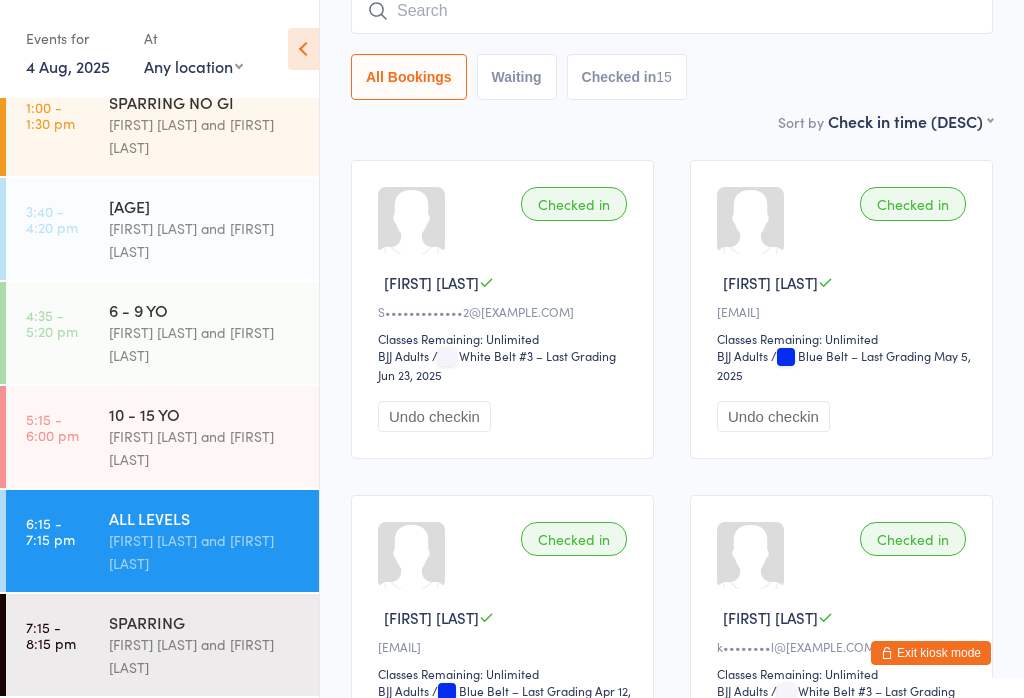 click at bounding box center (672, 11) 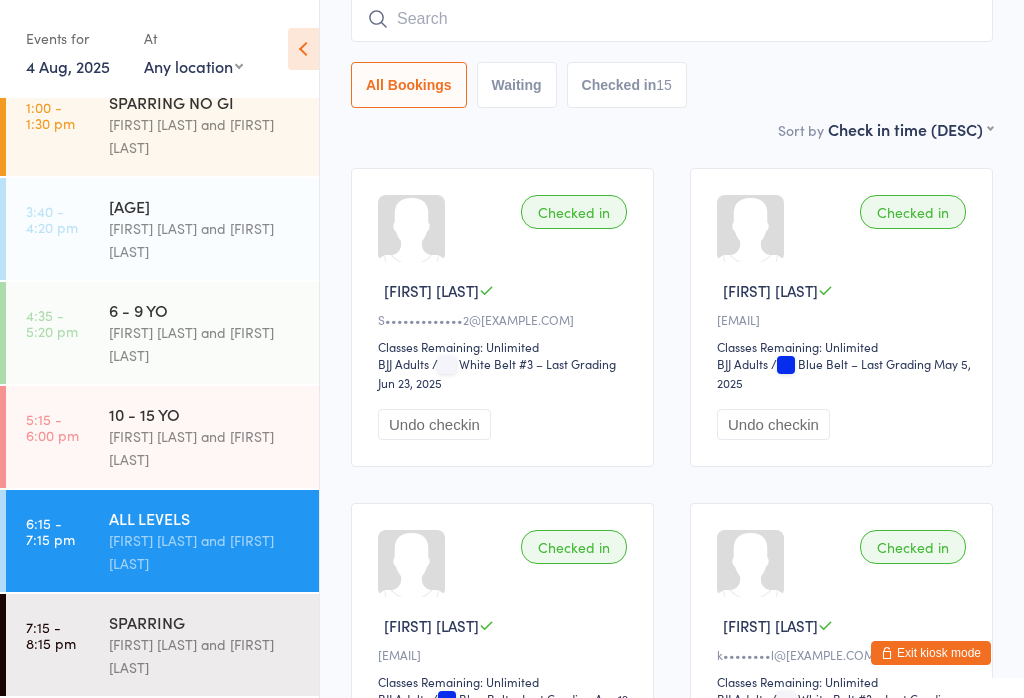 scroll, scrollTop: 181, scrollLeft: 0, axis: vertical 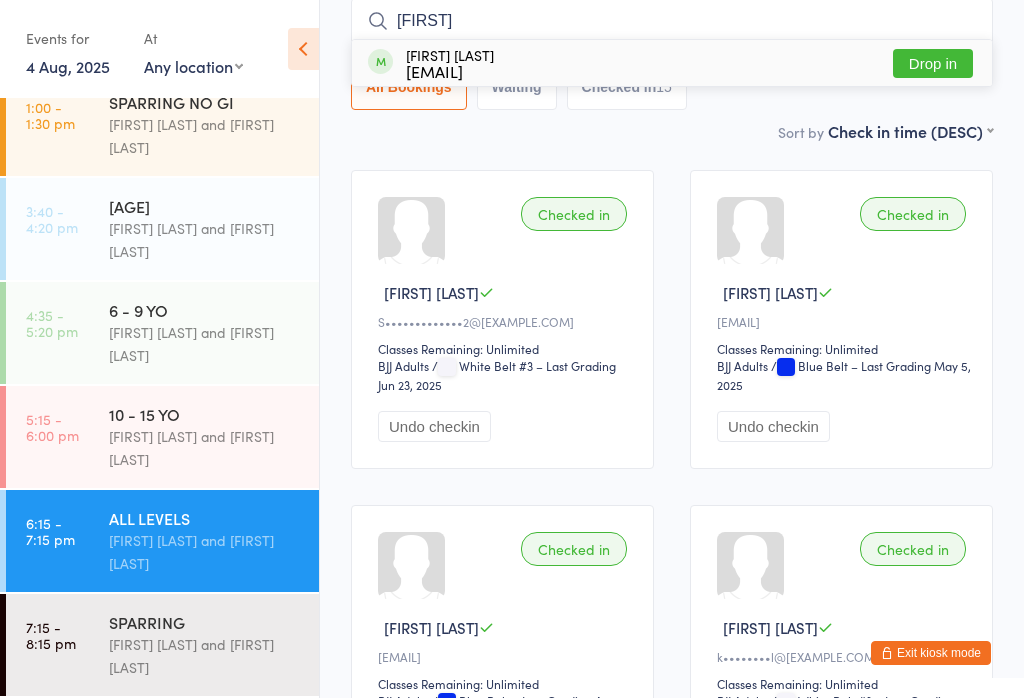 type on "[FIRST]" 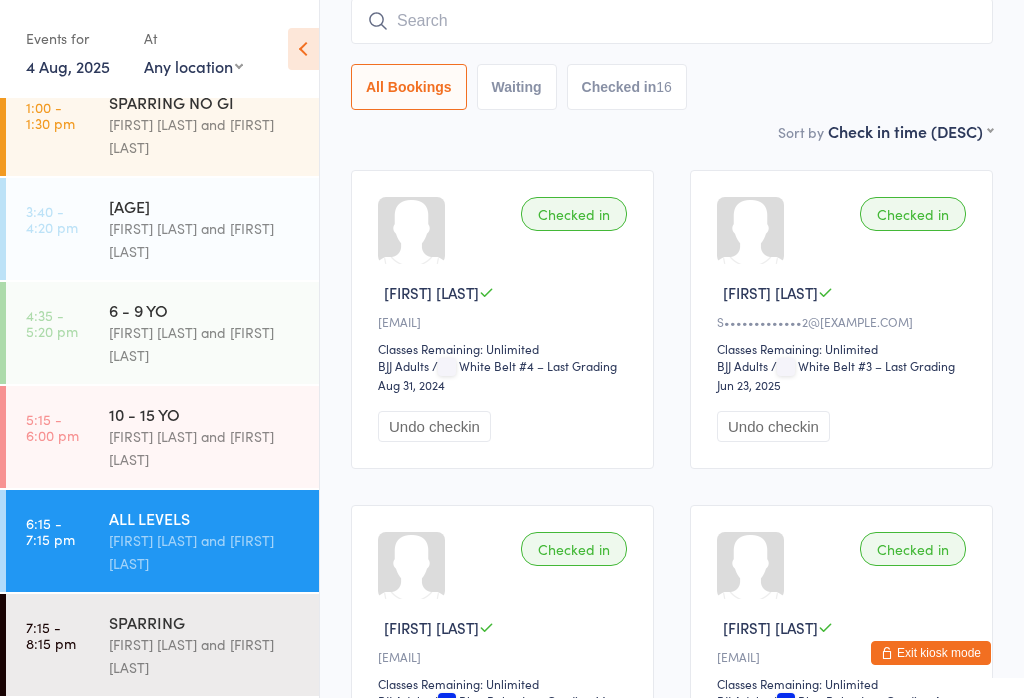 click at bounding box center (672, 21) 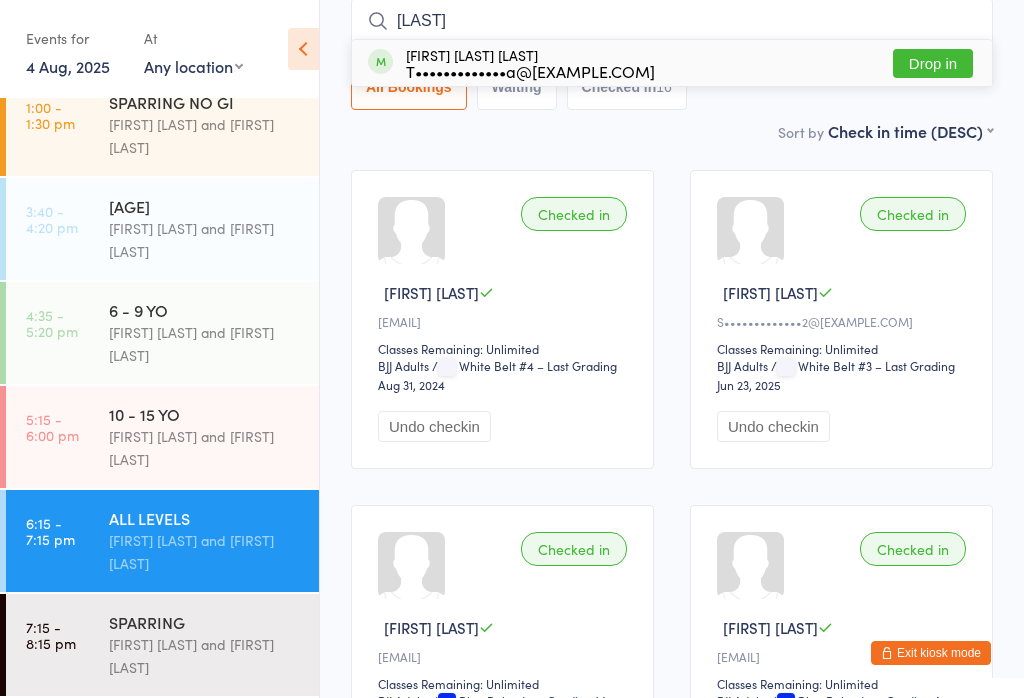 type on "[LAST]" 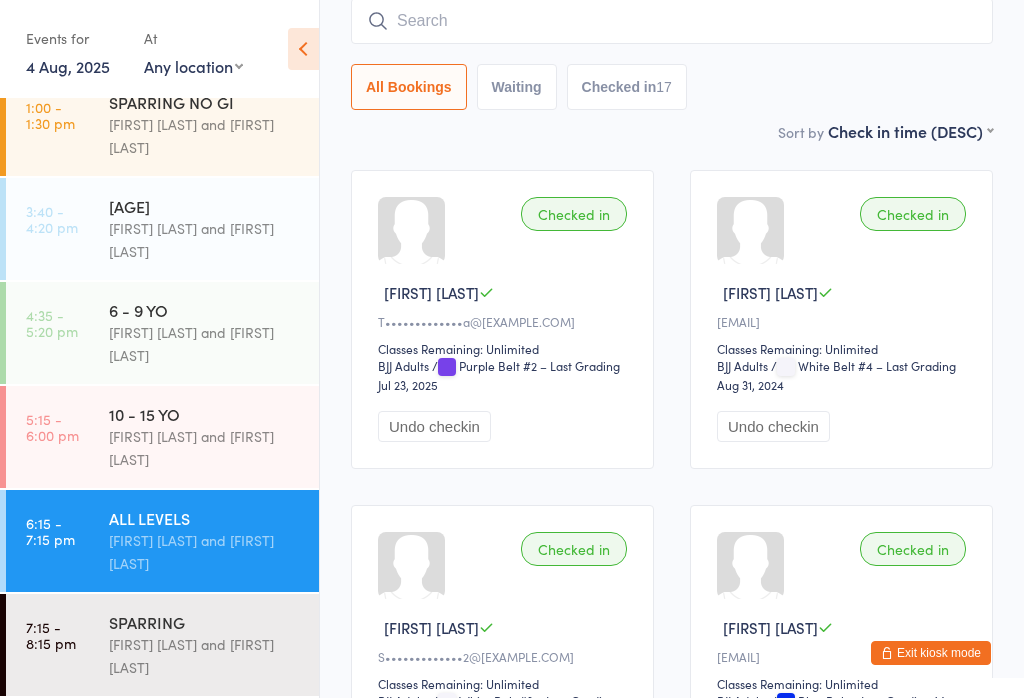 click at bounding box center (672, 21) 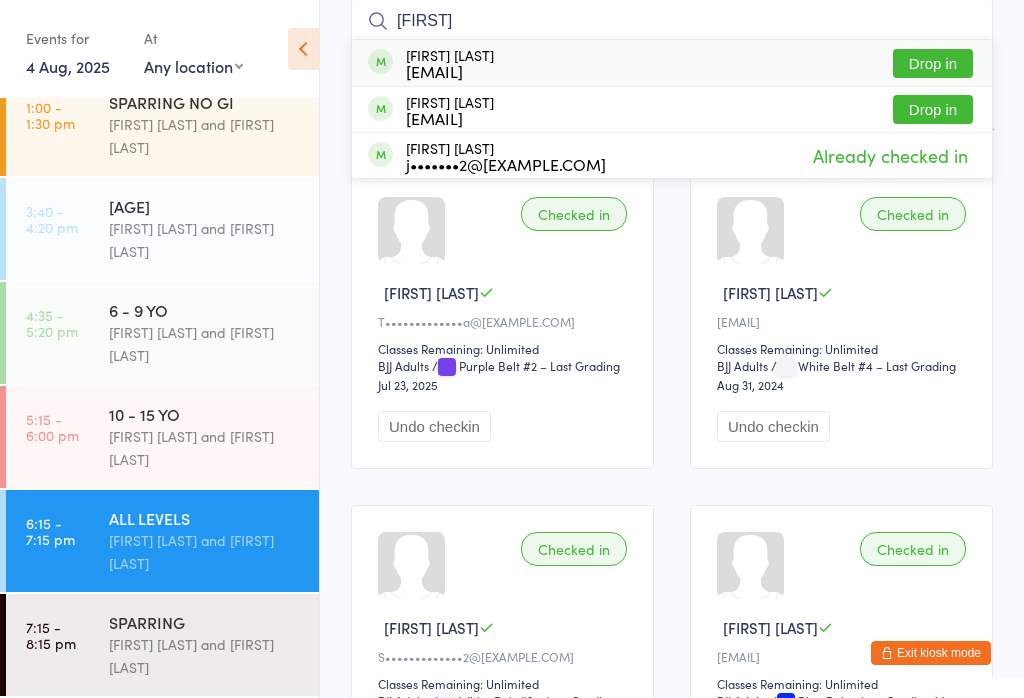type on "[FIRST]" 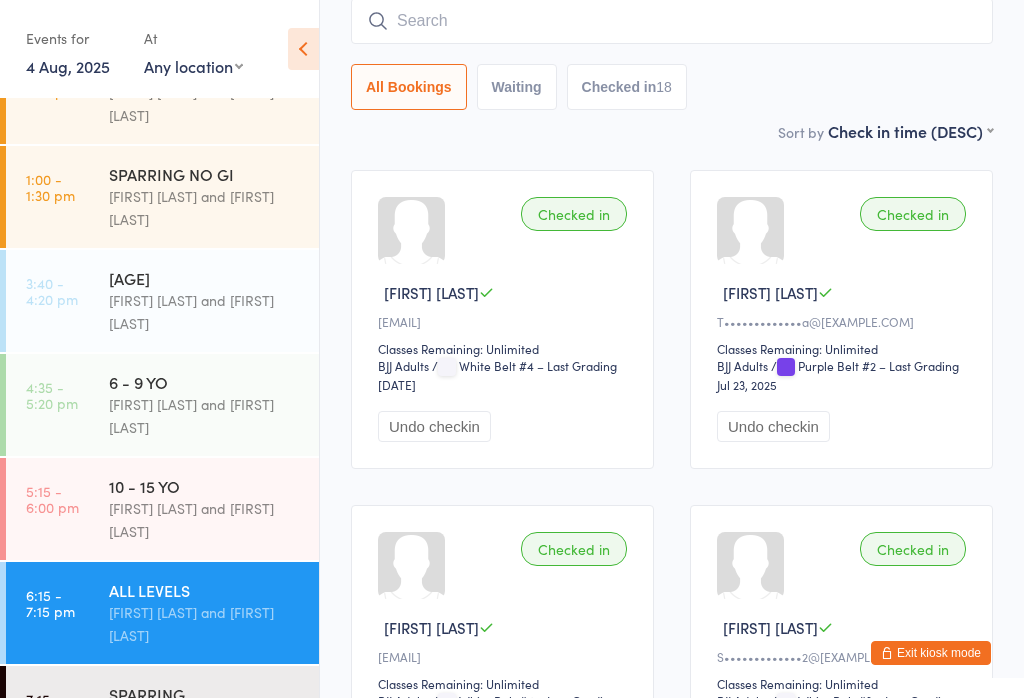 scroll, scrollTop: 155, scrollLeft: 0, axis: vertical 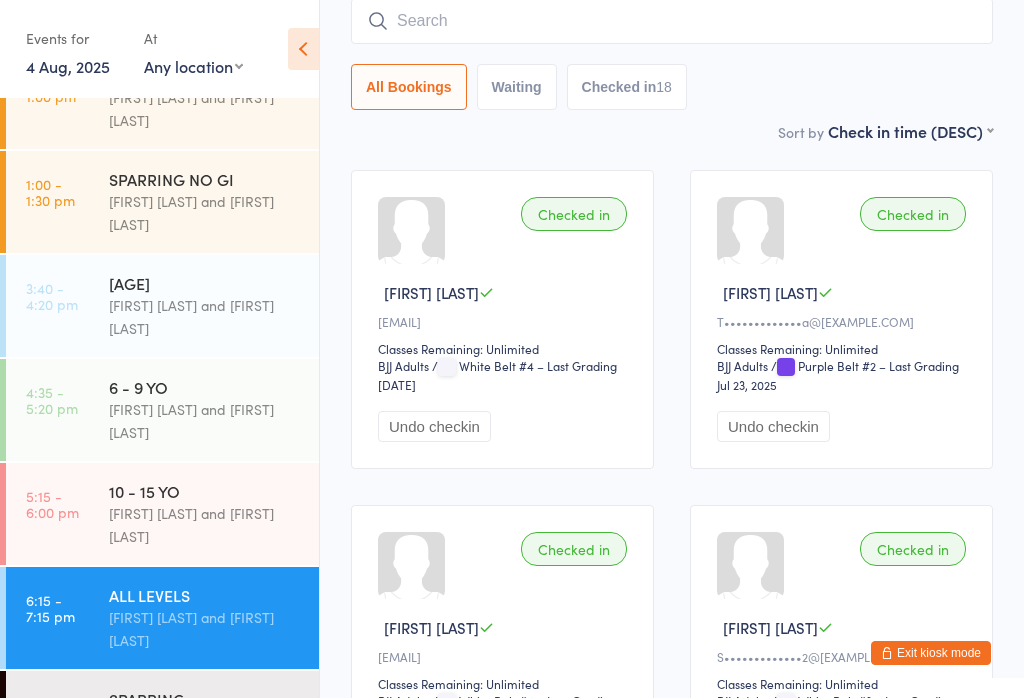 click on "[FIRST] [LAST] and [FIRST] [LAST]" at bounding box center (205, 213) 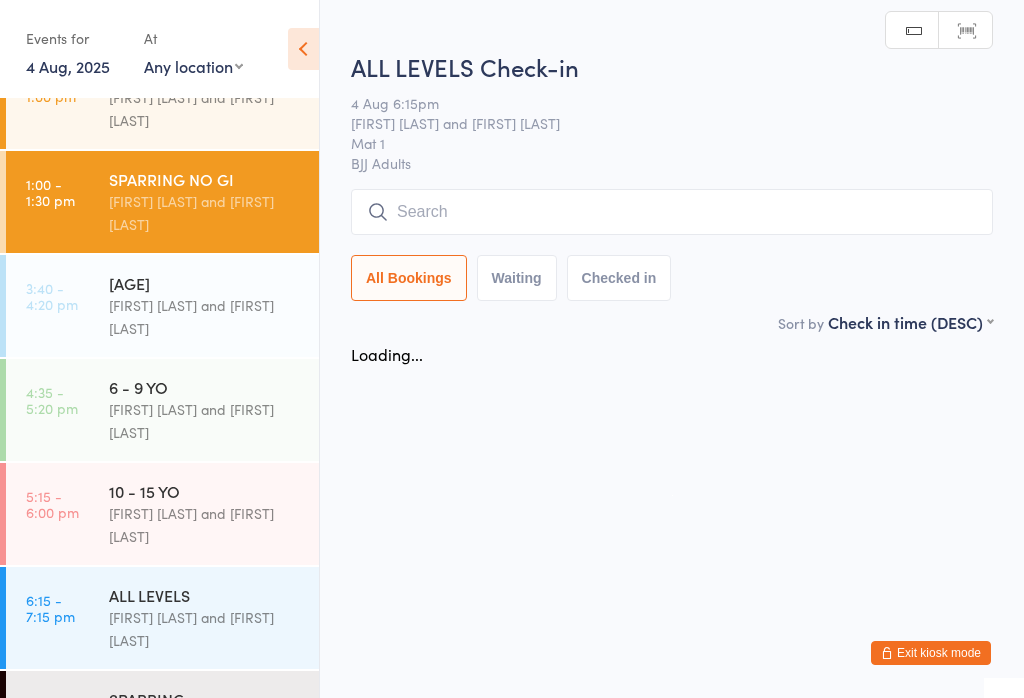 scroll, scrollTop: 0, scrollLeft: 0, axis: both 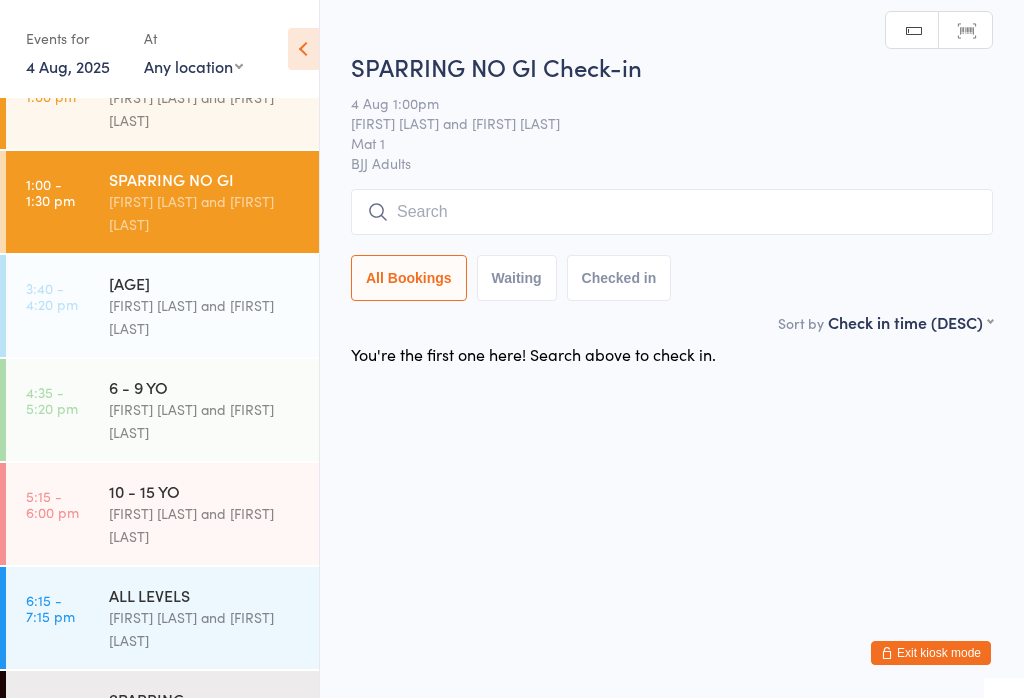 click on "[FIRST] [LAST] and [FIRST] [LAST]" at bounding box center [205, 109] 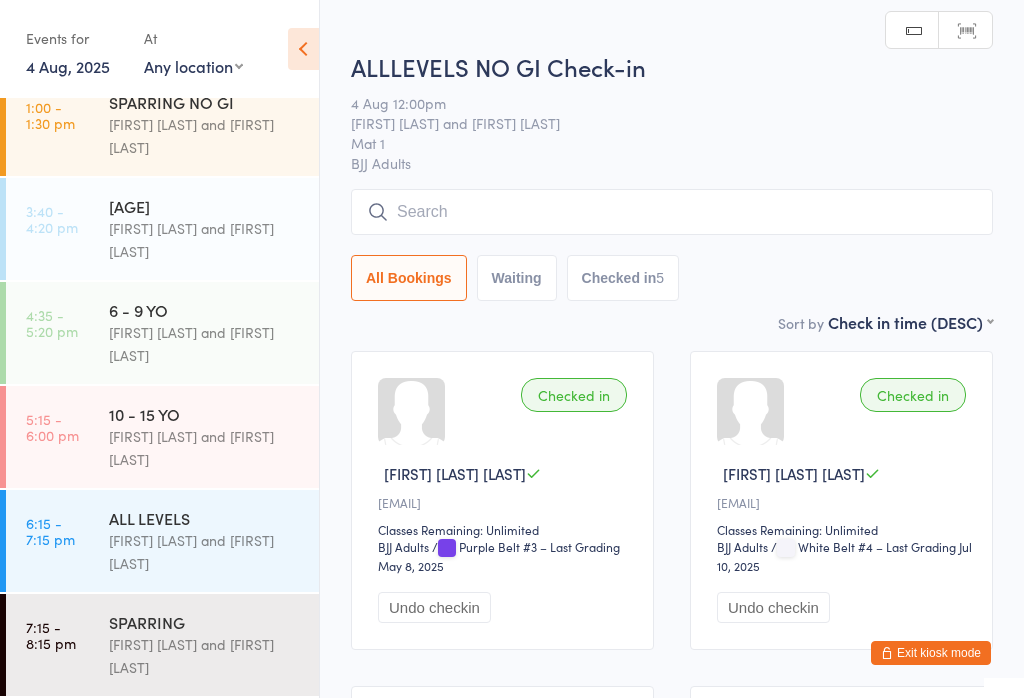 scroll, scrollTop: 271, scrollLeft: 0, axis: vertical 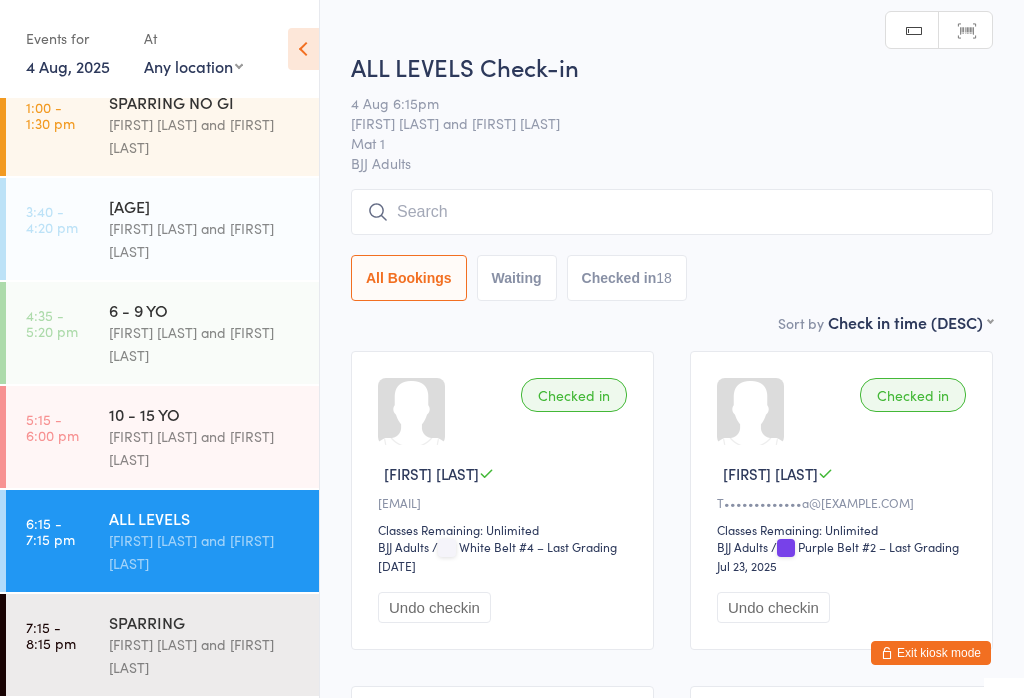 click at bounding box center [672, 212] 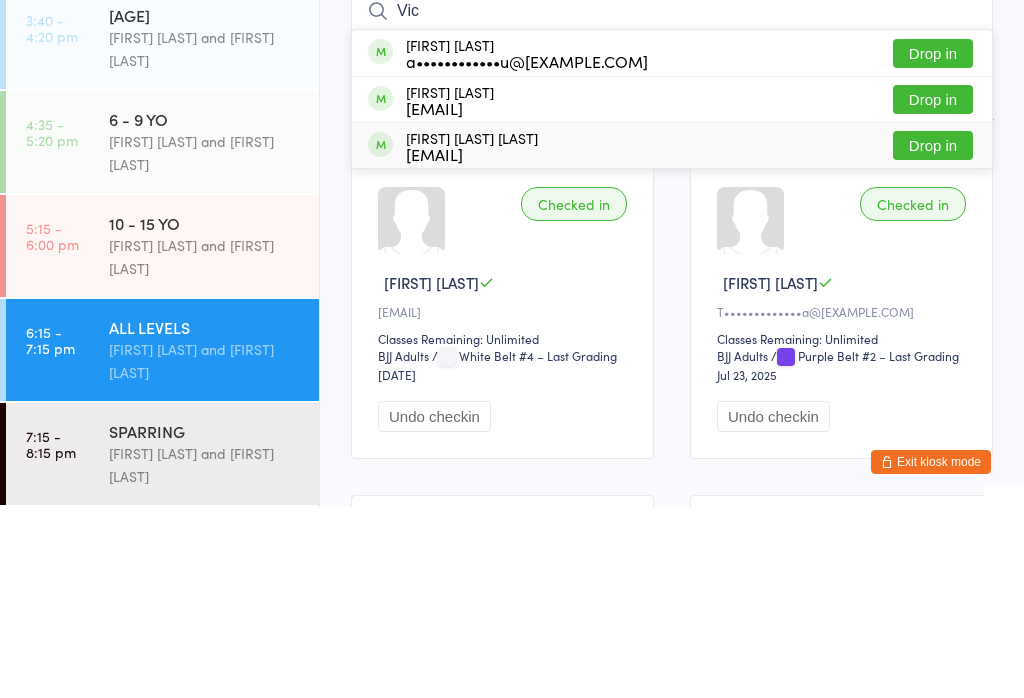 type on "Vic" 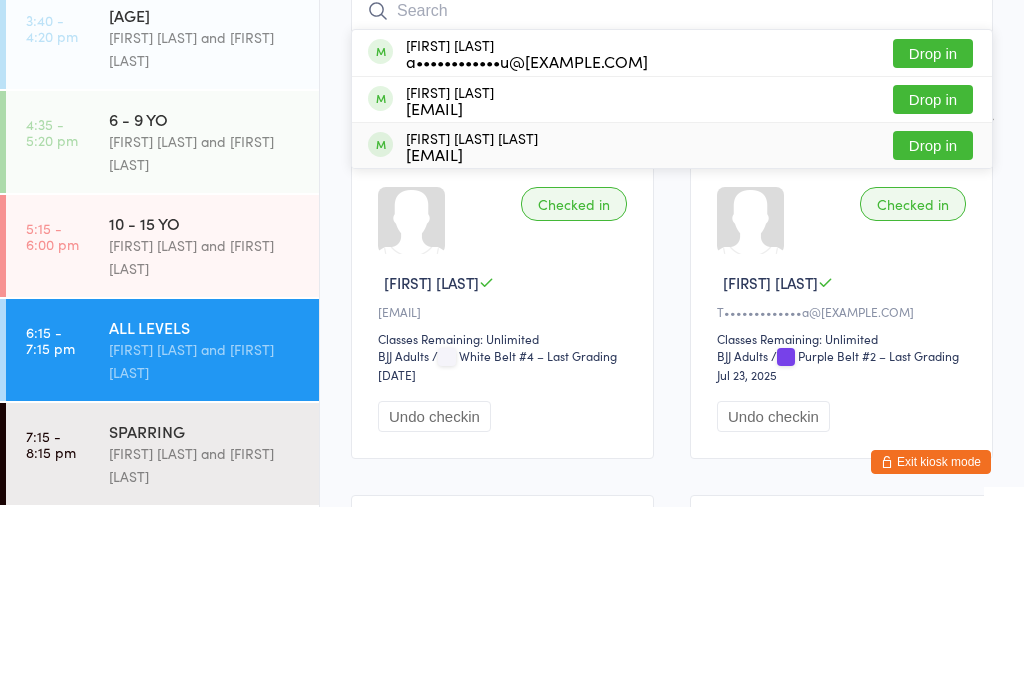 scroll, scrollTop: 191, scrollLeft: 0, axis: vertical 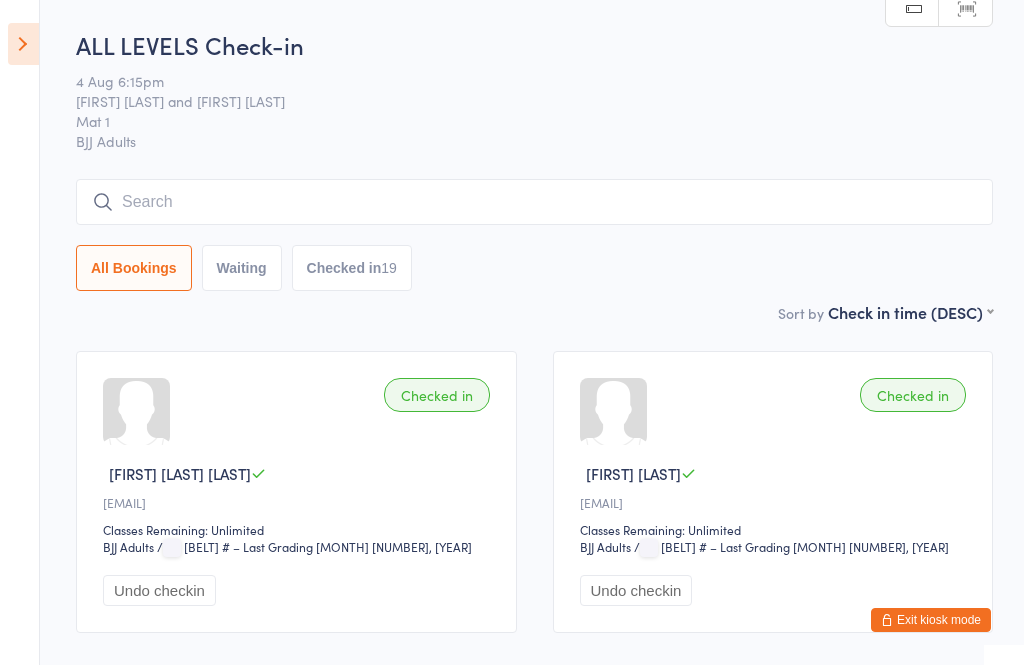 click at bounding box center [23, 44] 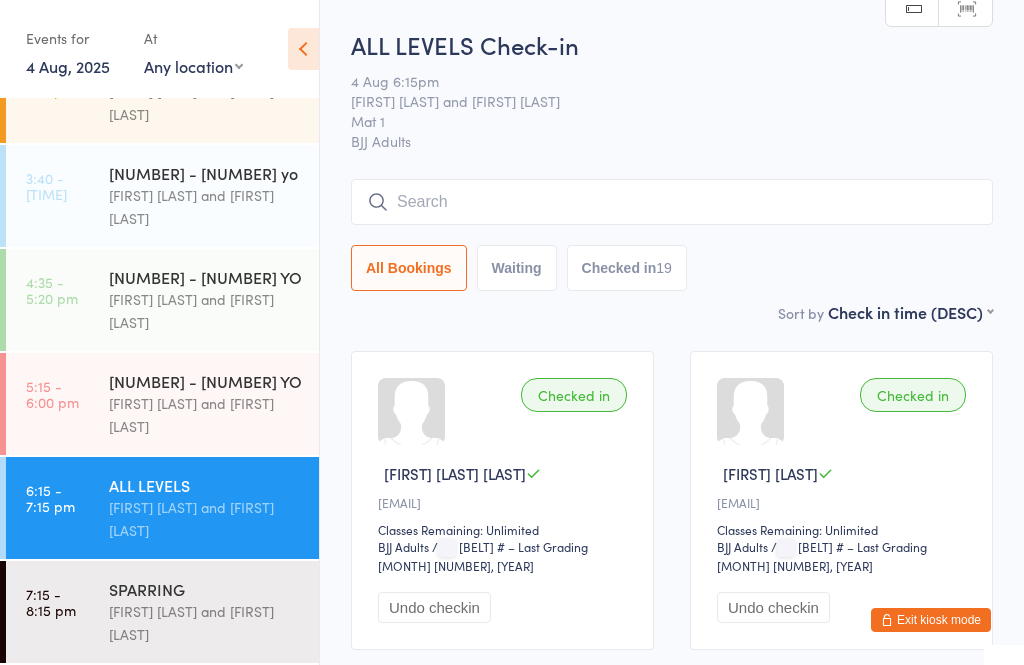 scroll, scrollTop: 304, scrollLeft: 0, axis: vertical 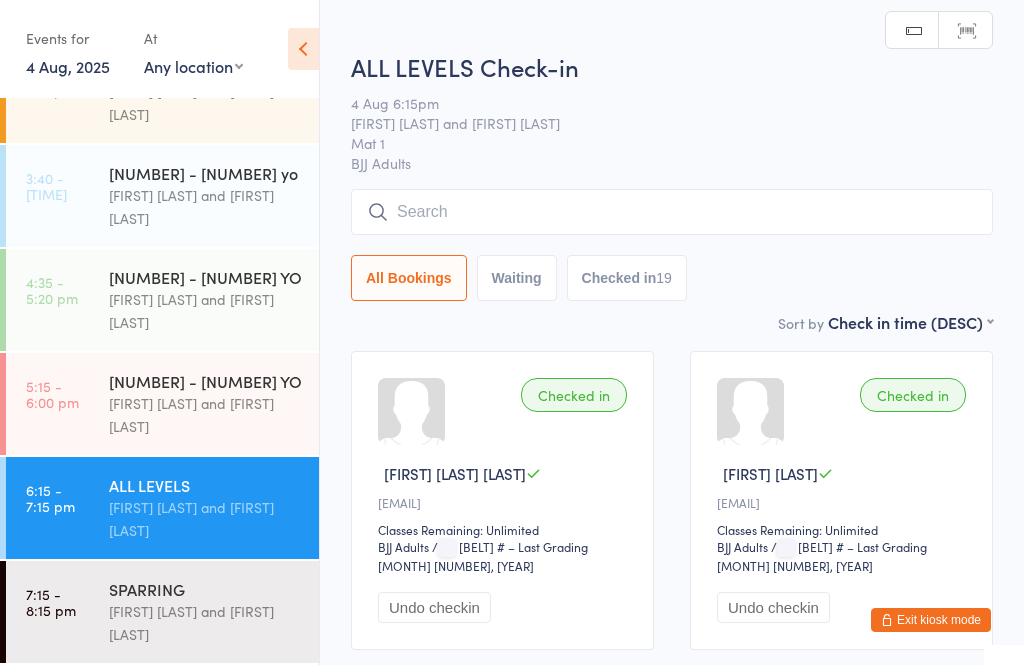 click at bounding box center [672, 212] 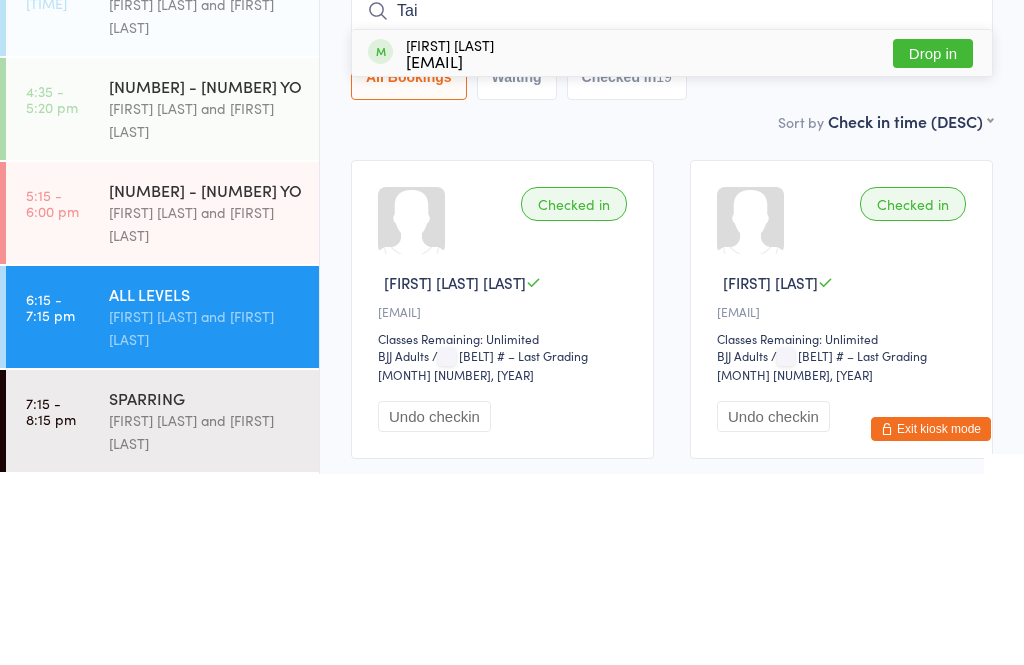 type on "Tai" 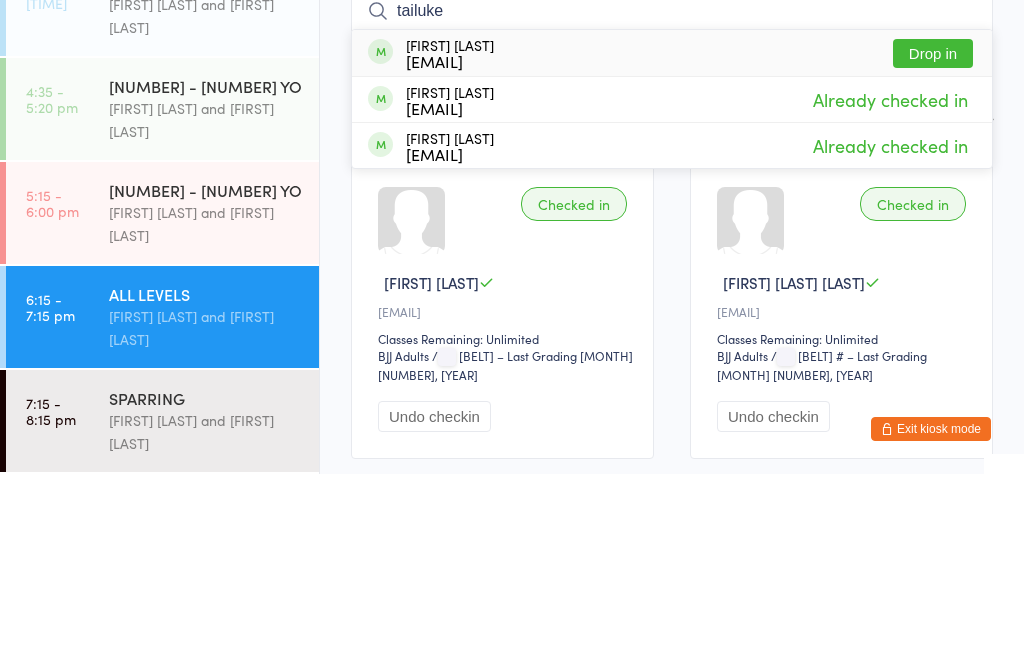 type on "tailuke" 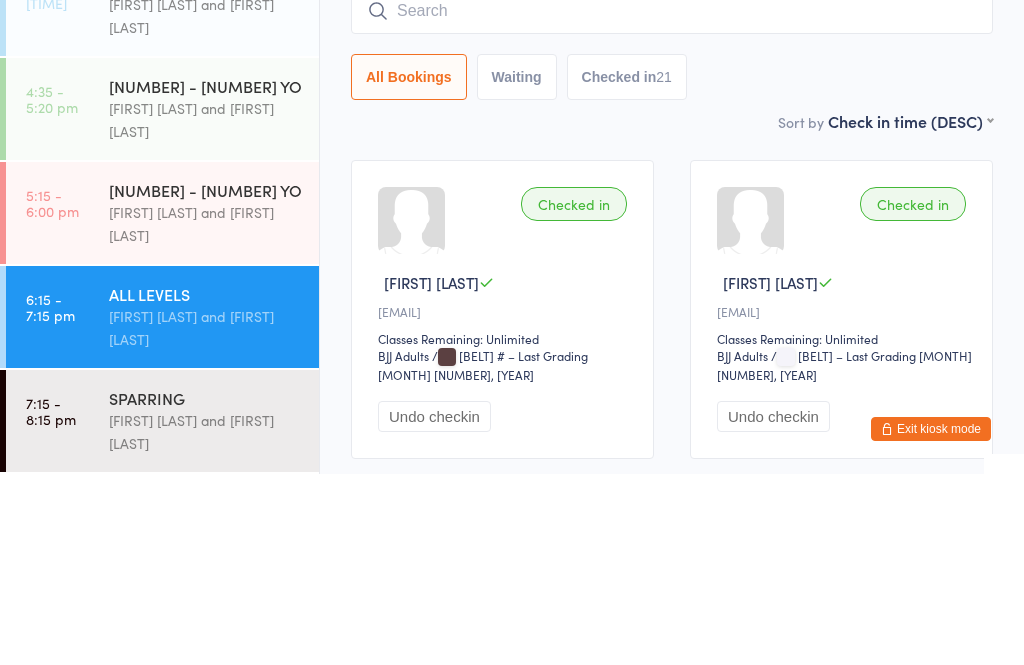 click on "Sort by   Check in time (DESC) First name (ASC) First name (DESC) Last name (ASC) Last name (DESC) Check in time (ASC) Check in time (DESC) Rank (ASC) Rank (DESC)" at bounding box center [672, 312] 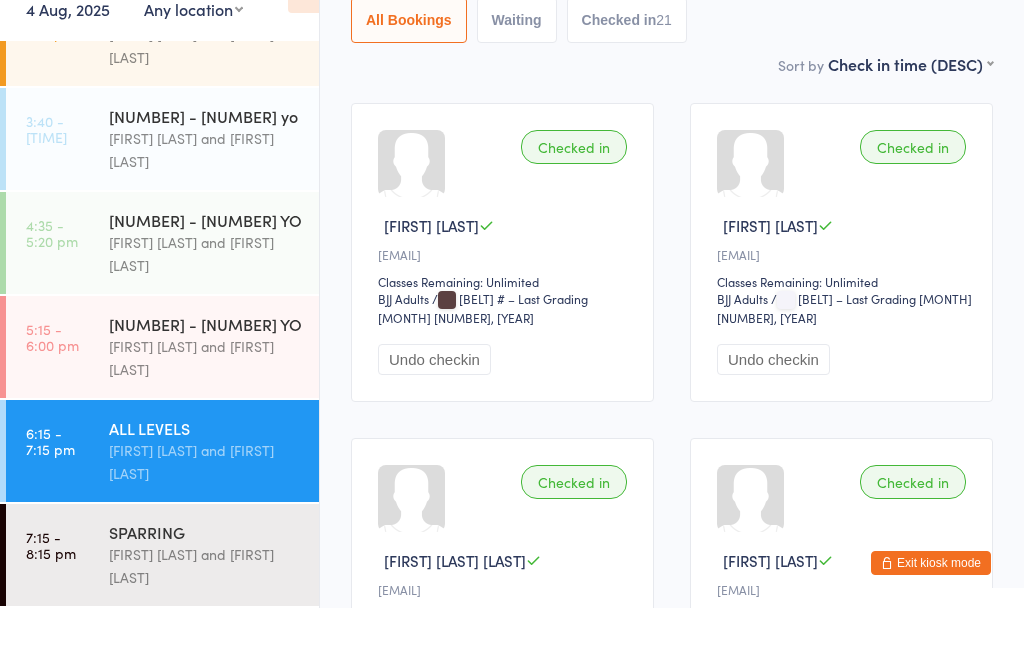 scroll, scrollTop: 369, scrollLeft: 0, axis: vertical 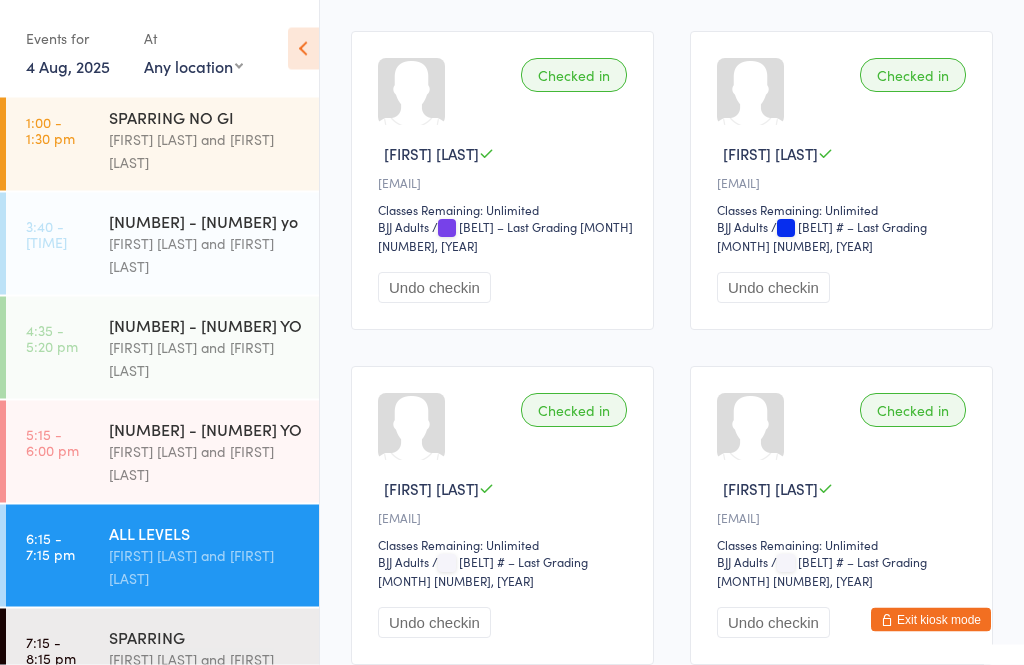 click on "SPARRING" at bounding box center [205, 637] 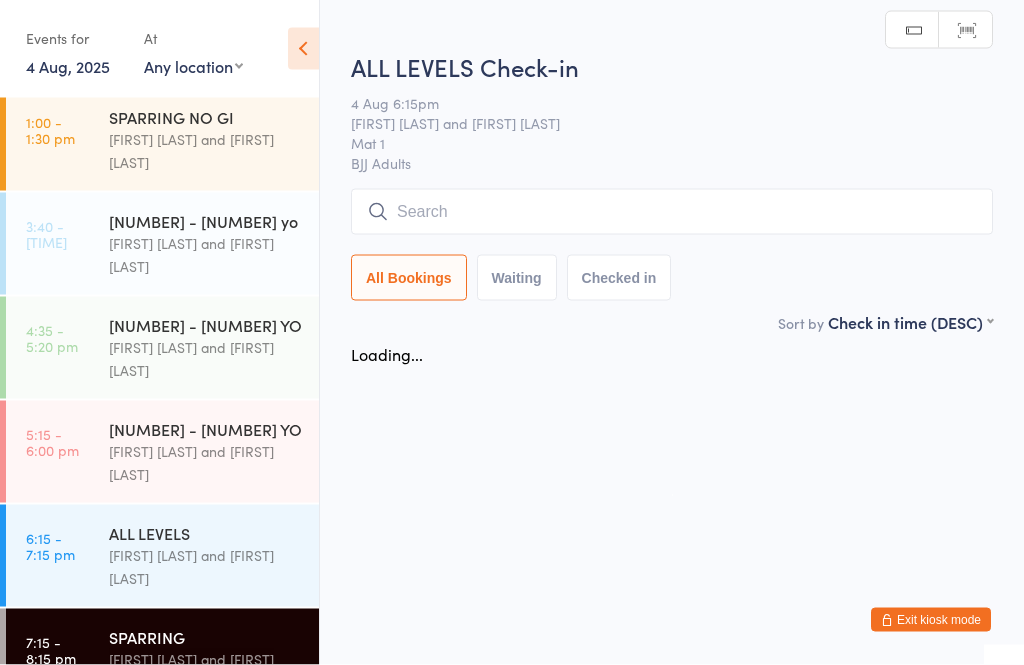 scroll, scrollTop: 0, scrollLeft: 0, axis: both 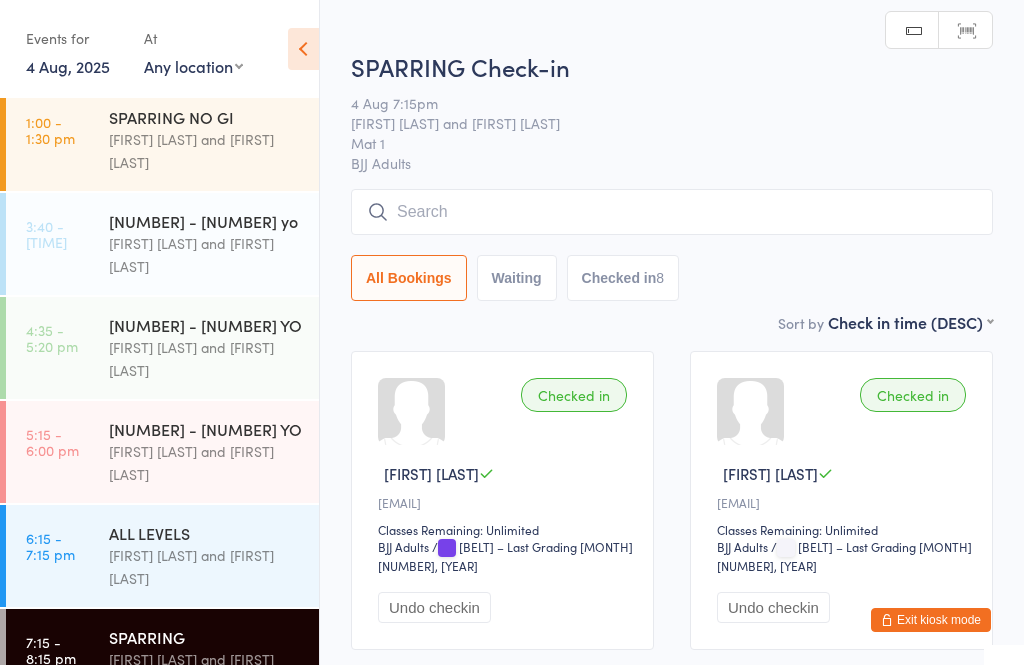 click at bounding box center [672, 212] 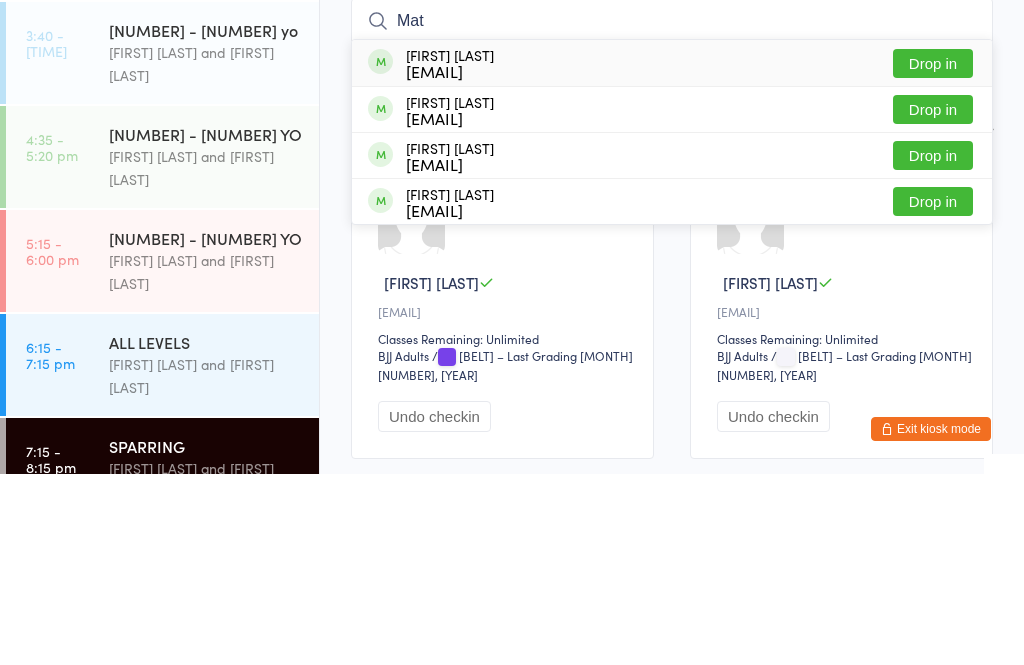 type on "Mat" 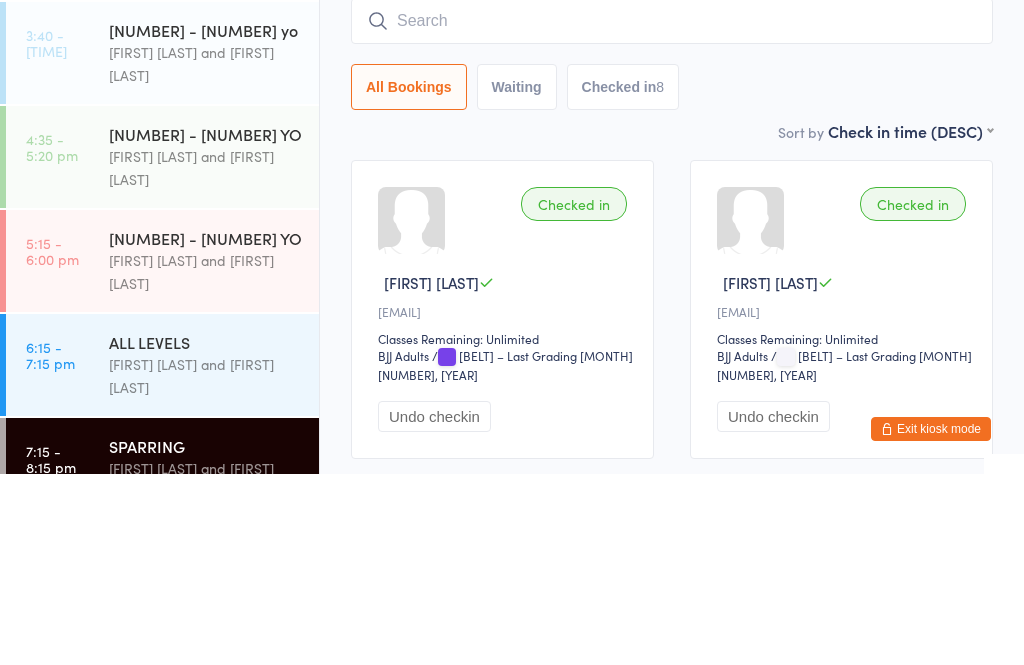 scroll, scrollTop: 191, scrollLeft: 0, axis: vertical 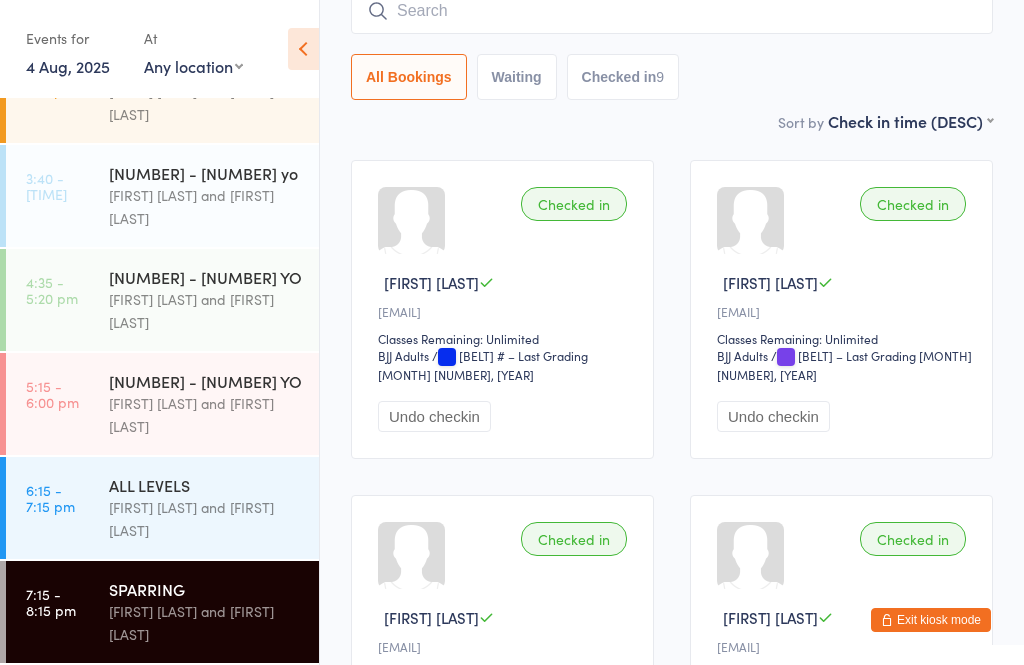 click on "ALL LEVELS" at bounding box center [205, 485] 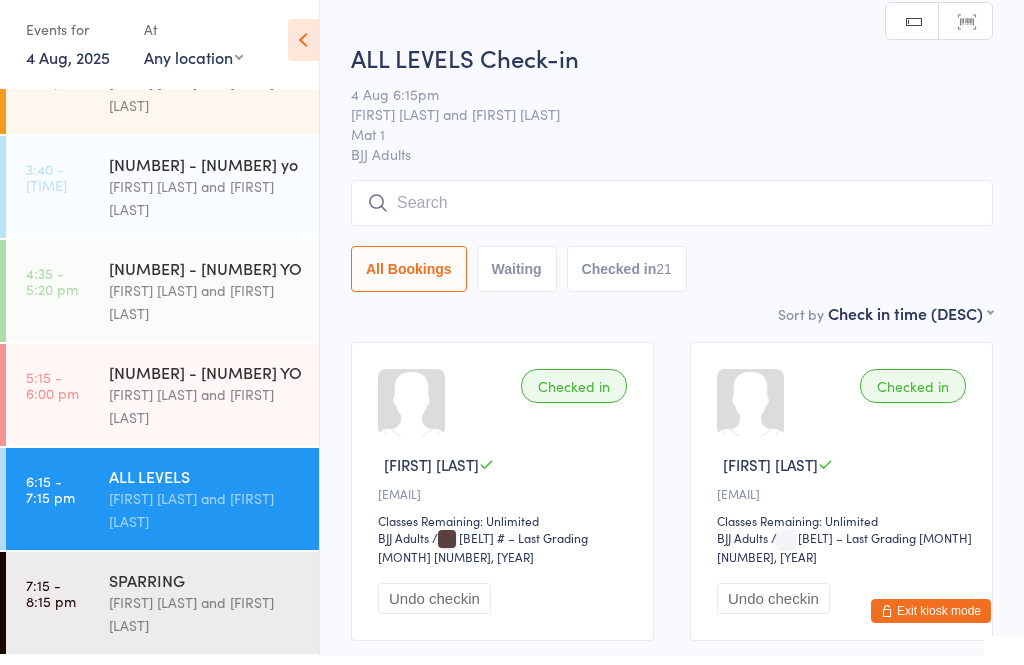 scroll, scrollTop: 112, scrollLeft: 0, axis: vertical 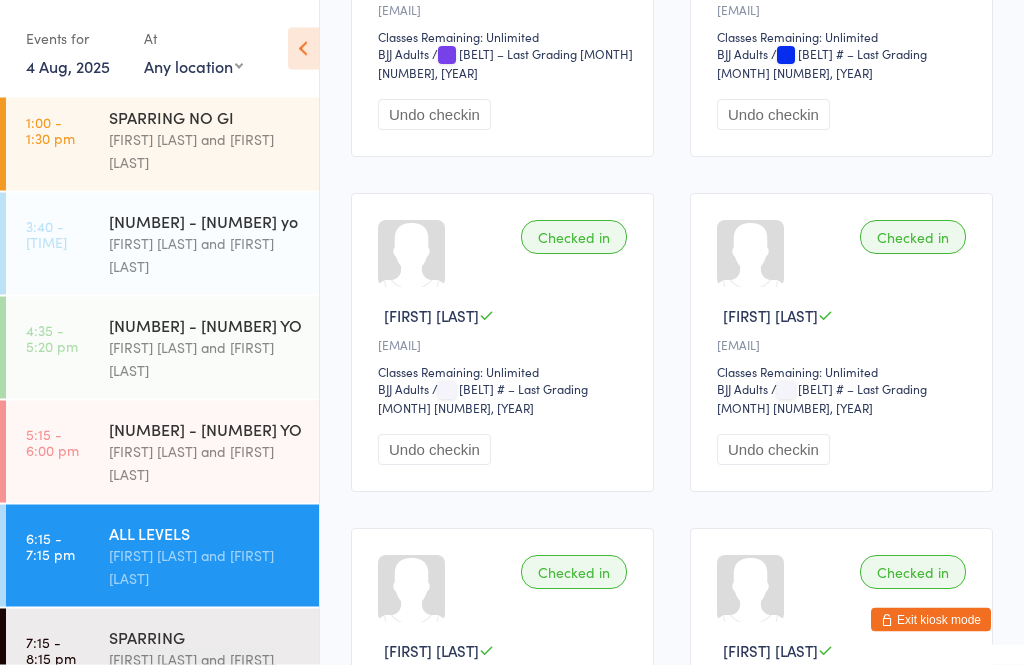 click on "[FIRST] [LAST] and [FIRST] [LAST]" at bounding box center (205, 671) 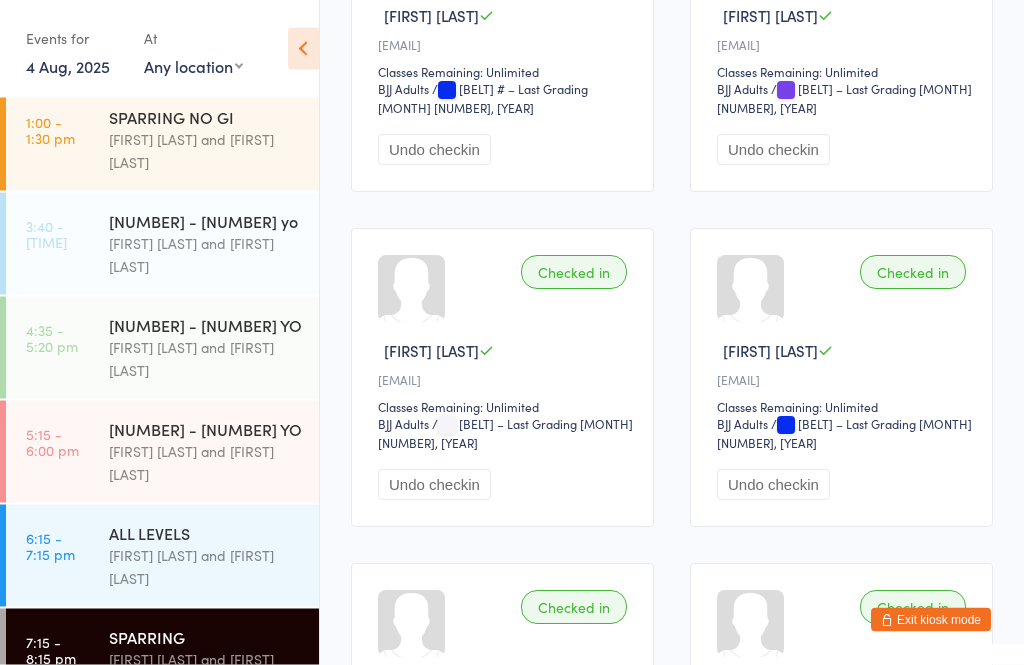 scroll, scrollTop: 459, scrollLeft: 0, axis: vertical 